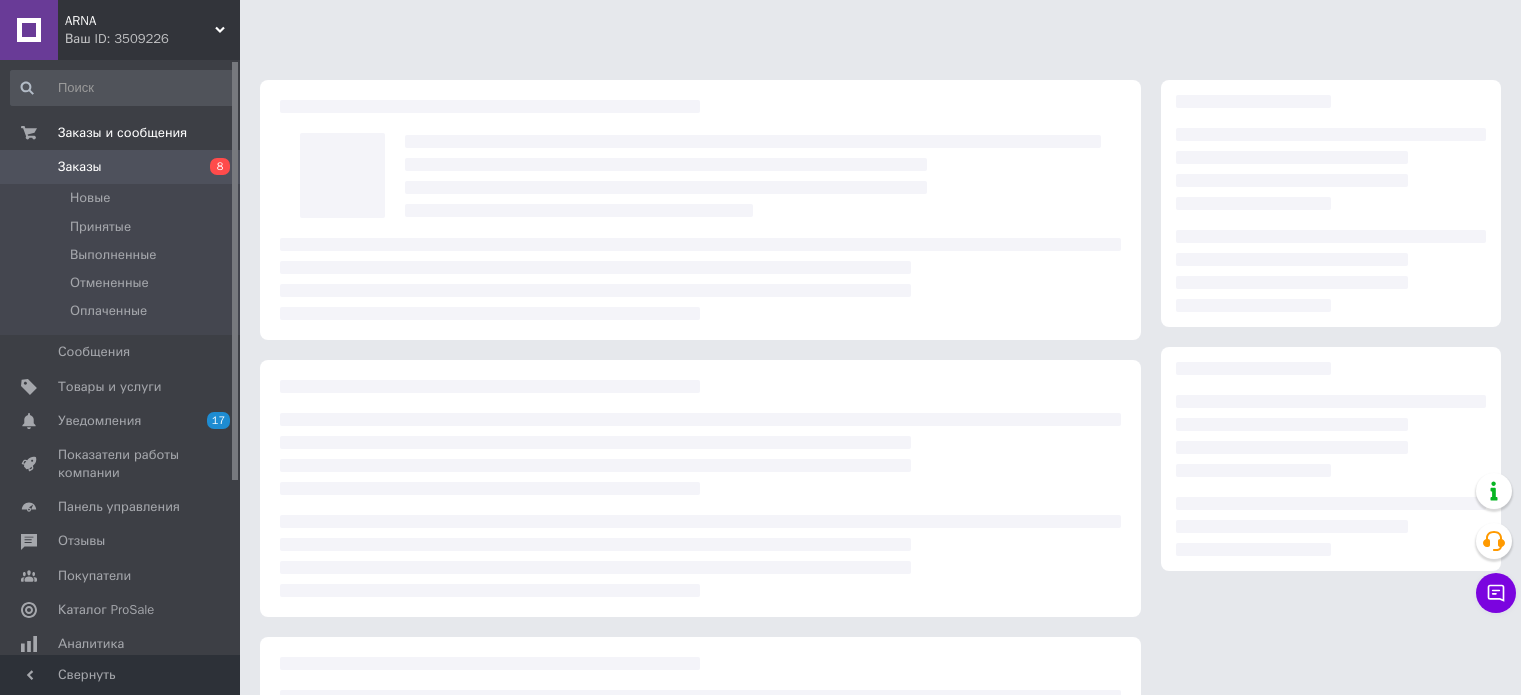 scroll, scrollTop: 0, scrollLeft: 0, axis: both 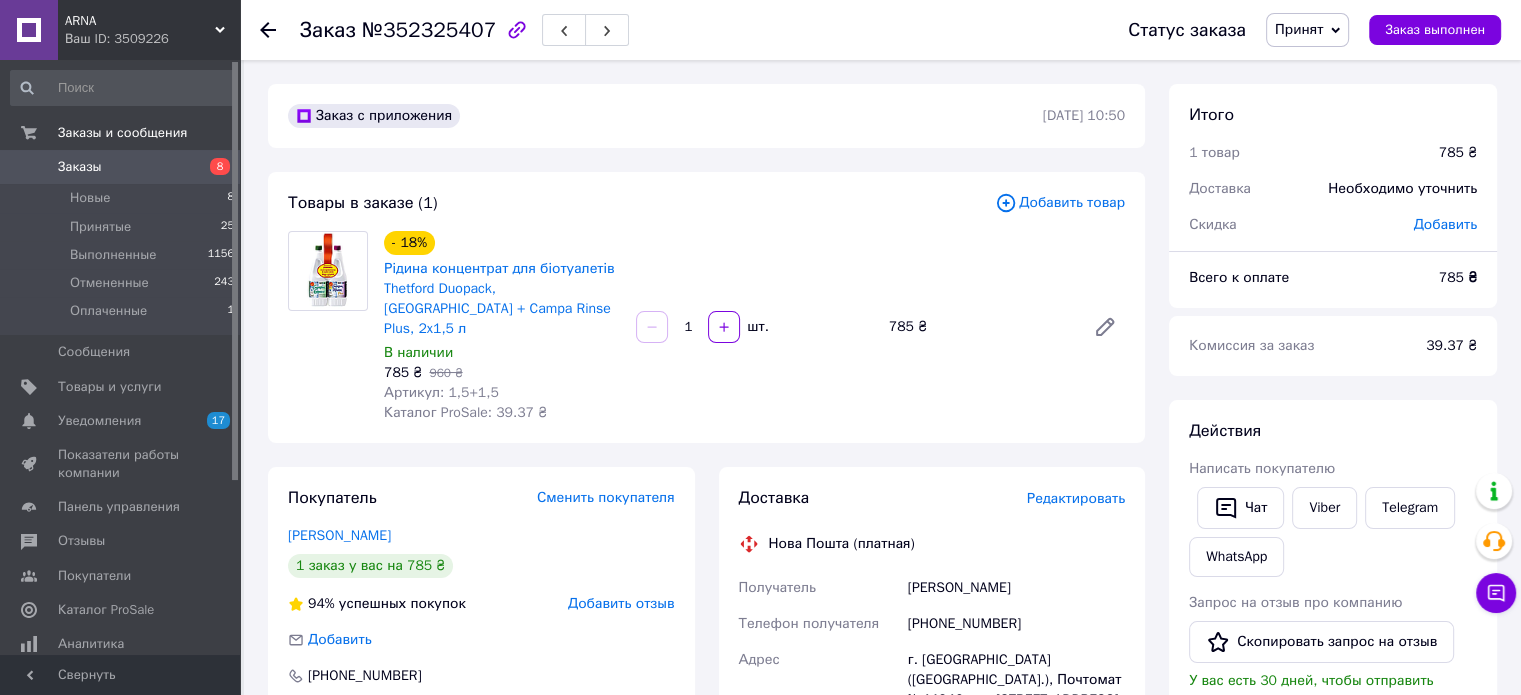 drag, startPoint x: 415, startPoint y: 283, endPoint x: 356, endPoint y: 300, distance: 61.400326 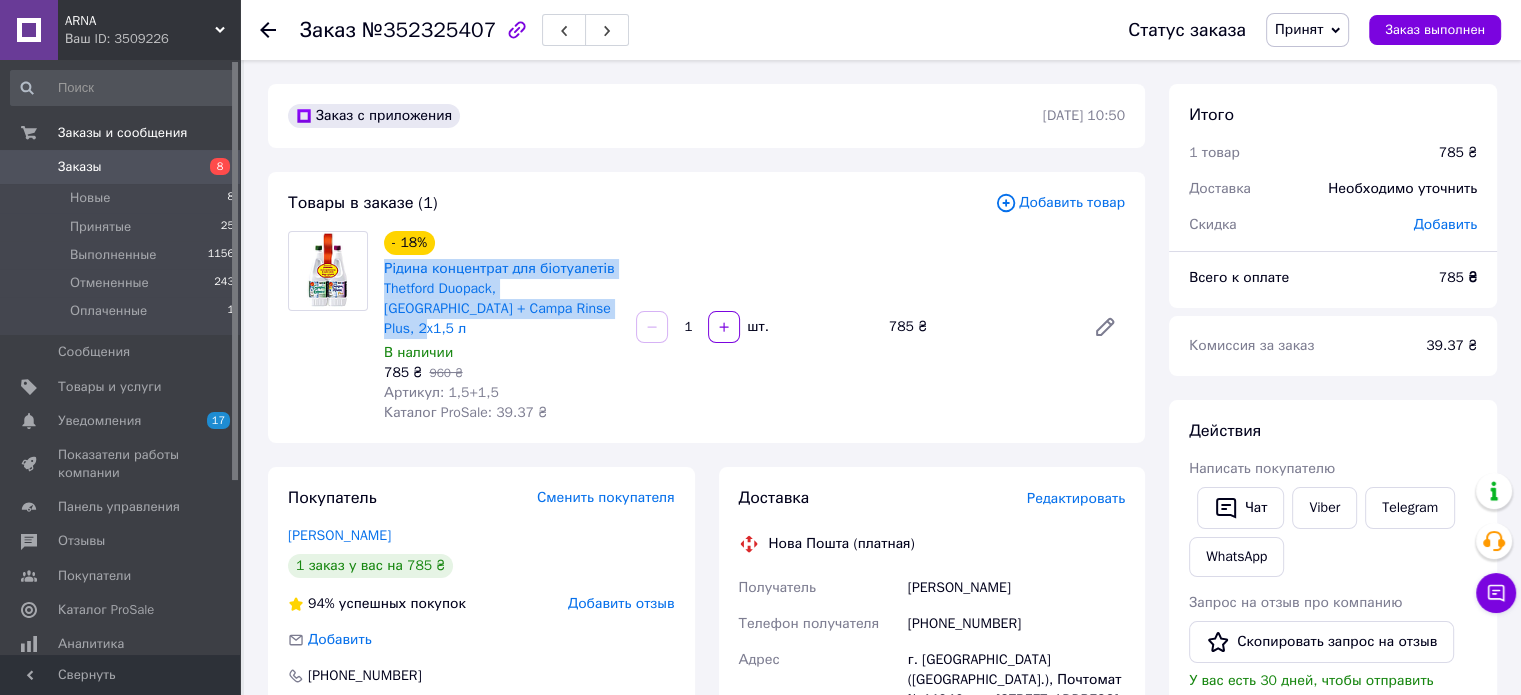 drag, startPoint x: 382, startPoint y: 263, endPoint x: 560, endPoint y: 320, distance: 186.90372 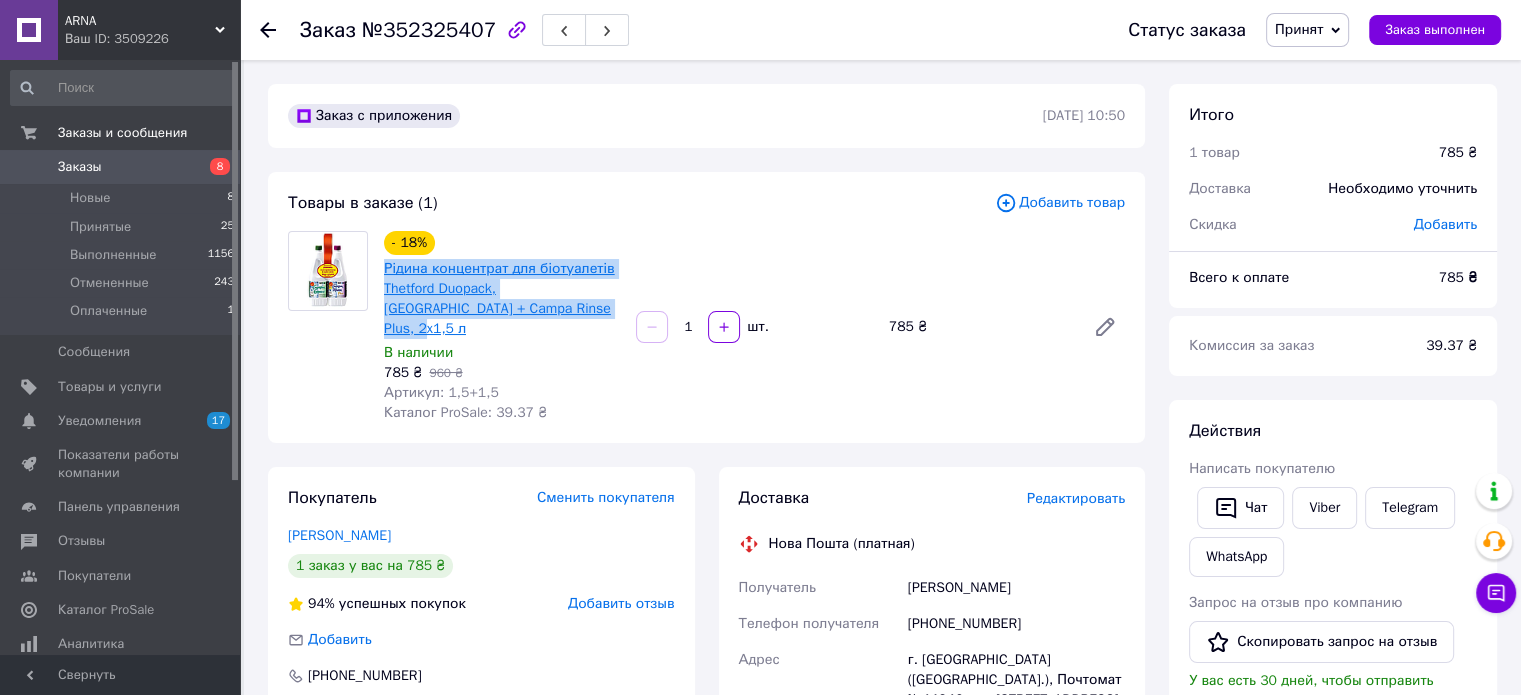 copy on "Рідина концентрат для біотуалетів Thetford Duopack, [GEOGRAPHIC_DATA] + Campa Rinse Plus, 2x1,5 л" 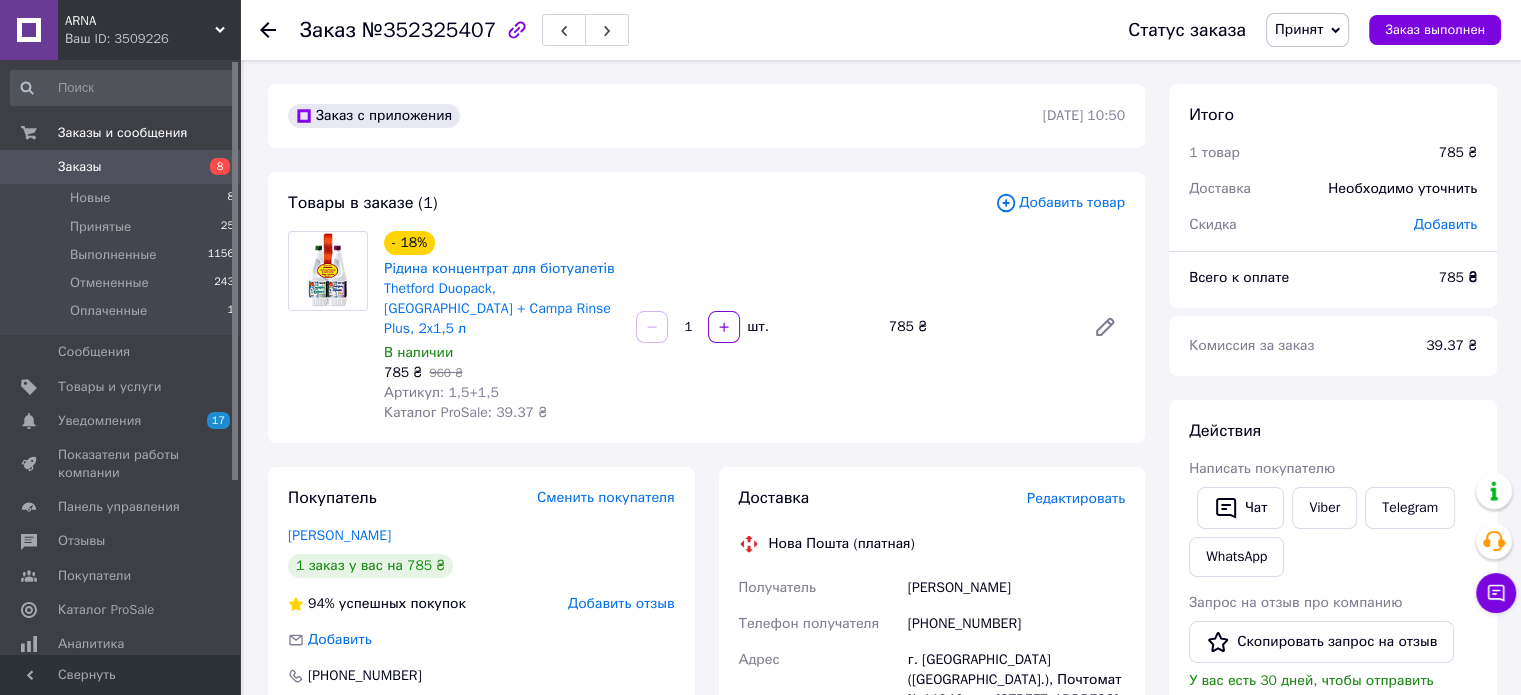 click on "Заказ с приложения 12.07.2025 | 10:50" at bounding box center (706, 116) 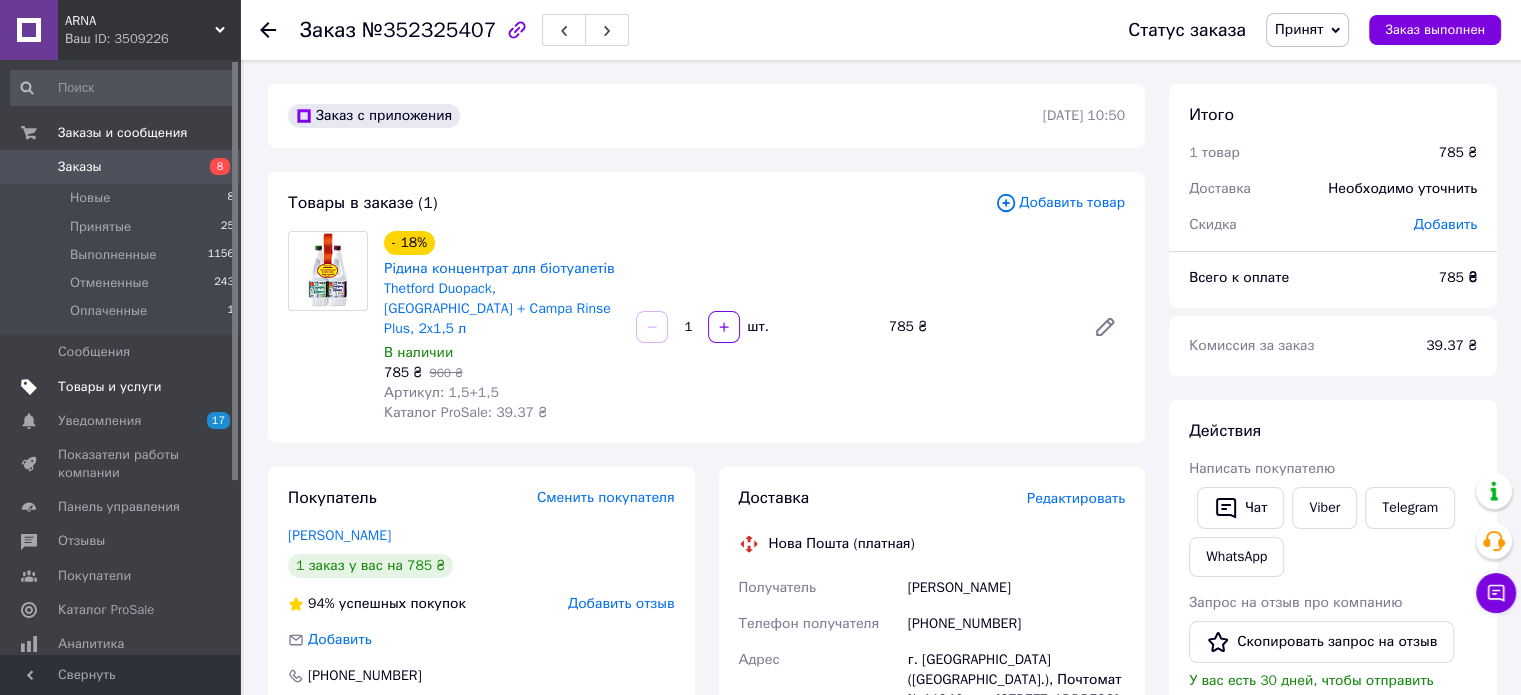 click on "Товары и услуги" at bounding box center [123, 387] 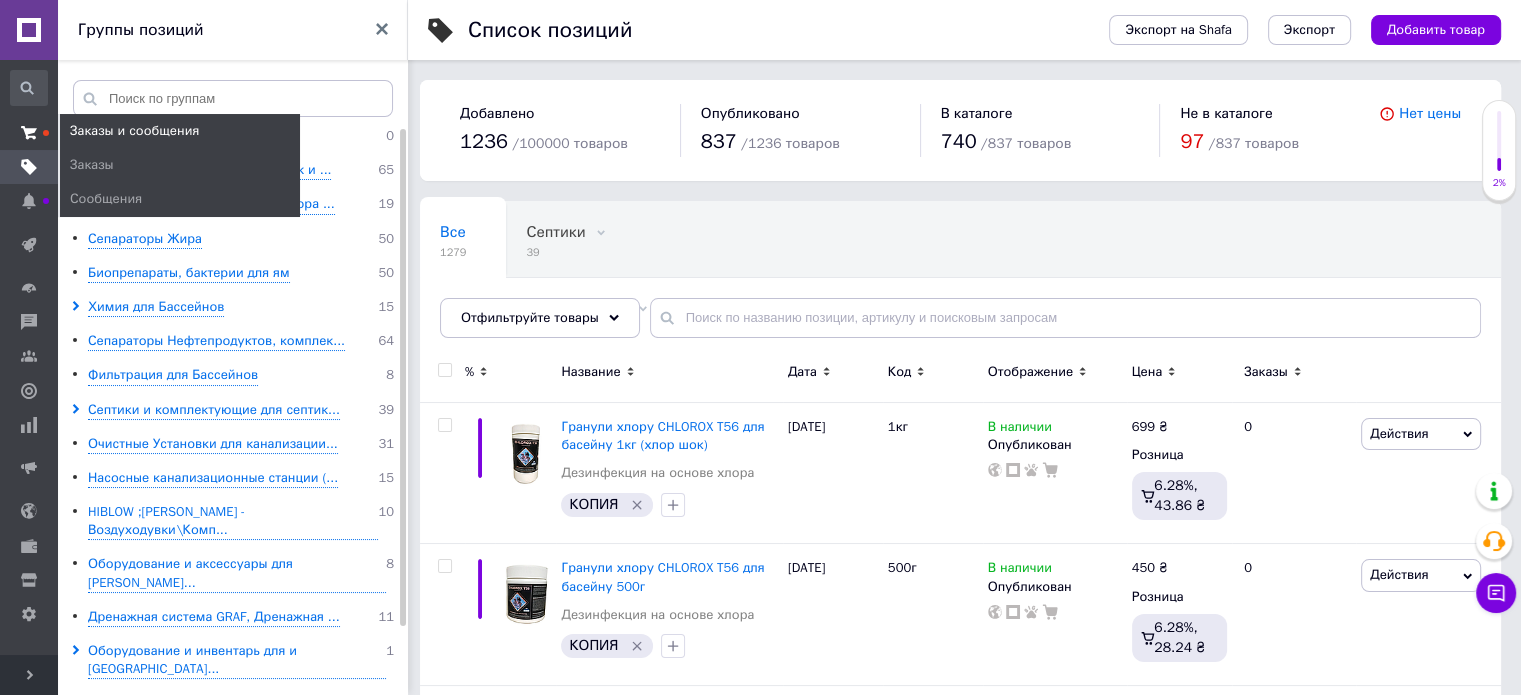 click at bounding box center (29, 133) 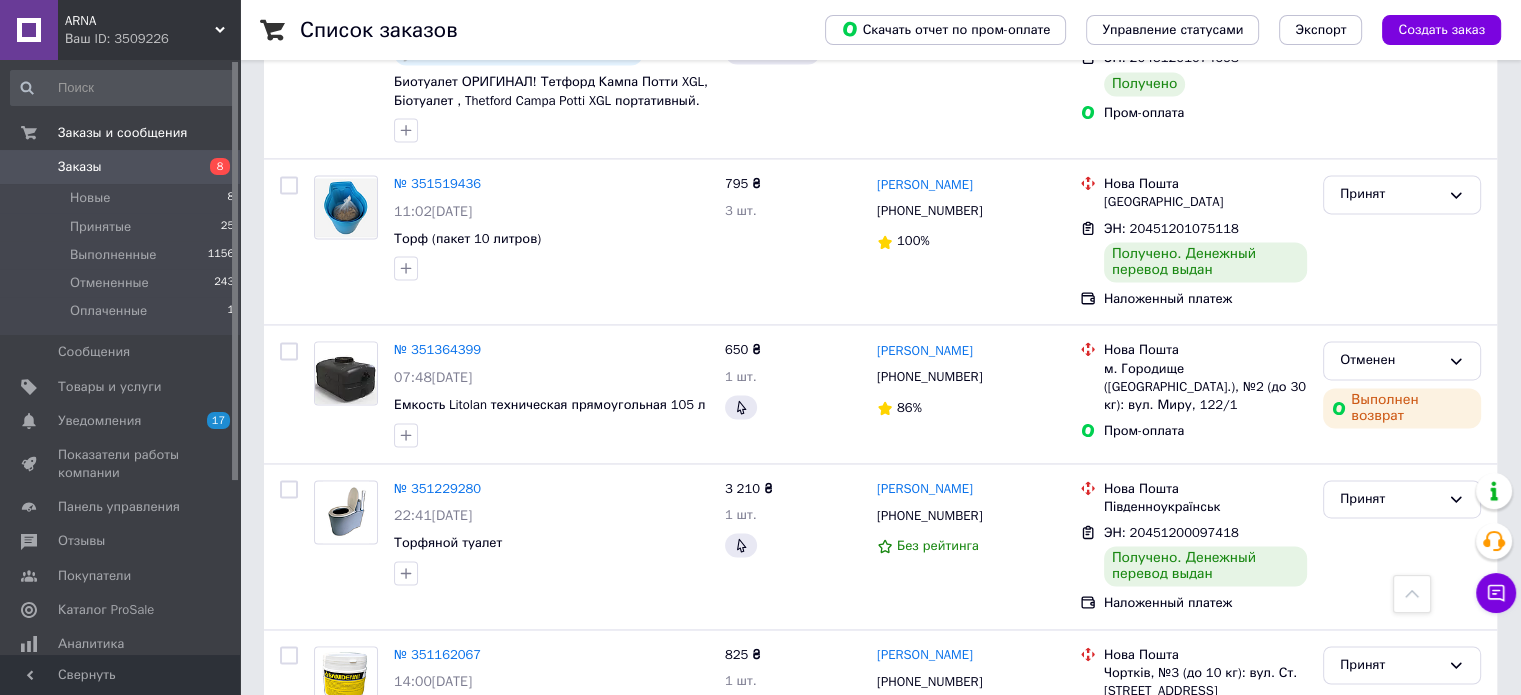 scroll, scrollTop: 3000, scrollLeft: 0, axis: vertical 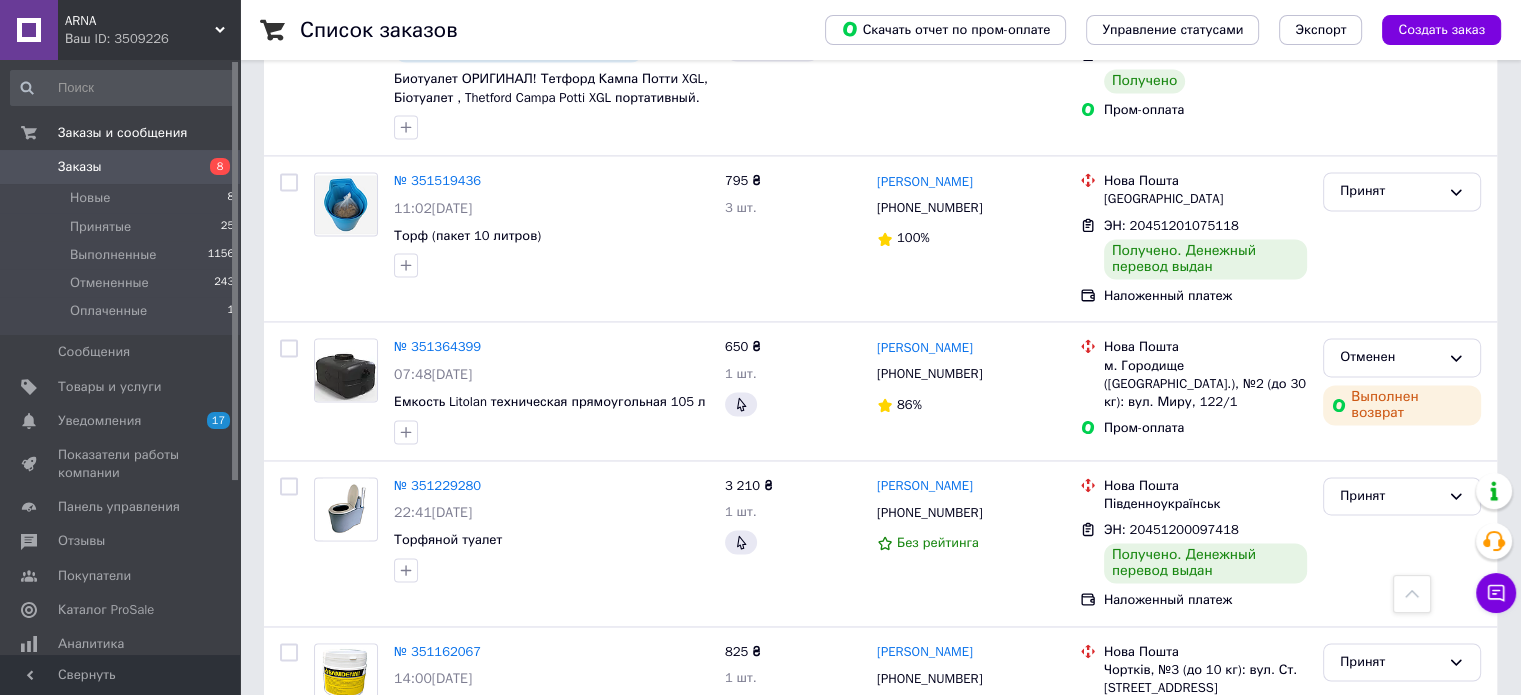 click on "2" at bounding box center [327, 855] 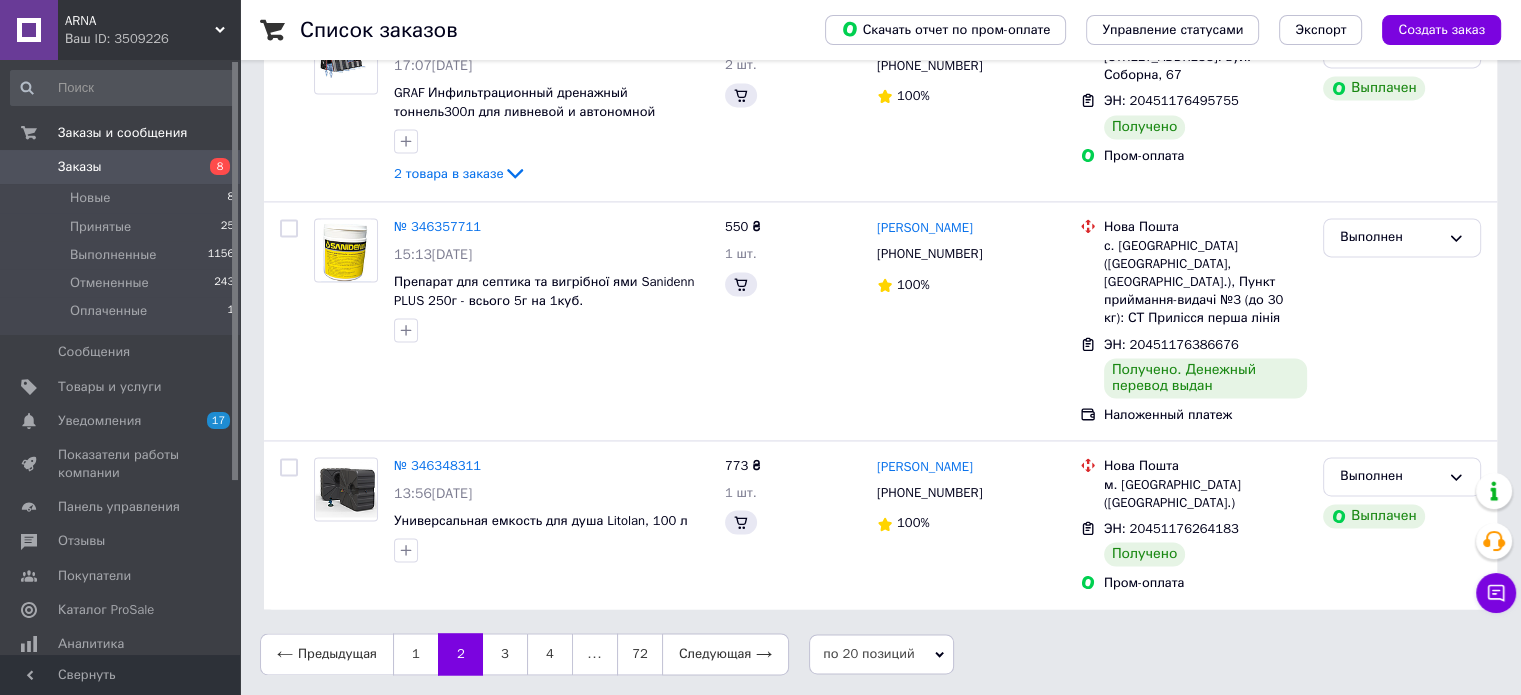 scroll, scrollTop: 0, scrollLeft: 0, axis: both 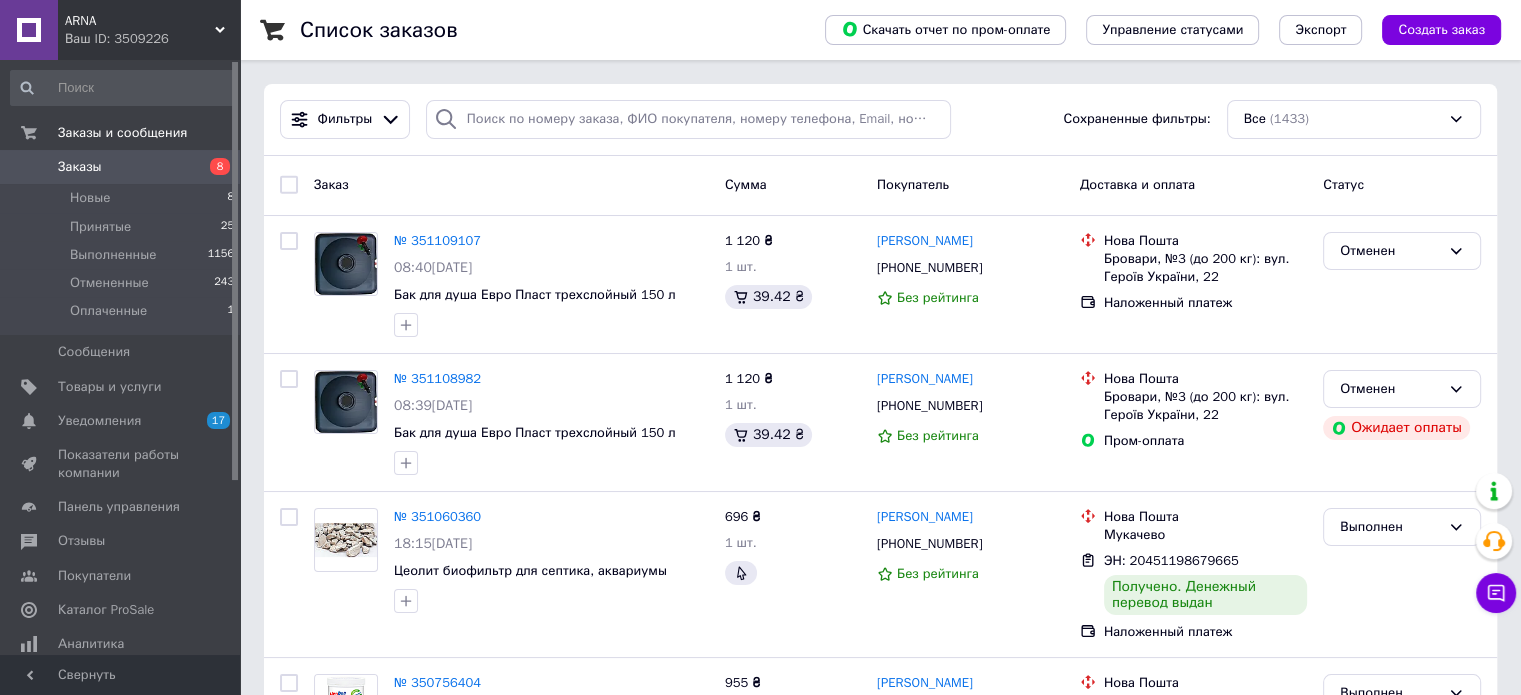 click on "Заказы" at bounding box center (80, 167) 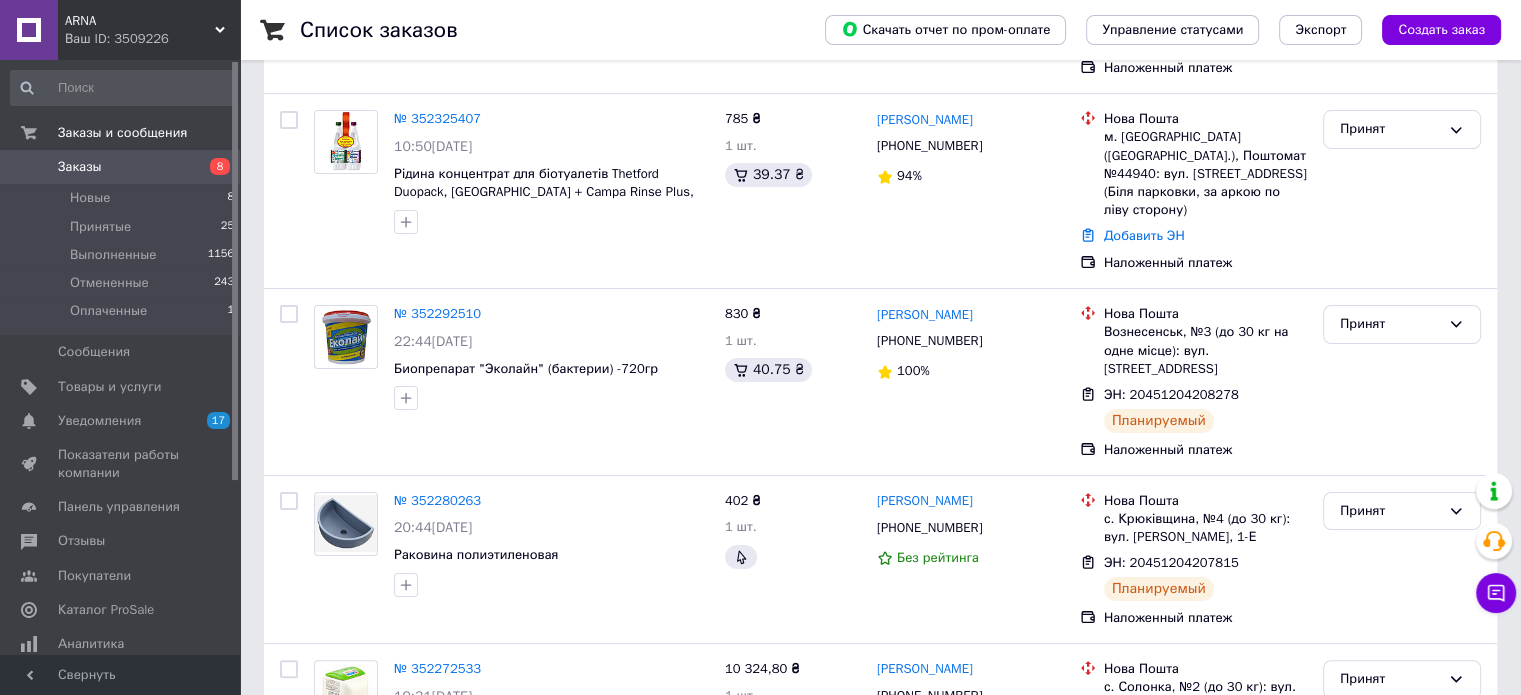 scroll, scrollTop: 307, scrollLeft: 0, axis: vertical 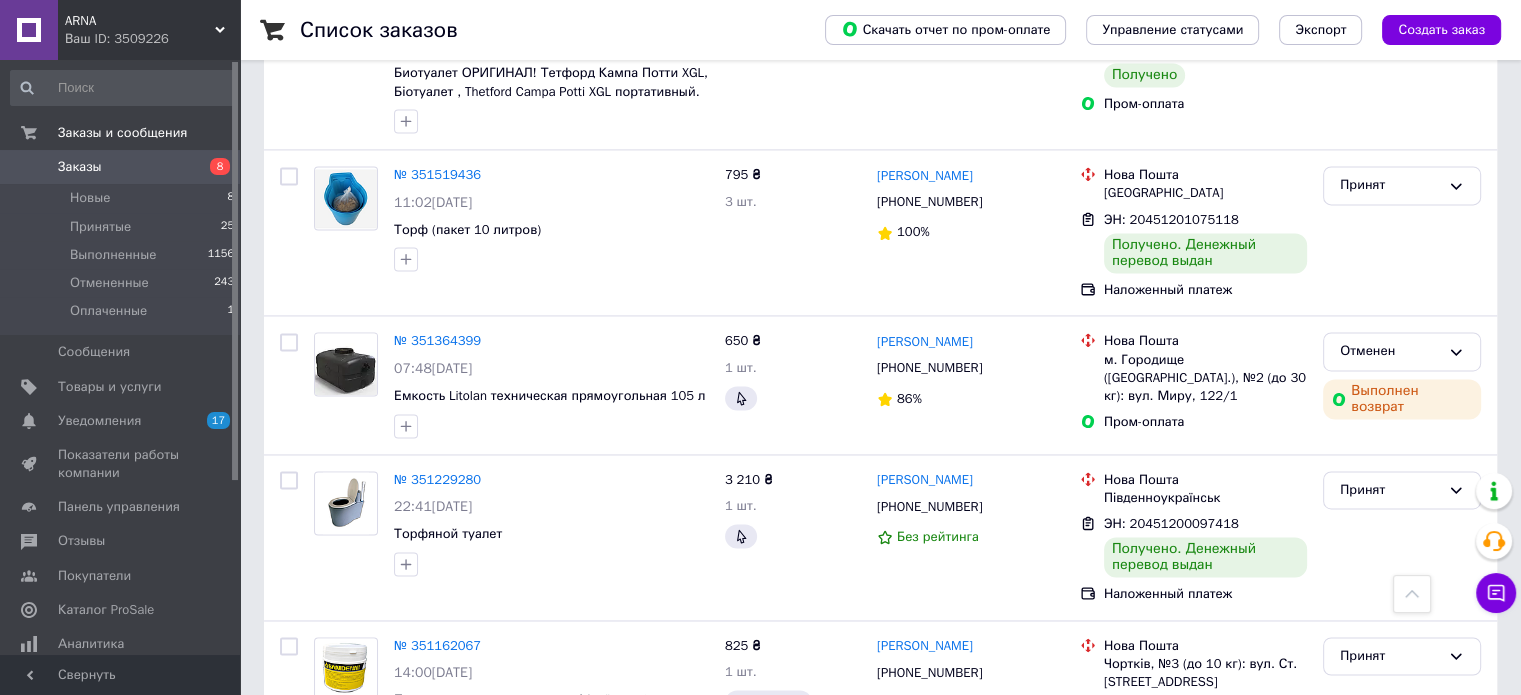 click on "2" at bounding box center (327, 849) 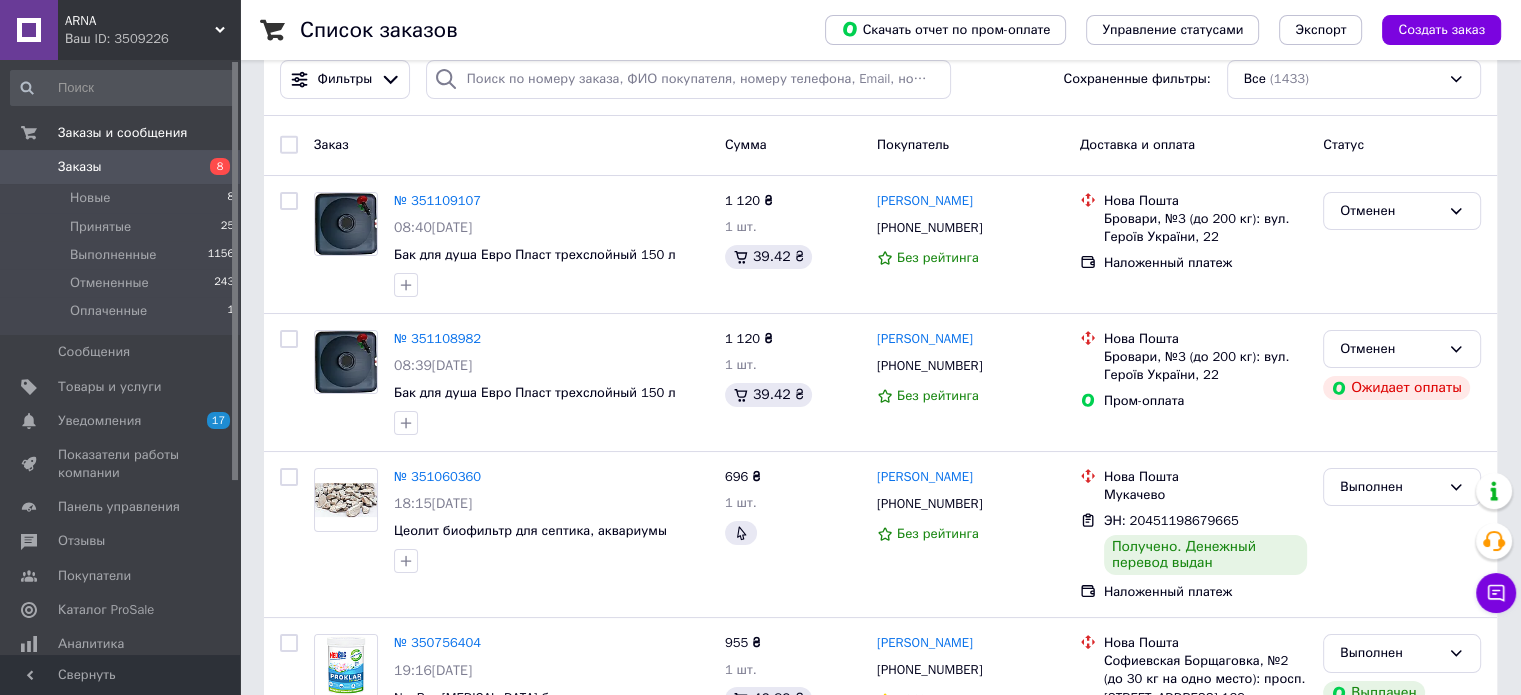 scroll, scrollTop: 0, scrollLeft: 0, axis: both 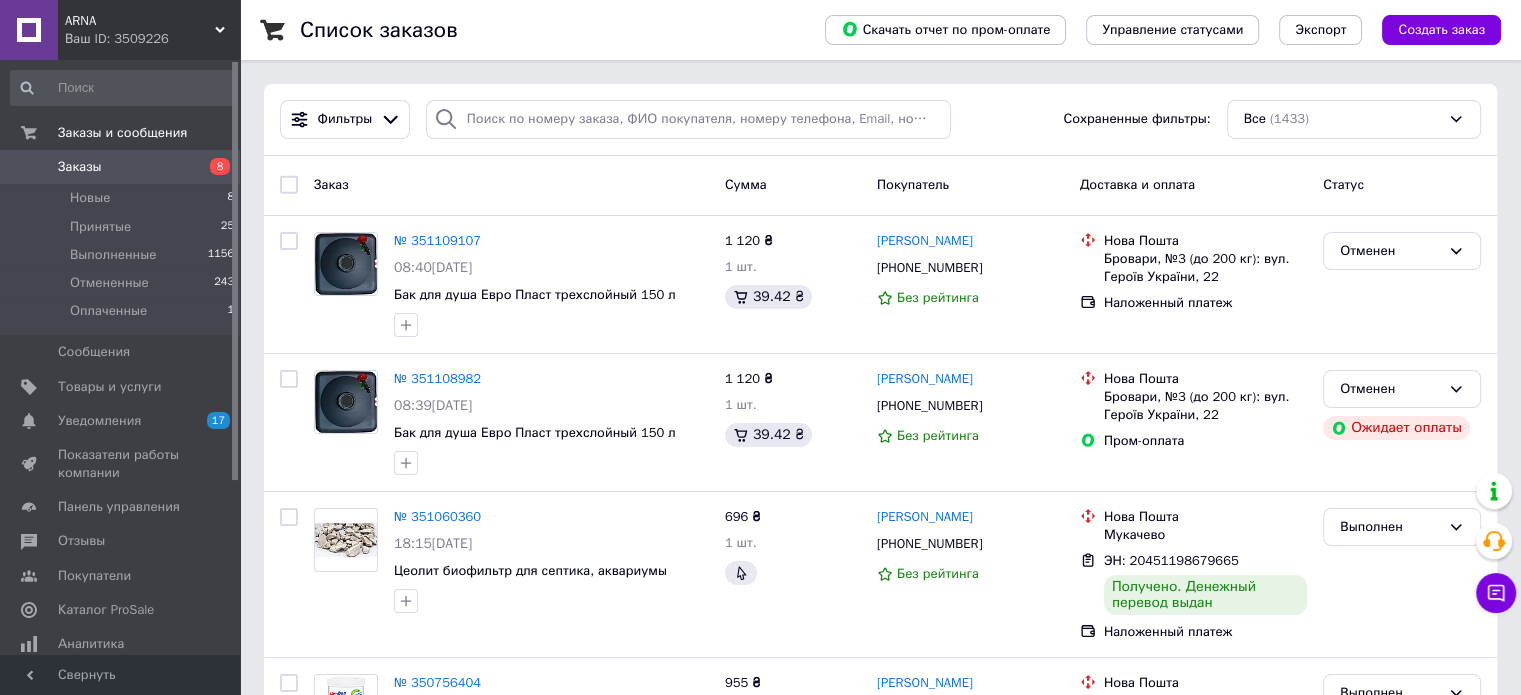click on "№ 350756404 19:16, 01.07.2025 NeoBac PROKLAR бактерии против водорослей для прудов, фонтанов, водоёмов, 500г. 955 ₴ 1 шт. 46.89 ₴ Александр Нестеренко +380675780571 100% Нова Пошта Софиевская Борщаговка, №2 (до 30 кг на одно место): просп. Героев Небесной Сотни, 34, пом. 139 ЭН: 20451197140819 Получено Пром-оплата Выполнен Выплачен" at bounding box center (880, 751) 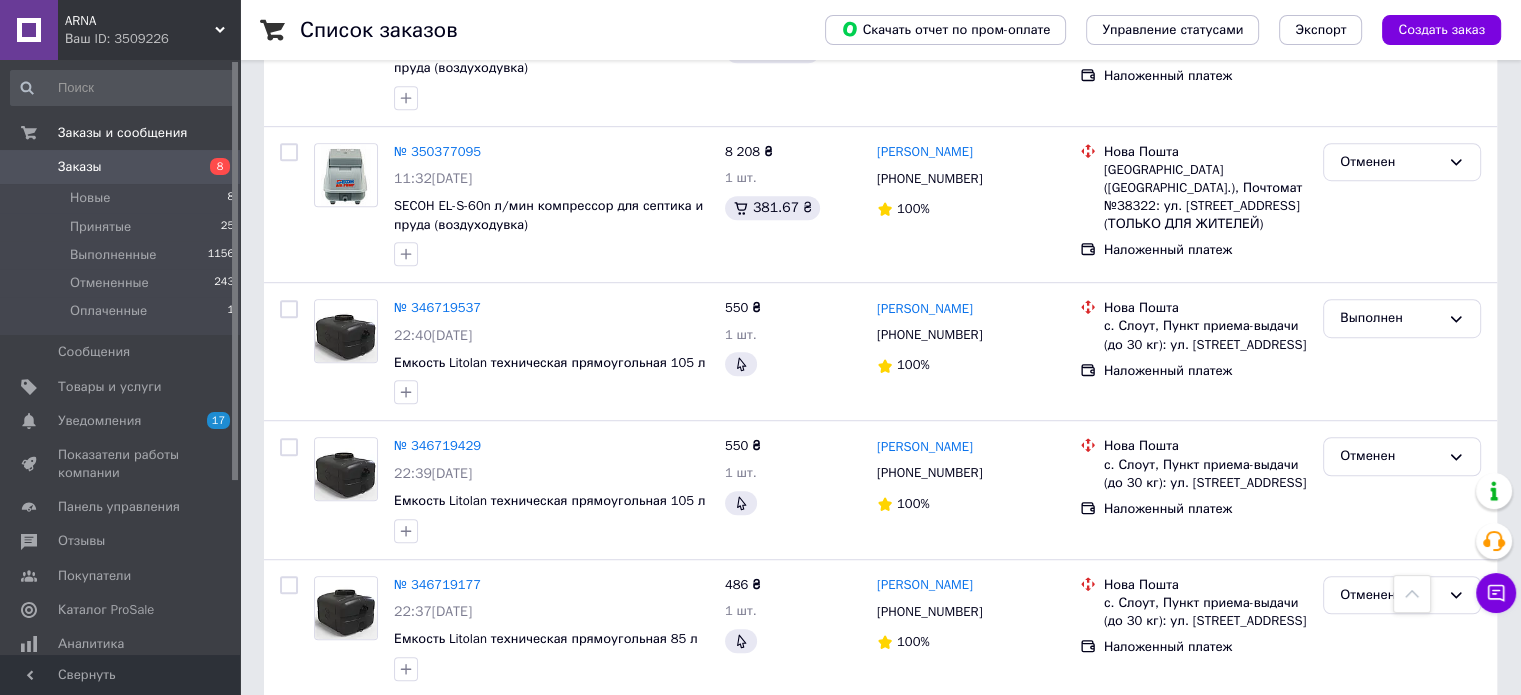 scroll, scrollTop: 1818, scrollLeft: 0, axis: vertical 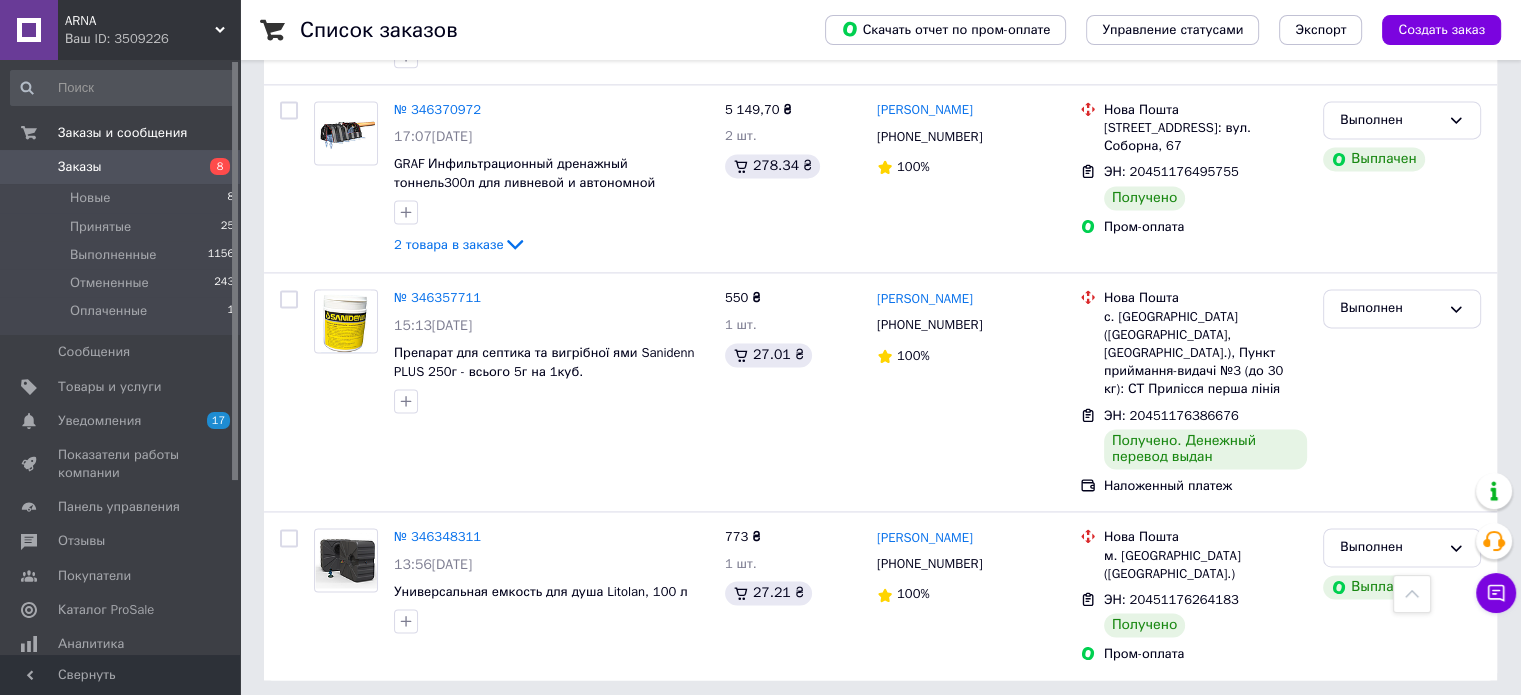 click on "1" at bounding box center (415, 725) 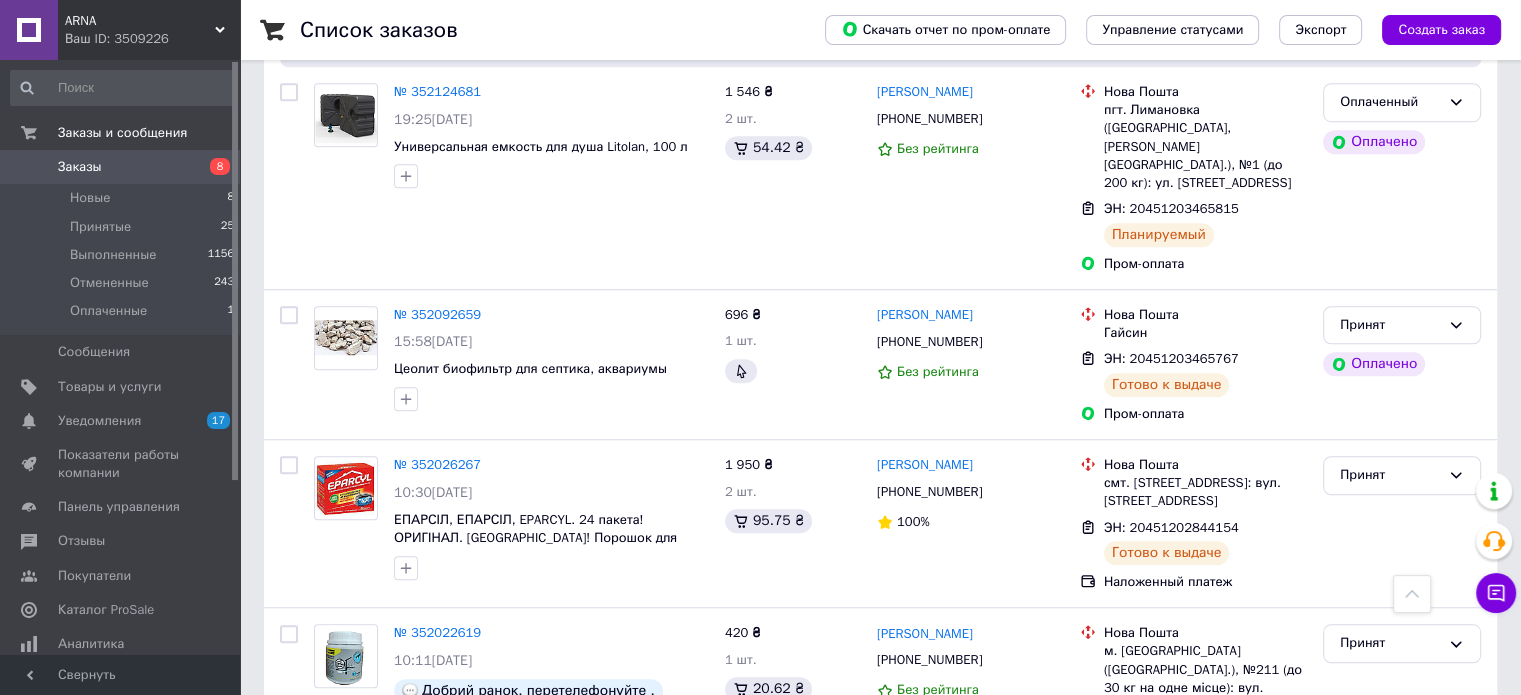 scroll, scrollTop: 1606, scrollLeft: 0, axis: vertical 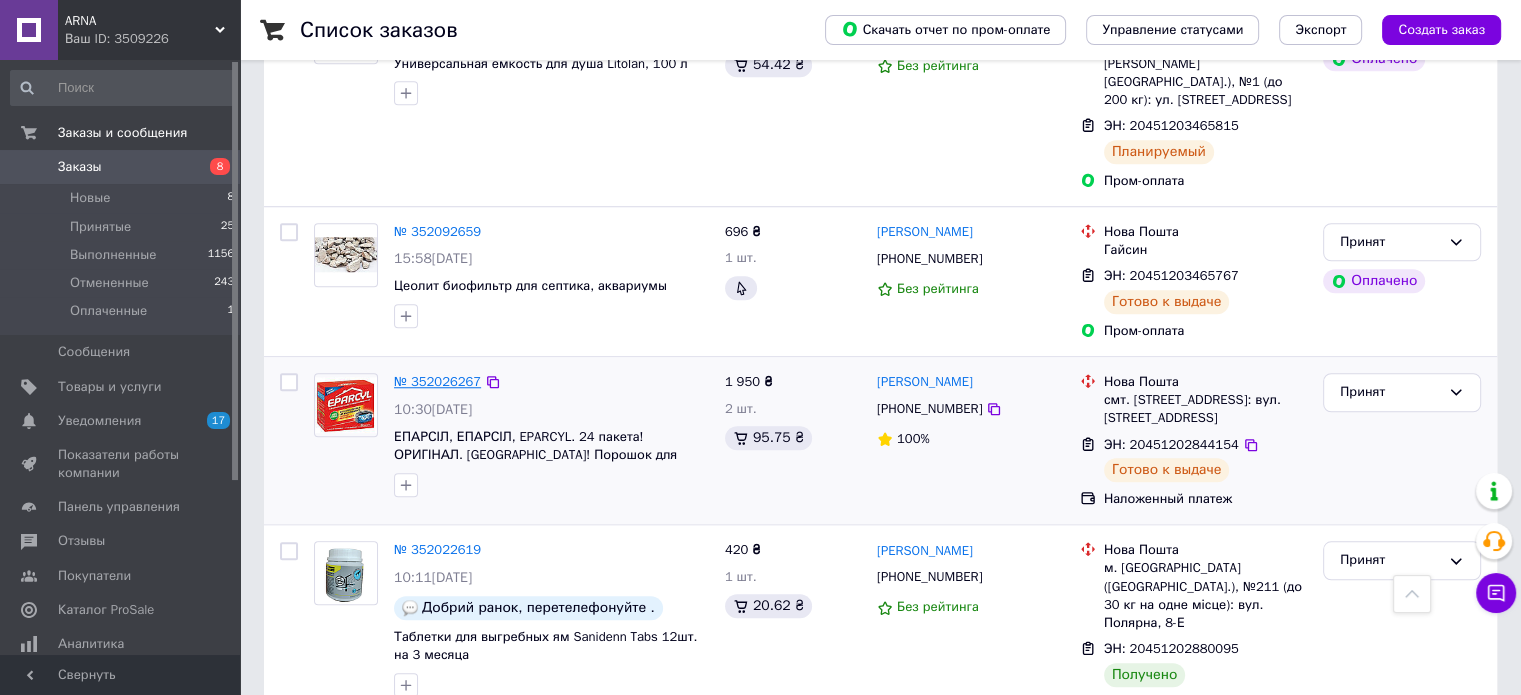 click on "№ 352026267" at bounding box center (437, 381) 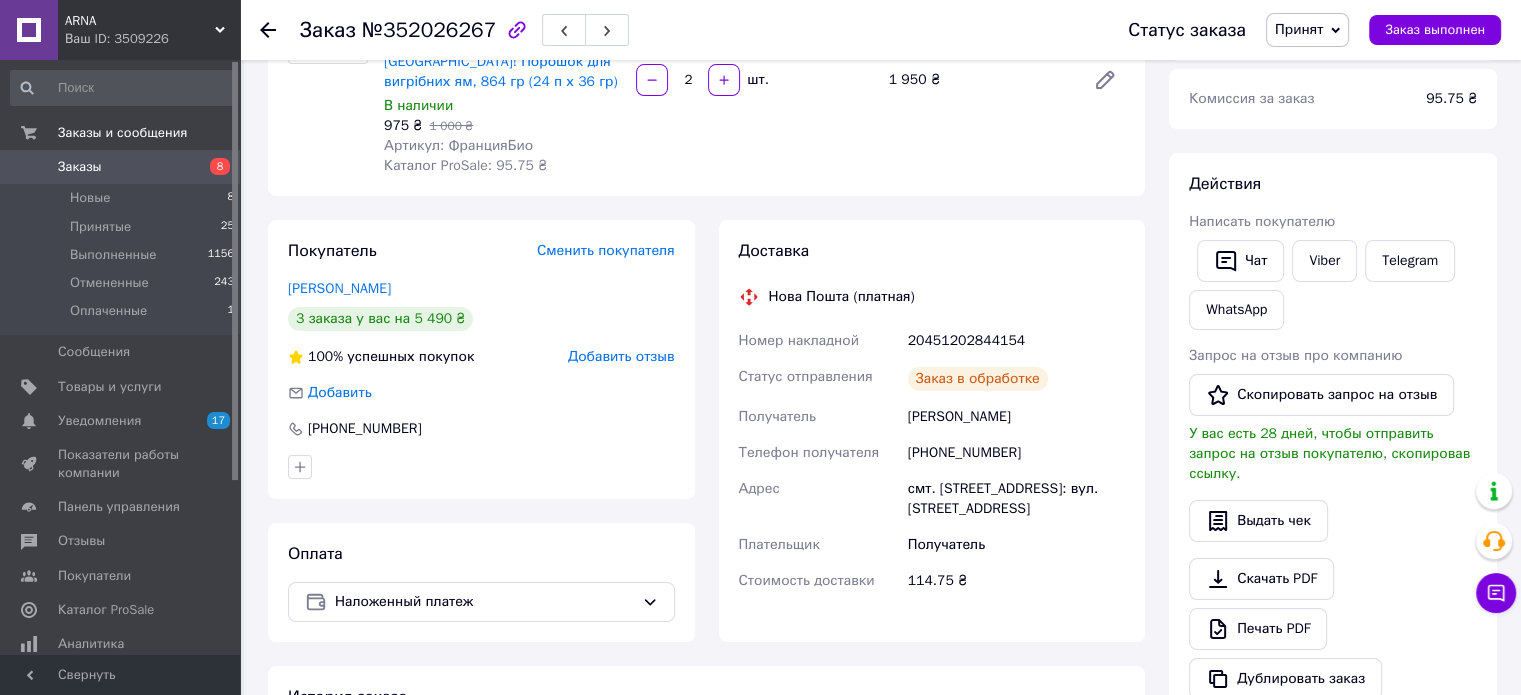 scroll, scrollTop: 736, scrollLeft: 0, axis: vertical 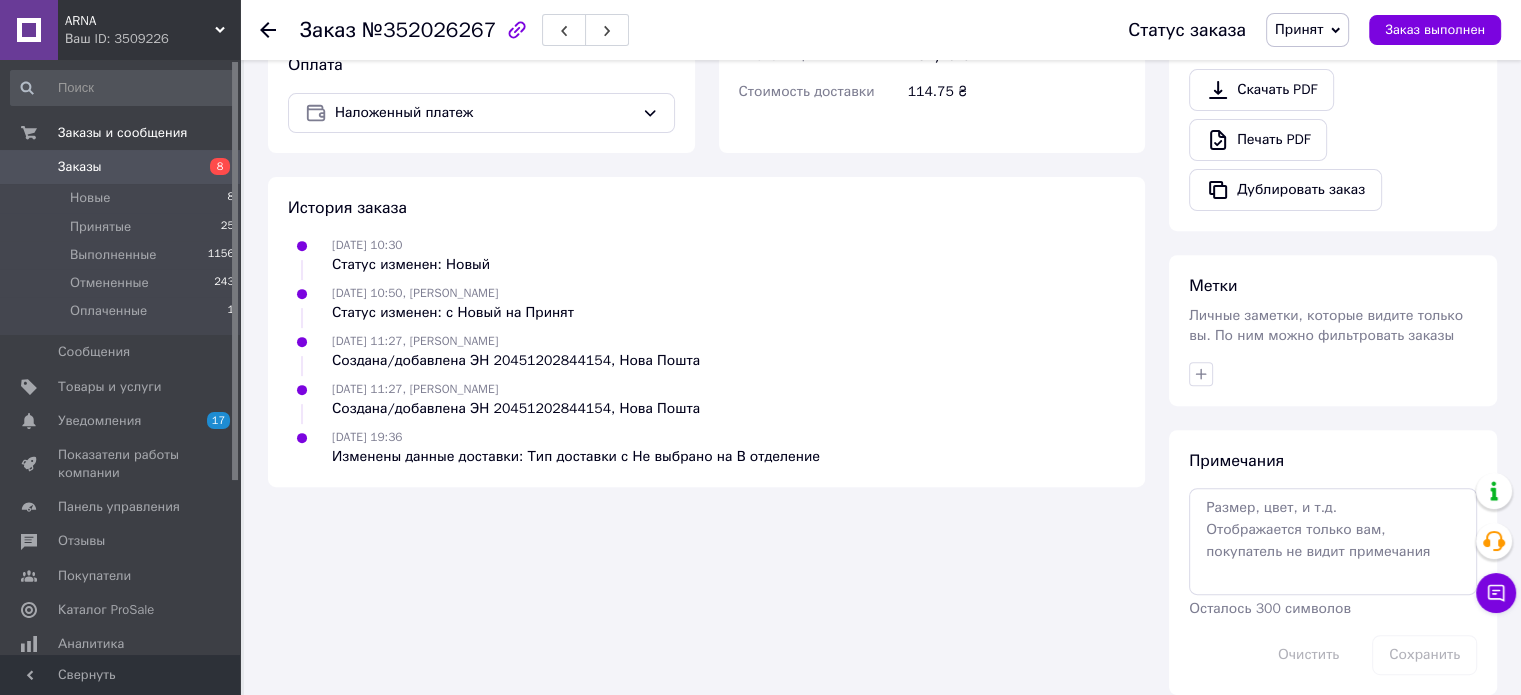 click on "Статус изменен: Новый" at bounding box center (411, 265) 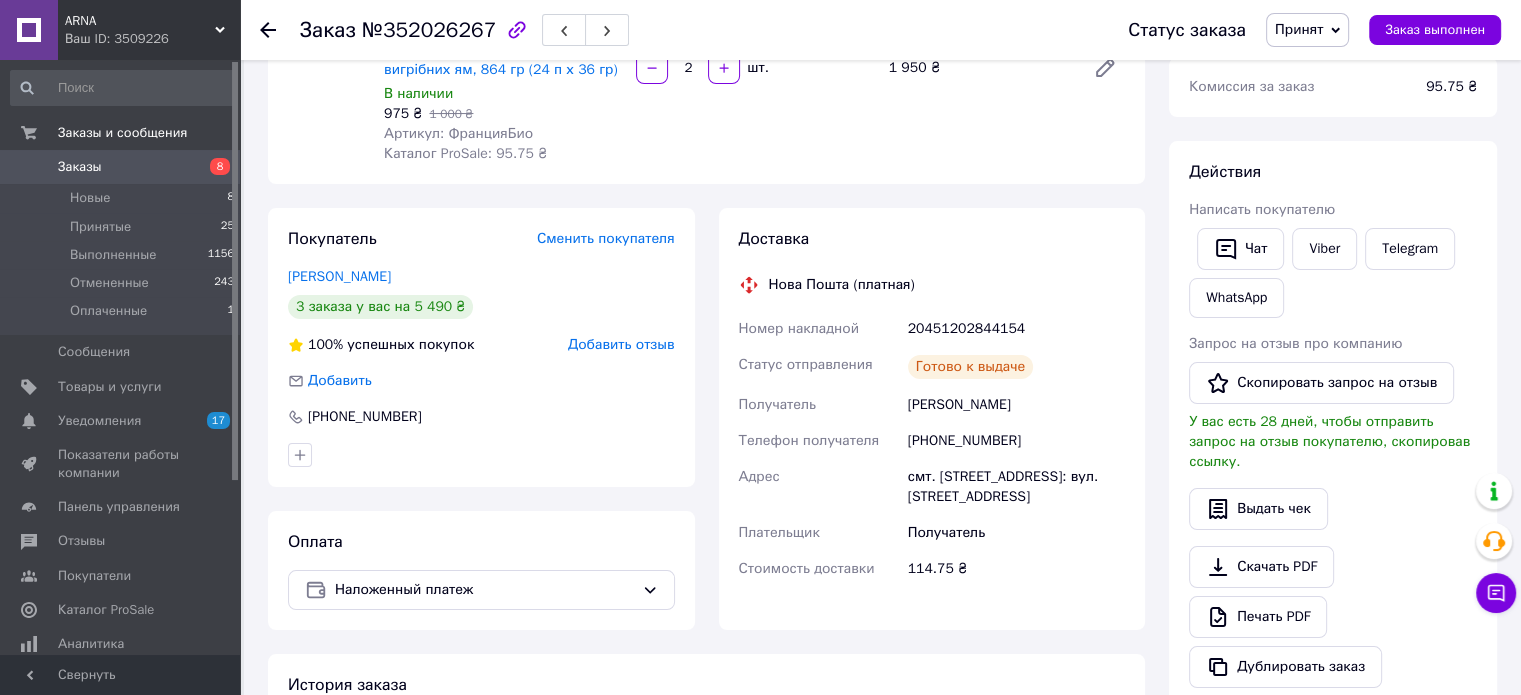 scroll, scrollTop: 256, scrollLeft: 0, axis: vertical 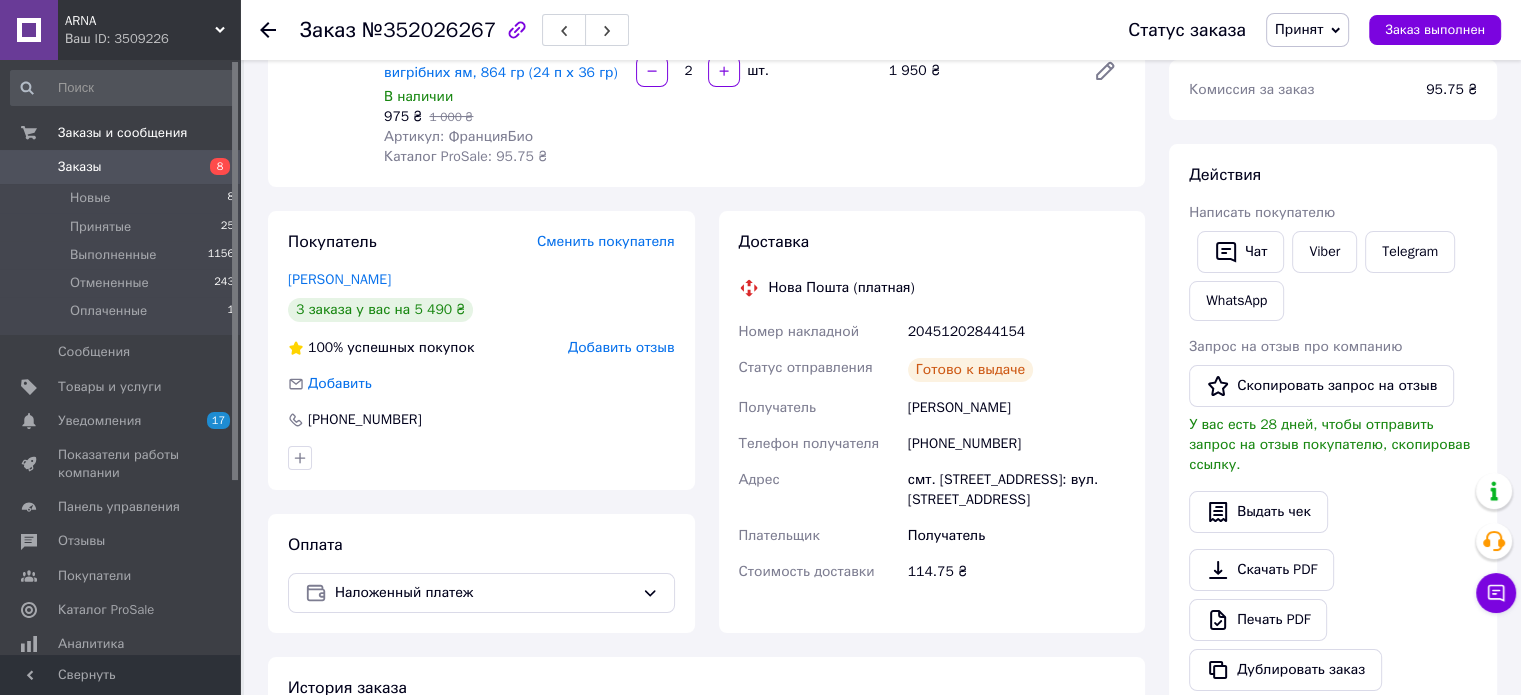 click on "Заказы" at bounding box center [80, 167] 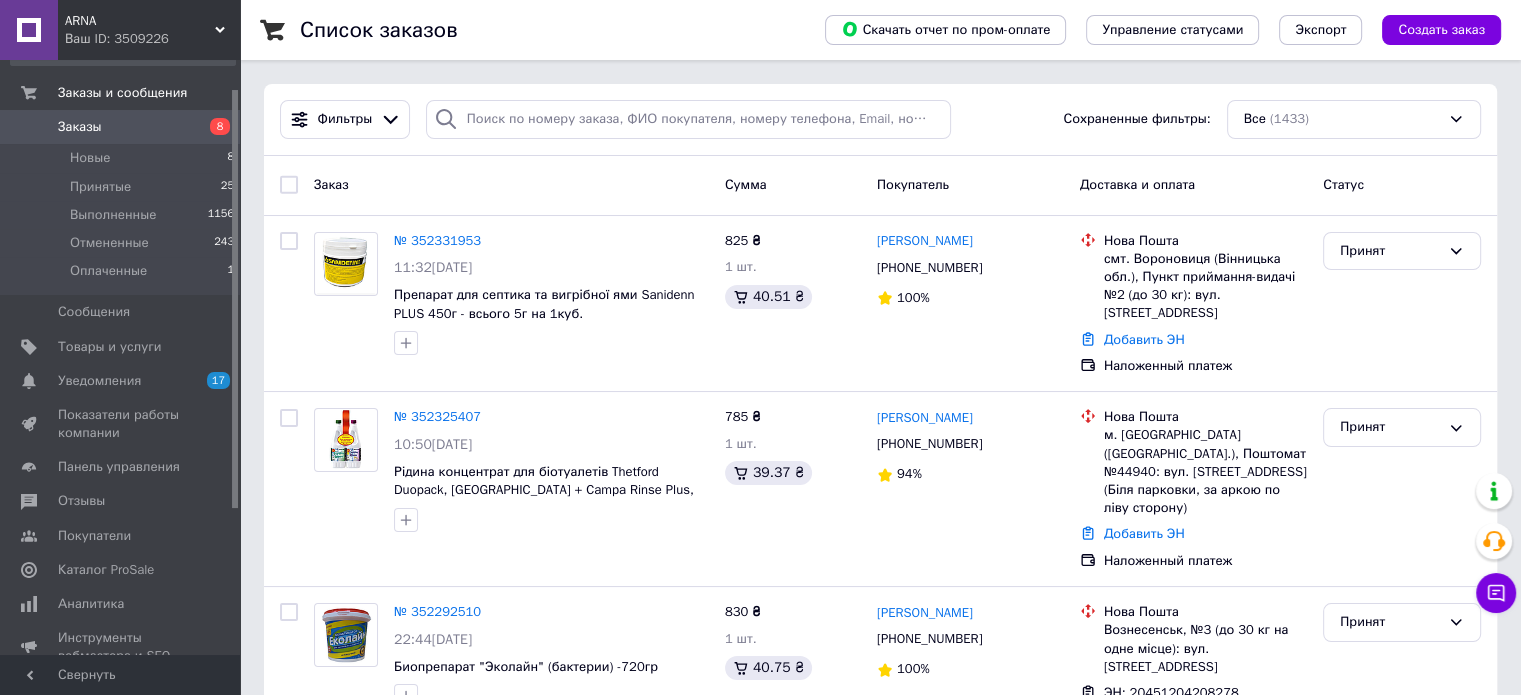 scroll, scrollTop: 100, scrollLeft: 0, axis: vertical 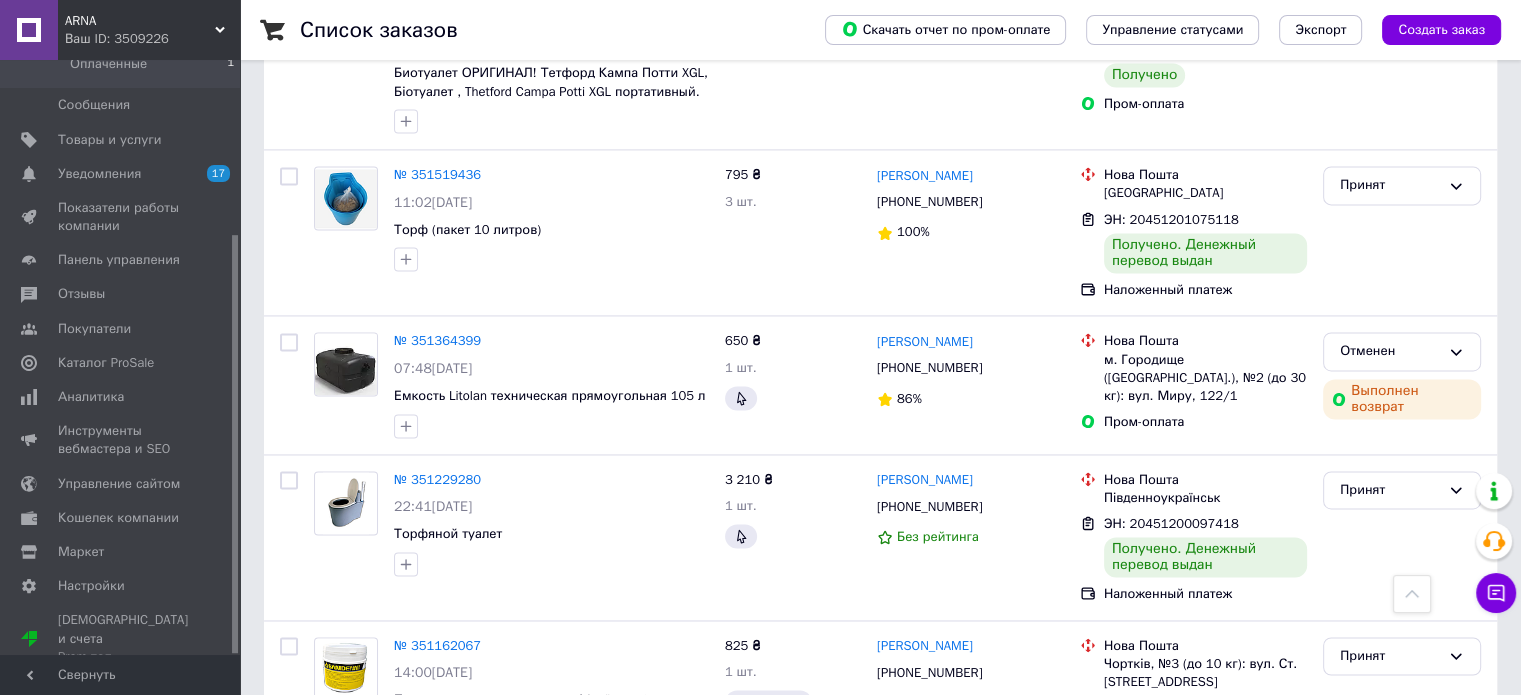 click on "2" at bounding box center (327, 849) 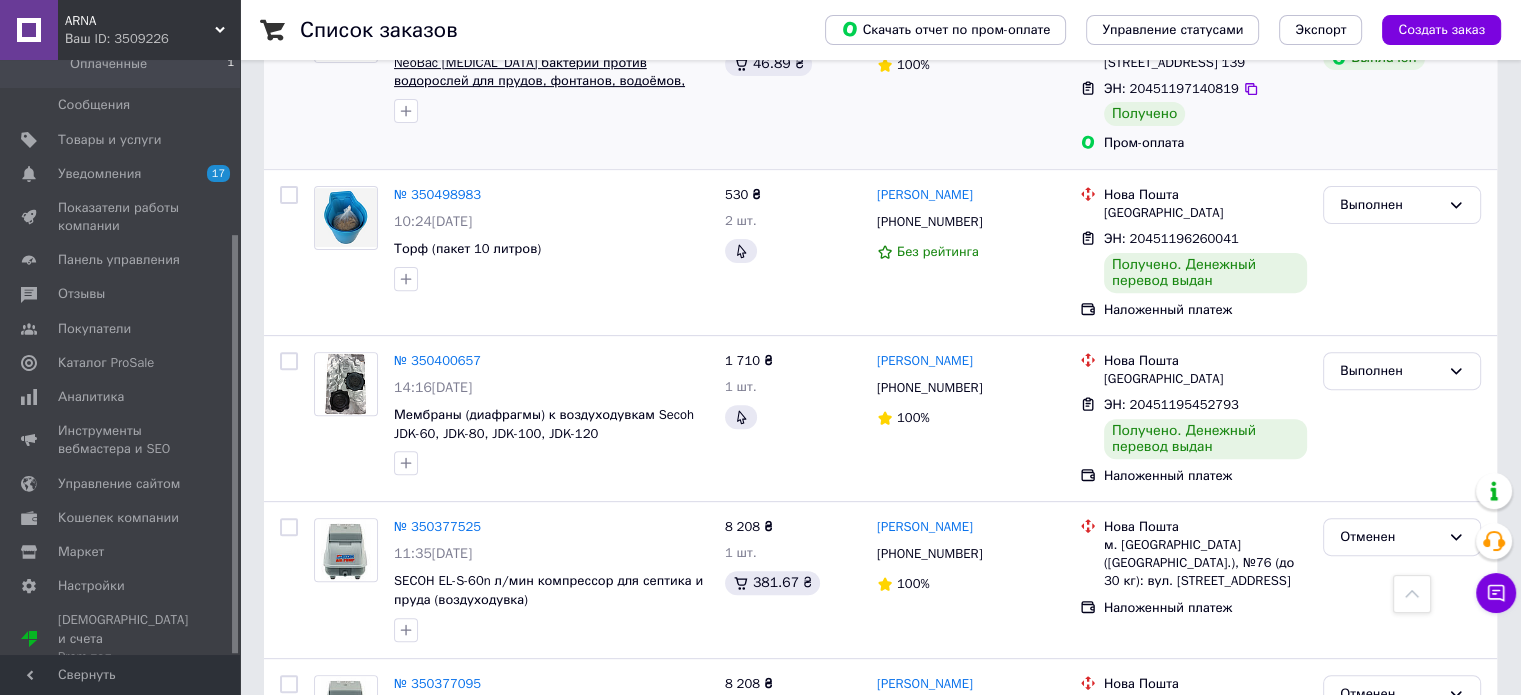 scroll, scrollTop: 760, scrollLeft: 0, axis: vertical 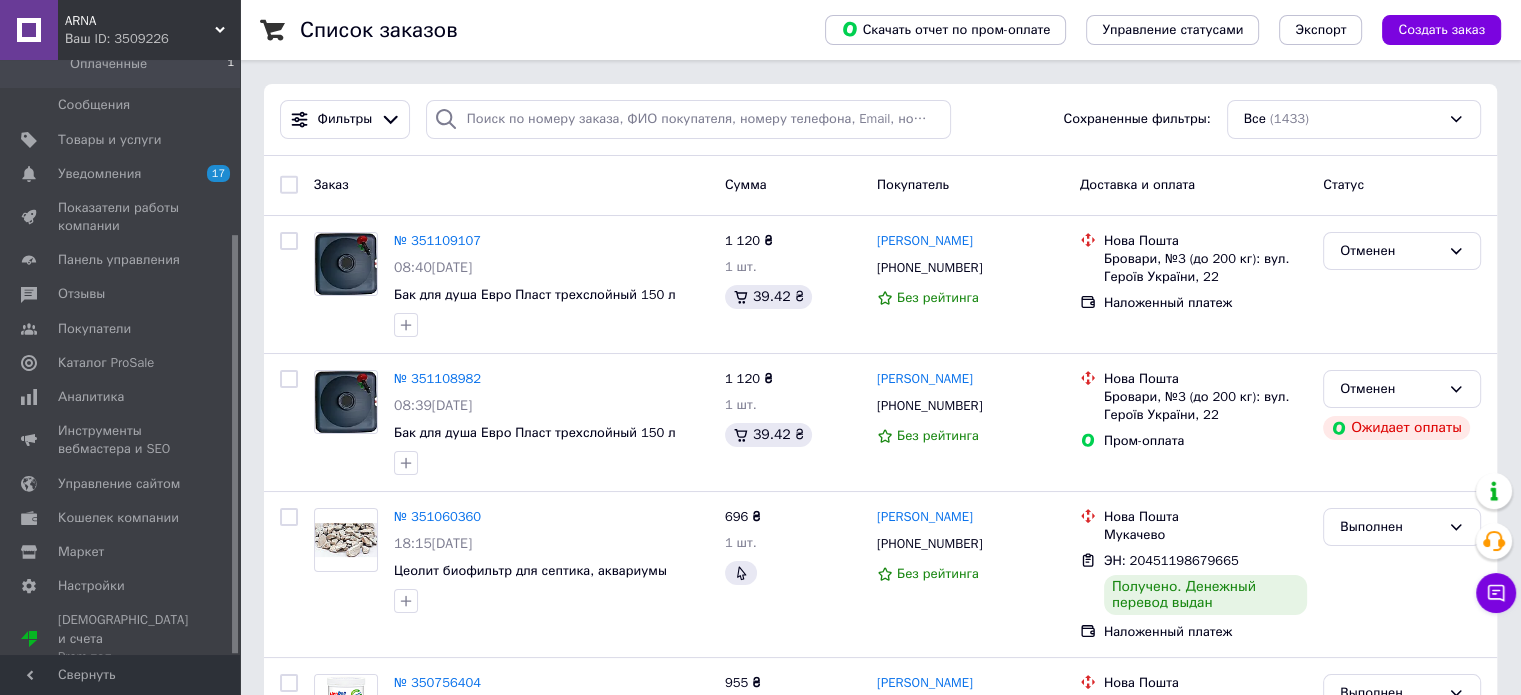 click on "Список заказов   Скачать отчет по пром-оплате Управление статусами Экспорт Создать заказ Фильтры Сохраненные фильтры: Все (1433) Заказ Сумма Покупатель Доставка и оплата Статус № 351109107 08:40, 04.07.2025 Бак для душа Евро Пласт трехслойный 150 л 1 120 ₴ 1 шт. 39.42 ₴ Юрій Демченко +380979521963 Без рейтинга Нова Пошта Бровари, №3 (до 200 кг): вул. Героїв України, 22 Наложенный платеж Отменен № 351108982 08:39, 04.07.2025 Бак для душа Евро Пласт трехслойный 150 л 1 120 ₴ 1 шт. 39.42 ₴ Юрій Демченко +380979521963 Без рейтинга Нова Пошта Бровари, №3 (до 200 кг): вул. Героїв України, 22 Пром-оплата Отменен № 351060360 696 ₴" at bounding box center (880, 1770) 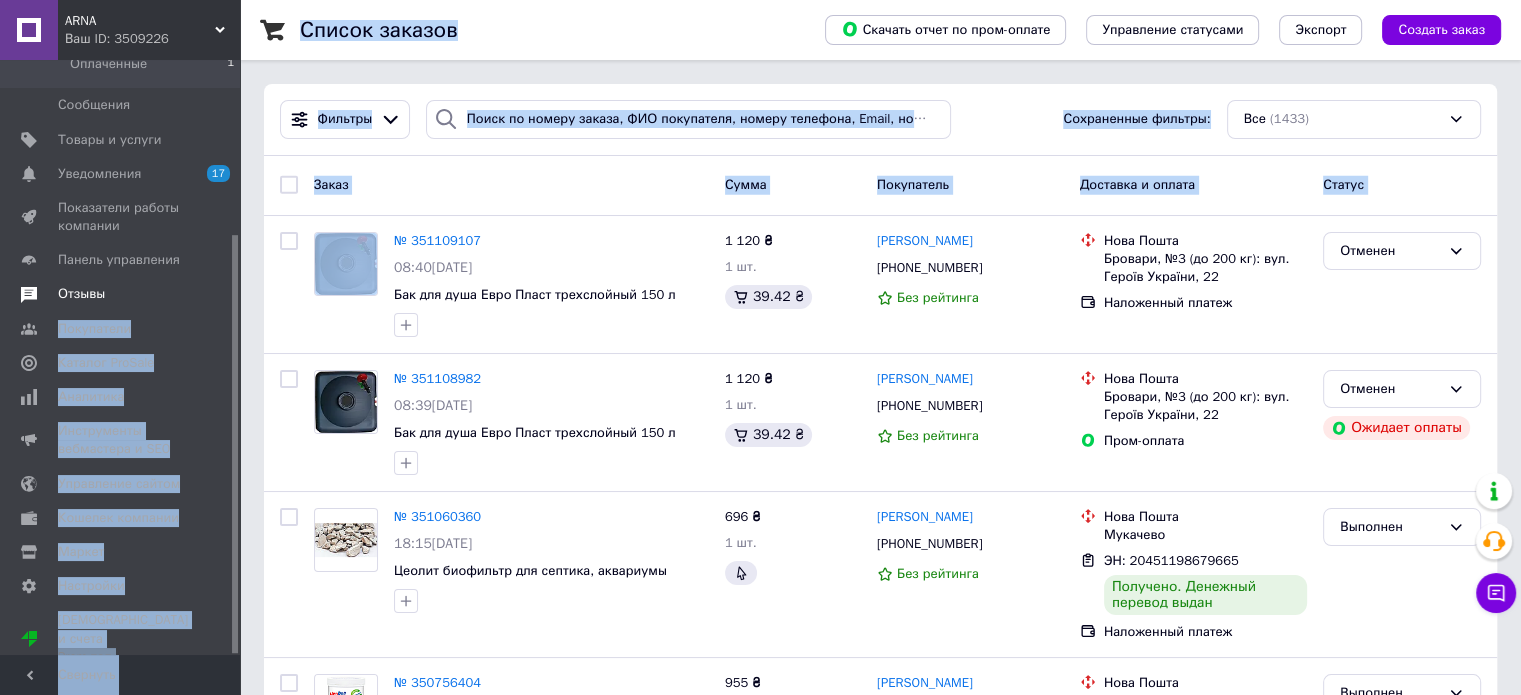 click on "ARNA Ваш ID: 3509226 Сайт ARNA Кабинет покупателя Проверить состояние системы Страница на портале Справка Выйти Заказы и сообщения Заказы 8 Новые 8 Принятые 25 Выполненные 1156 Отмененные 243 Оплаченные 1 Сообщения 0 Товары и услуги Уведомления 17 0 Показатели работы компании Панель управления Отзывы Покупатели Каталог ProSale Аналитика Инструменты вебмастера и SEO Управление сайтом Кошелек компании Маркет Настройки Тарифы и счета Prom топ Свернуть
Список заказов   Скачать отчет по пром-оплате Управление статусами Экспорт Создать заказ Фильтры Все (1433) 100%" at bounding box center (760, 1770) 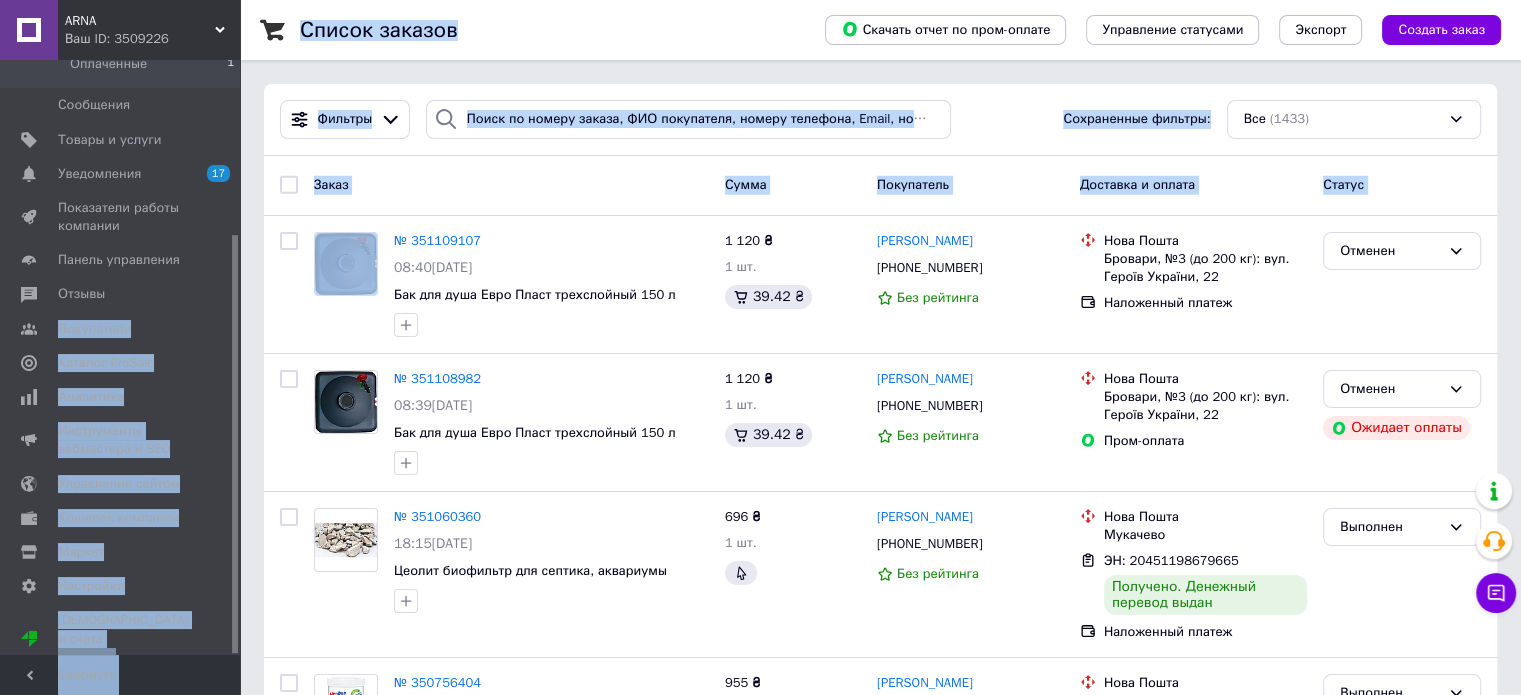 click on "Список заказов   Скачать отчет по пром-оплате Управление статусами Экспорт Создать заказ Фильтры Сохраненные фильтры: Все (1433) Заказ Сумма Покупатель Доставка и оплата Статус № 351109107 08:40, 04.07.2025 Бак для душа Евро Пласт трехслойный 150 л 1 120 ₴ 1 шт. 39.42 ₴ Юрій Демченко +380979521963 Без рейтинга Нова Пошта Бровари, №3 (до 200 кг): вул. Героїв України, 22 Наложенный платеж Отменен № 351108982 08:39, 04.07.2025 Бак для душа Евро Пласт трехслойный 150 л 1 120 ₴ 1 шт. 39.42 ₴ Юрій Демченко +380979521963 Без рейтинга Нова Пошта Бровари, №3 (до 200 кг): вул. Героїв України, 22 Пром-оплата Отменен № 351060360 696 ₴" at bounding box center (880, 1770) 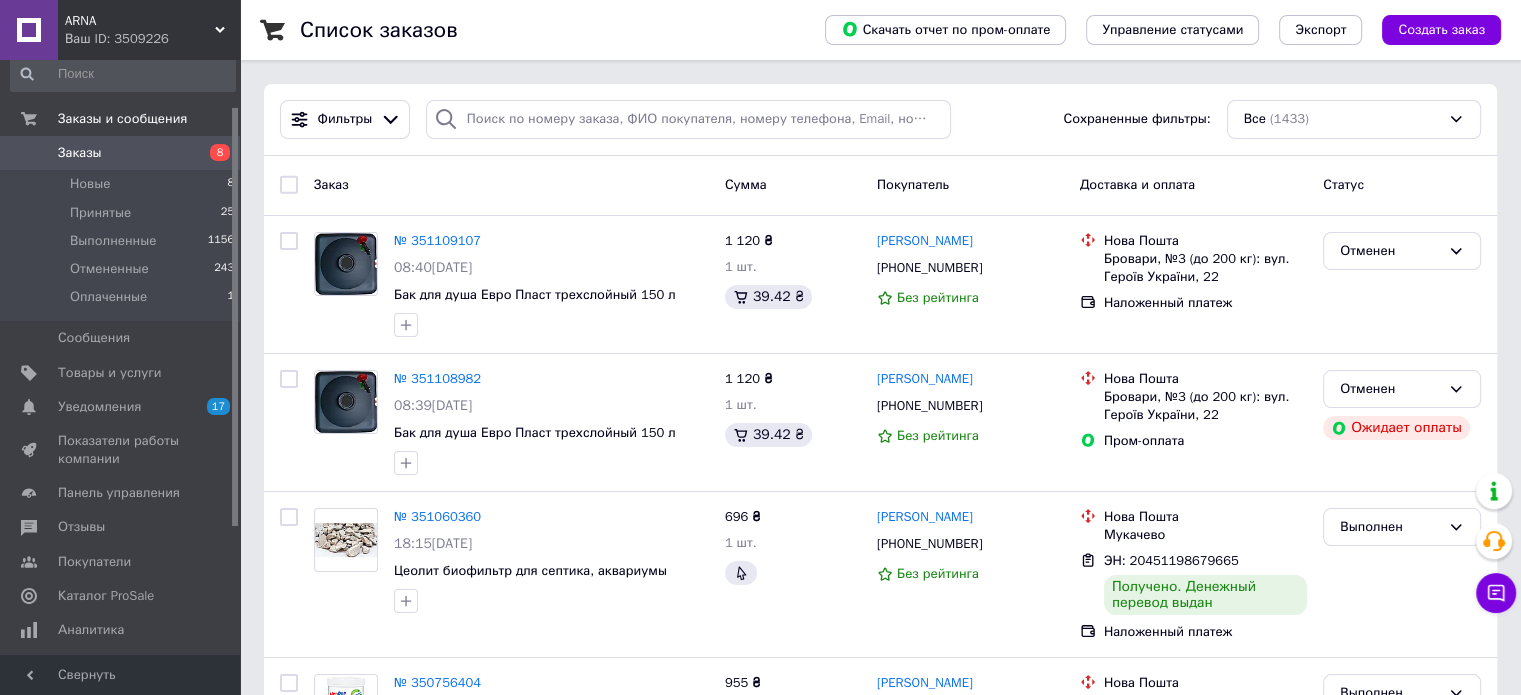 scroll, scrollTop: 0, scrollLeft: 0, axis: both 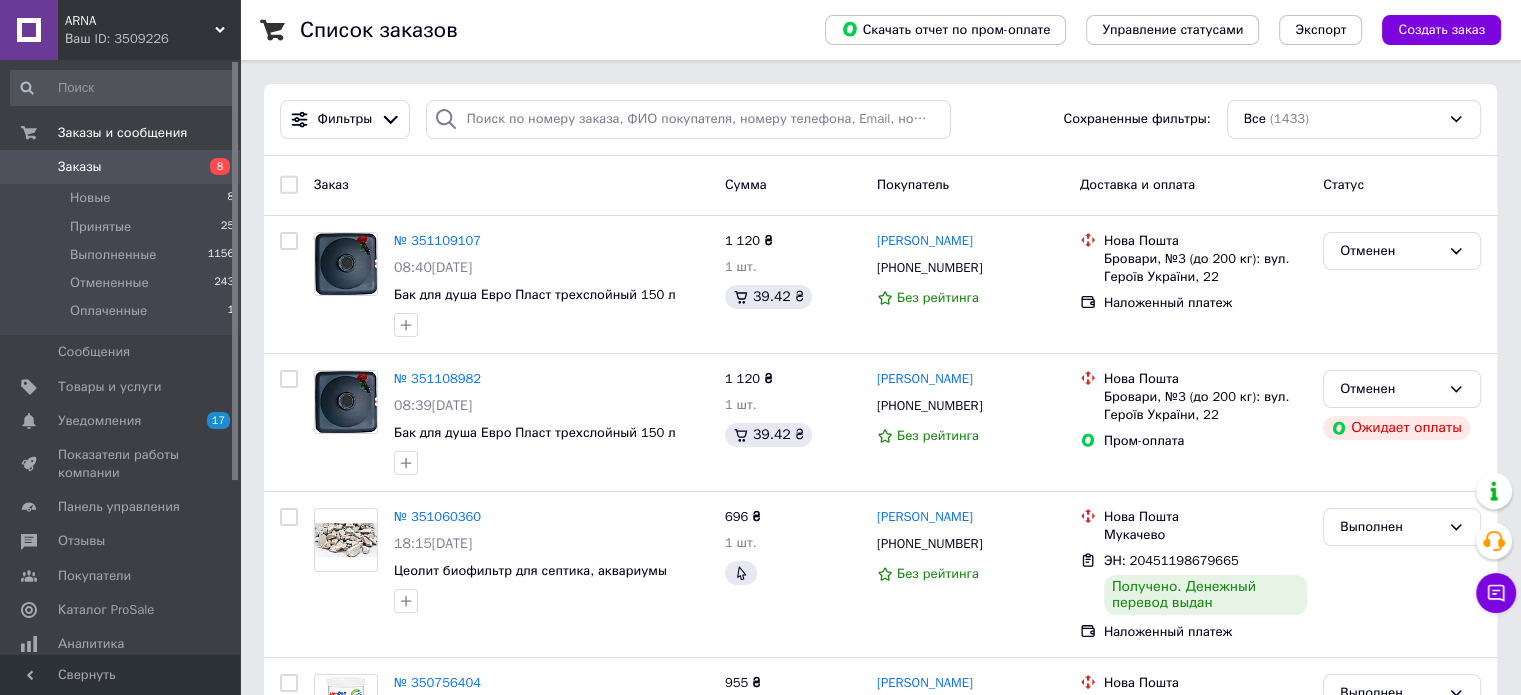 drag, startPoint x: 234, startPoint y: 274, endPoint x: 240, endPoint y: 71, distance: 203.08865 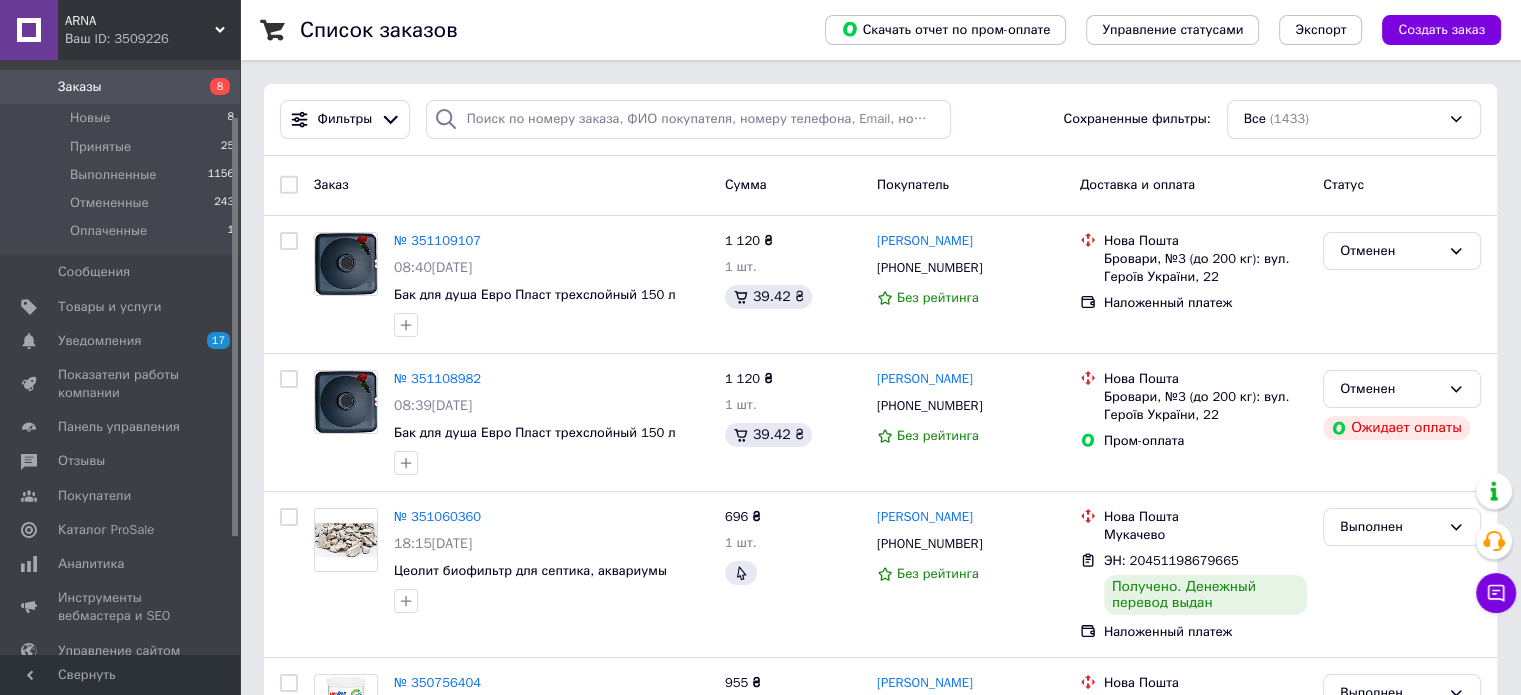 scroll, scrollTop: 132, scrollLeft: 0, axis: vertical 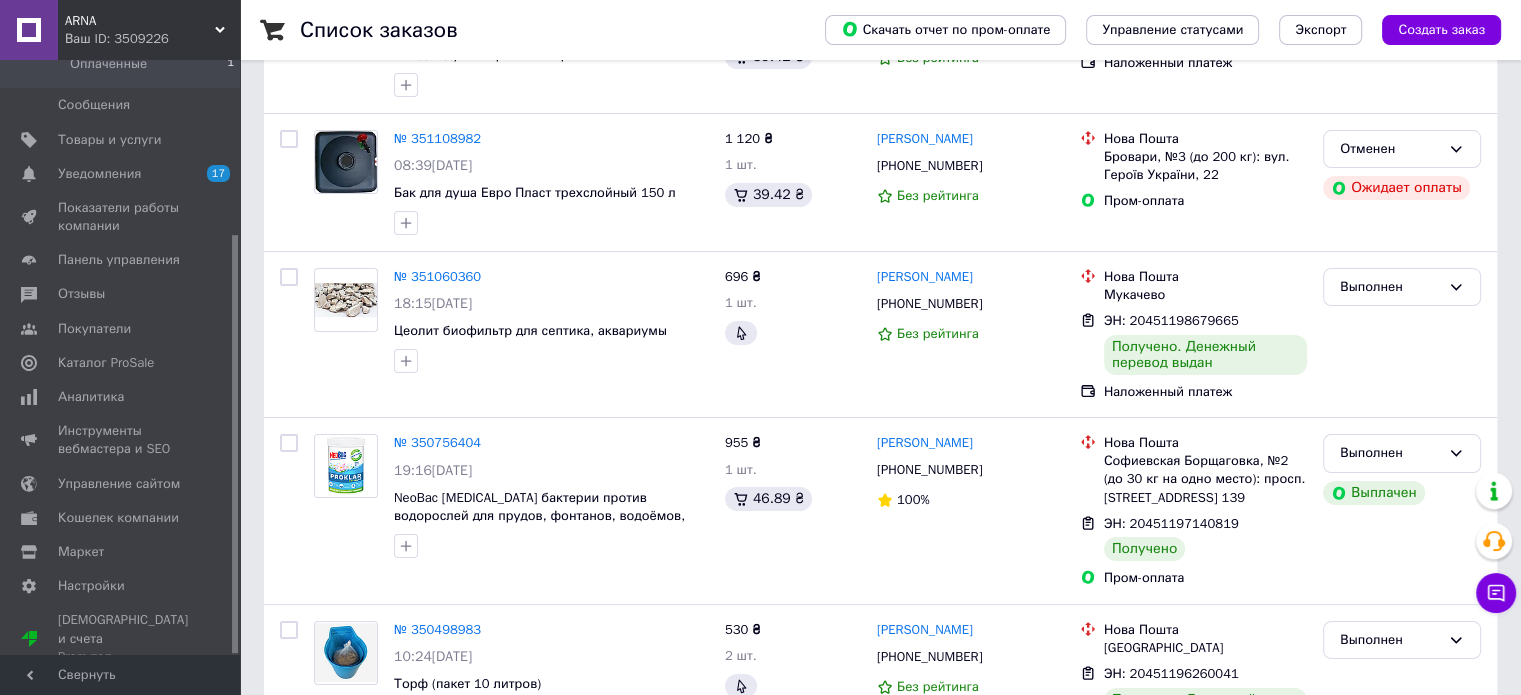 click on "Список заказов   Скачать отчет по пром-оплате Управление статусами Экспорт Создать заказ Фильтры Сохраненные фильтры: Все (1433) Заказ Сумма Покупатель Доставка и оплата Статус № 351109107 08:40, 04.07.2025 Бак для душа Евро Пласт трехслойный 150 л 1 120 ₴ 1 шт. 39.42 ₴ Юрій Демченко +380979521963 Без рейтинга Нова Пошта Бровари, №3 (до 200 кг): вул. Героїв України, 22 Наложенный платеж Отменен № 351108982 08:39, 04.07.2025 Бак для душа Евро Пласт трехслойный 150 л 1 120 ₴ 1 шт. 39.42 ₴ Юрій Демченко +380979521963 Без рейтинга Нова Пошта Бровари, №3 (до 200 кг): вул. Героїв України, 22 Пром-оплата Отменен № 351060360 696 ₴" at bounding box center [880, 1530] 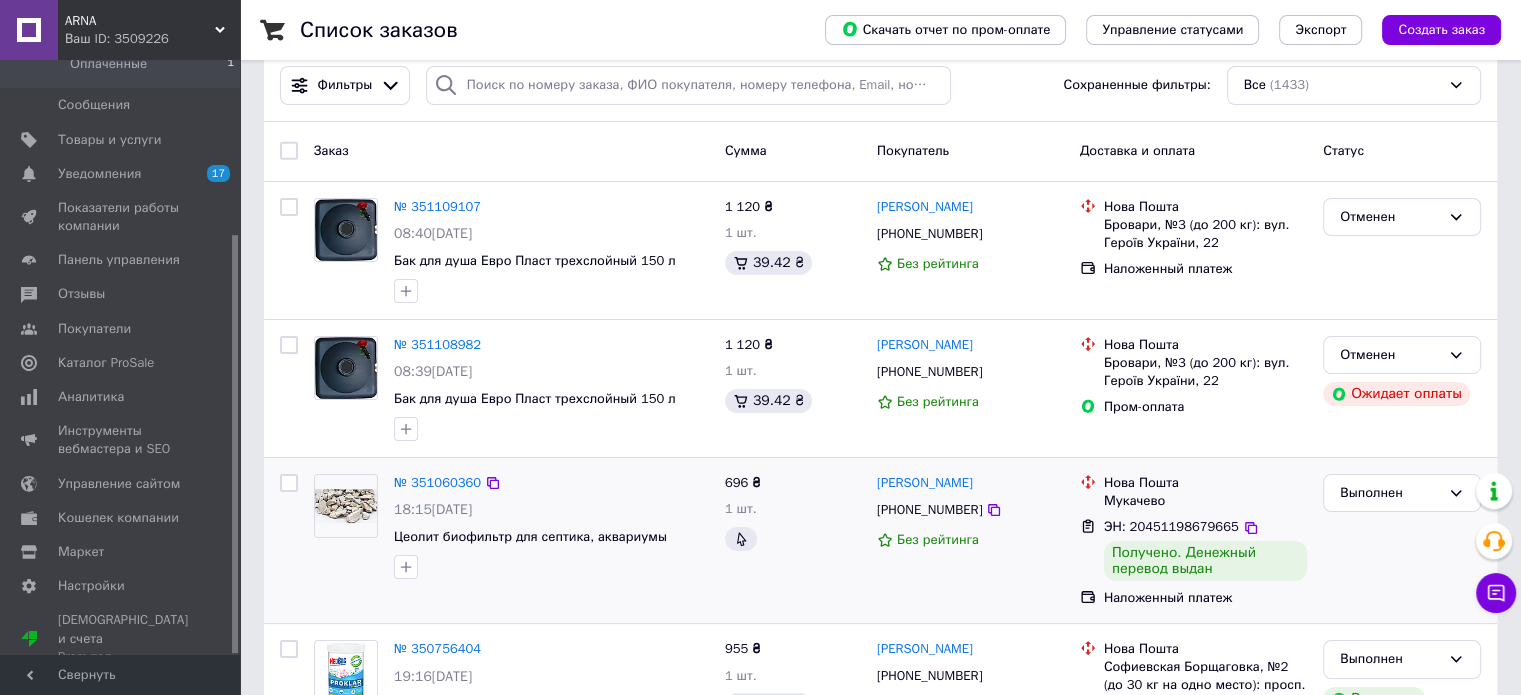 scroll, scrollTop: 40, scrollLeft: 0, axis: vertical 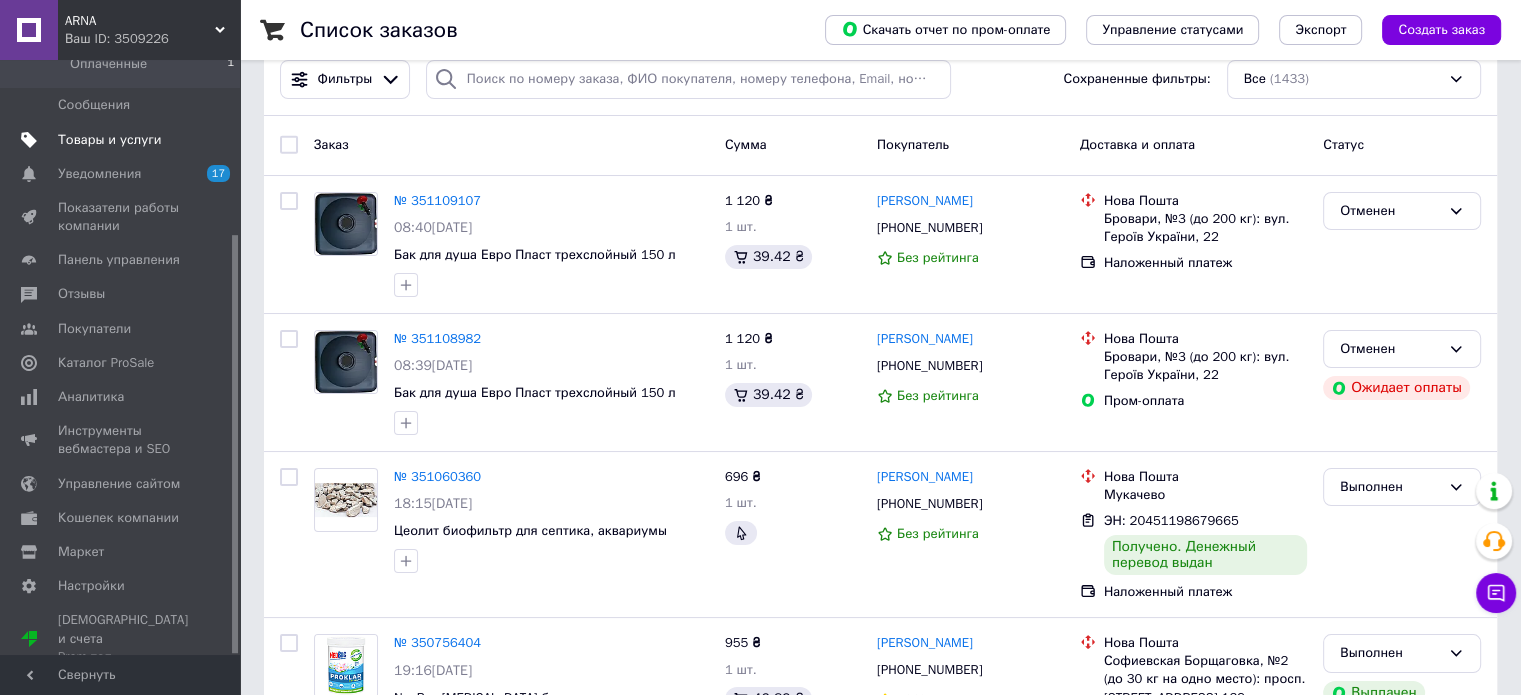 click on "Товары и услуги" at bounding box center [110, 140] 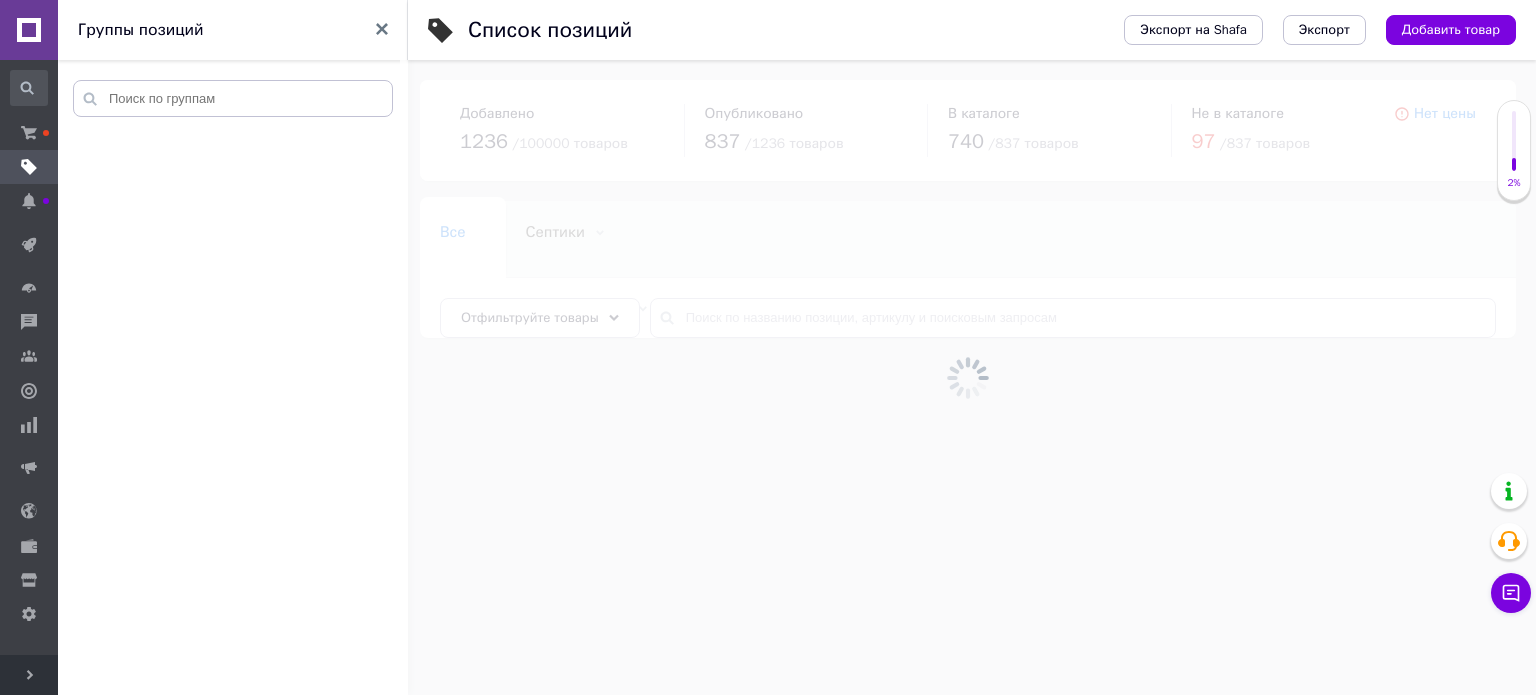 click at bounding box center (236, 414) 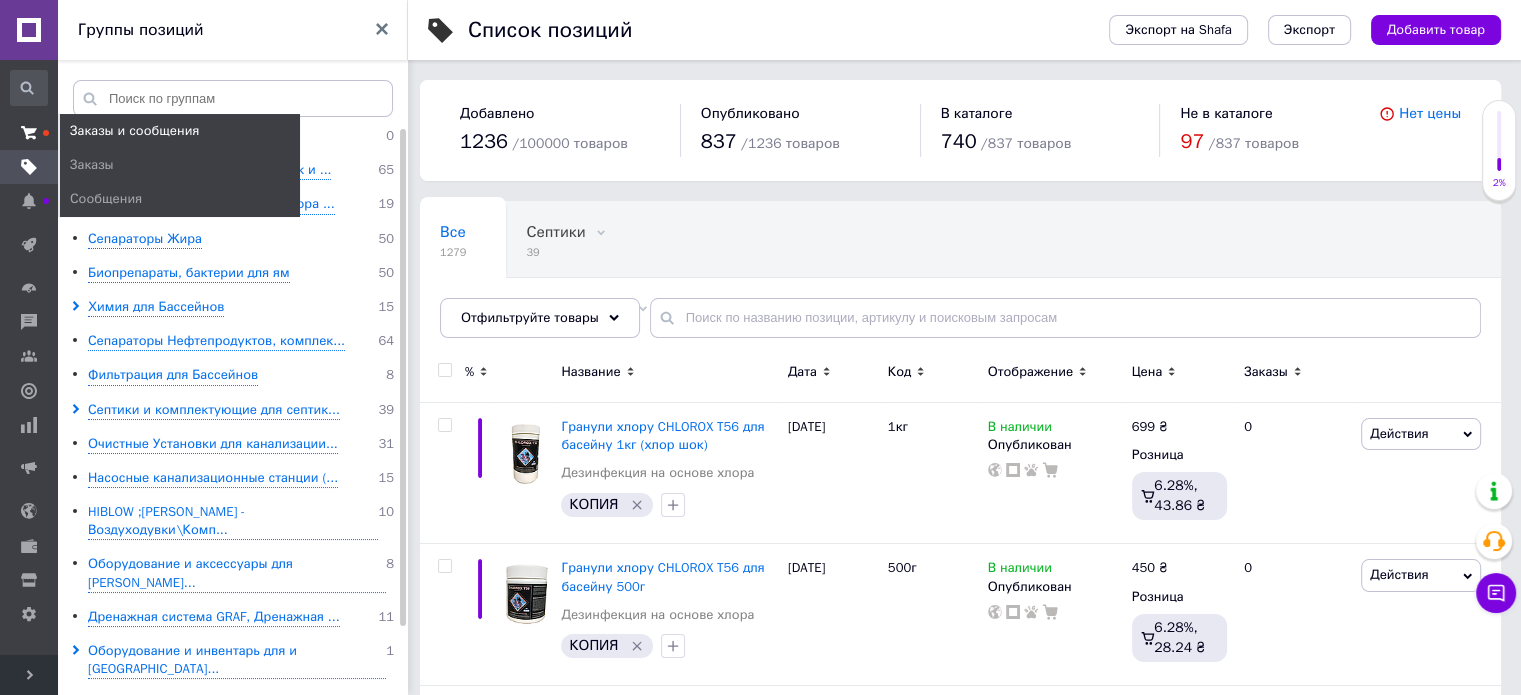 click at bounding box center (29, 133) 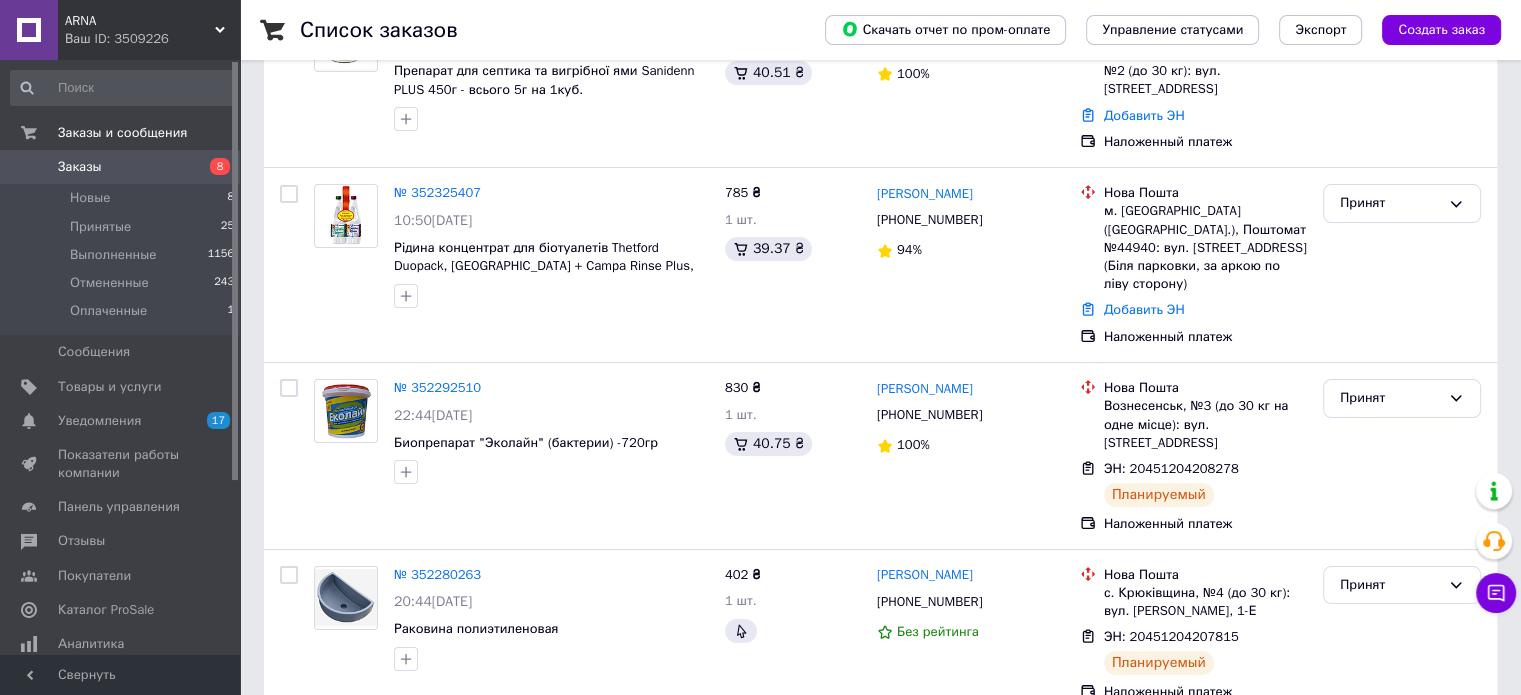 scroll, scrollTop: 240, scrollLeft: 0, axis: vertical 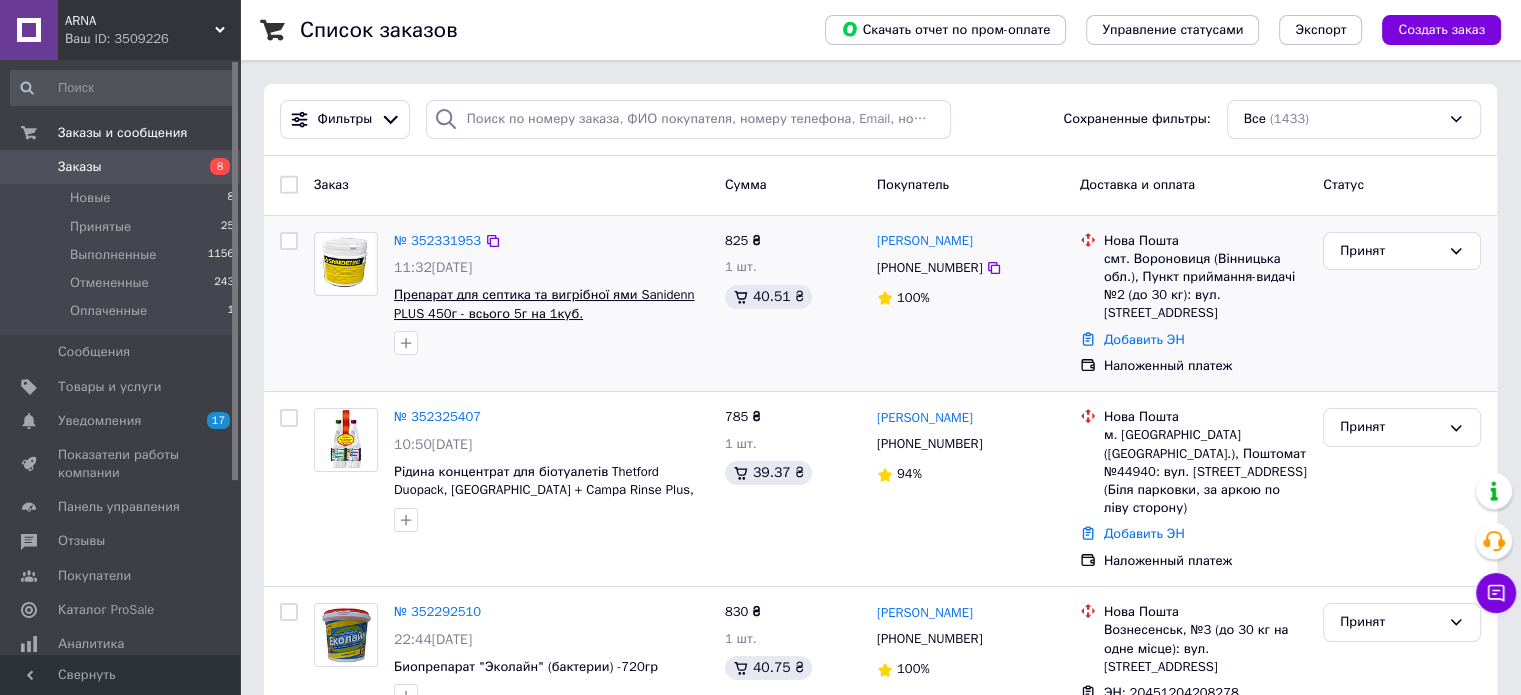 click on "Препарат для септика та вигрібної ями Sanidenn PLUS 450г - всього 5г на 1куб." at bounding box center (544, 304) 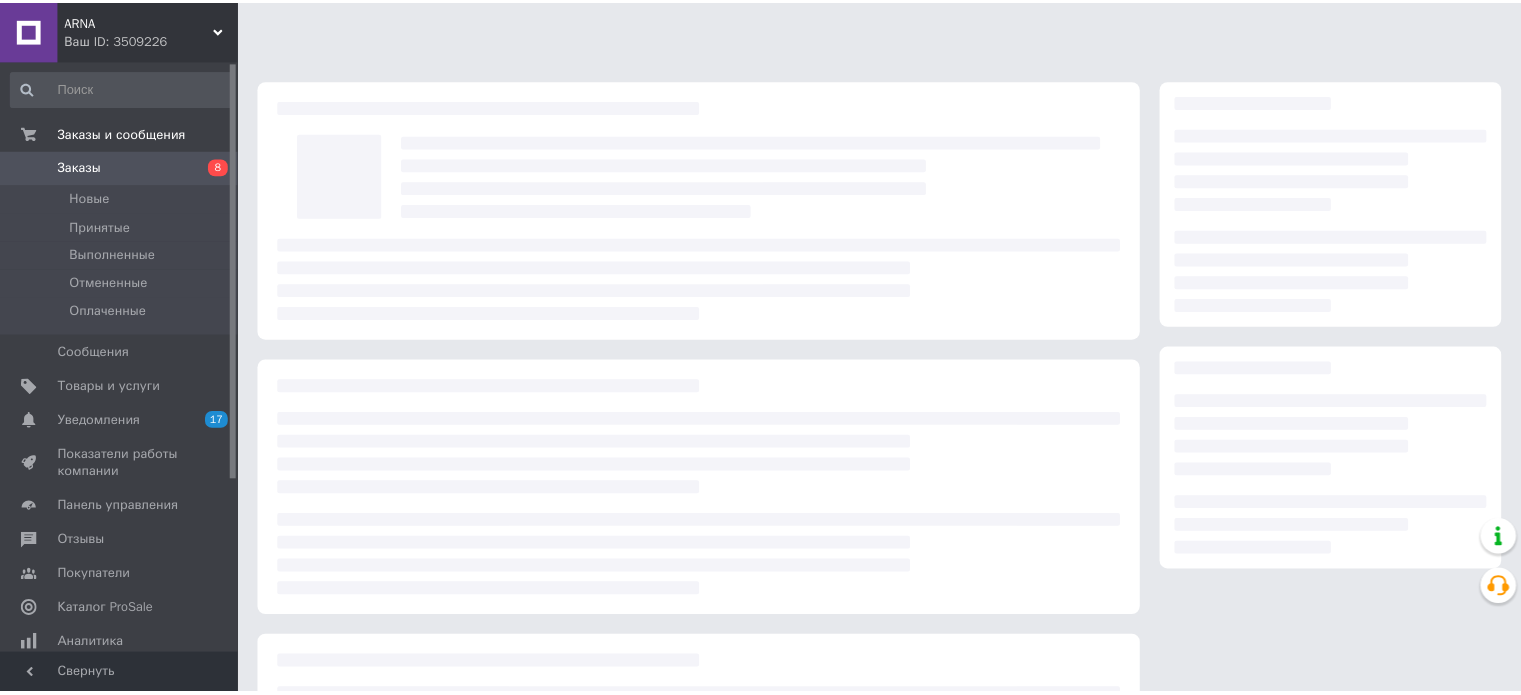 scroll, scrollTop: 0, scrollLeft: 0, axis: both 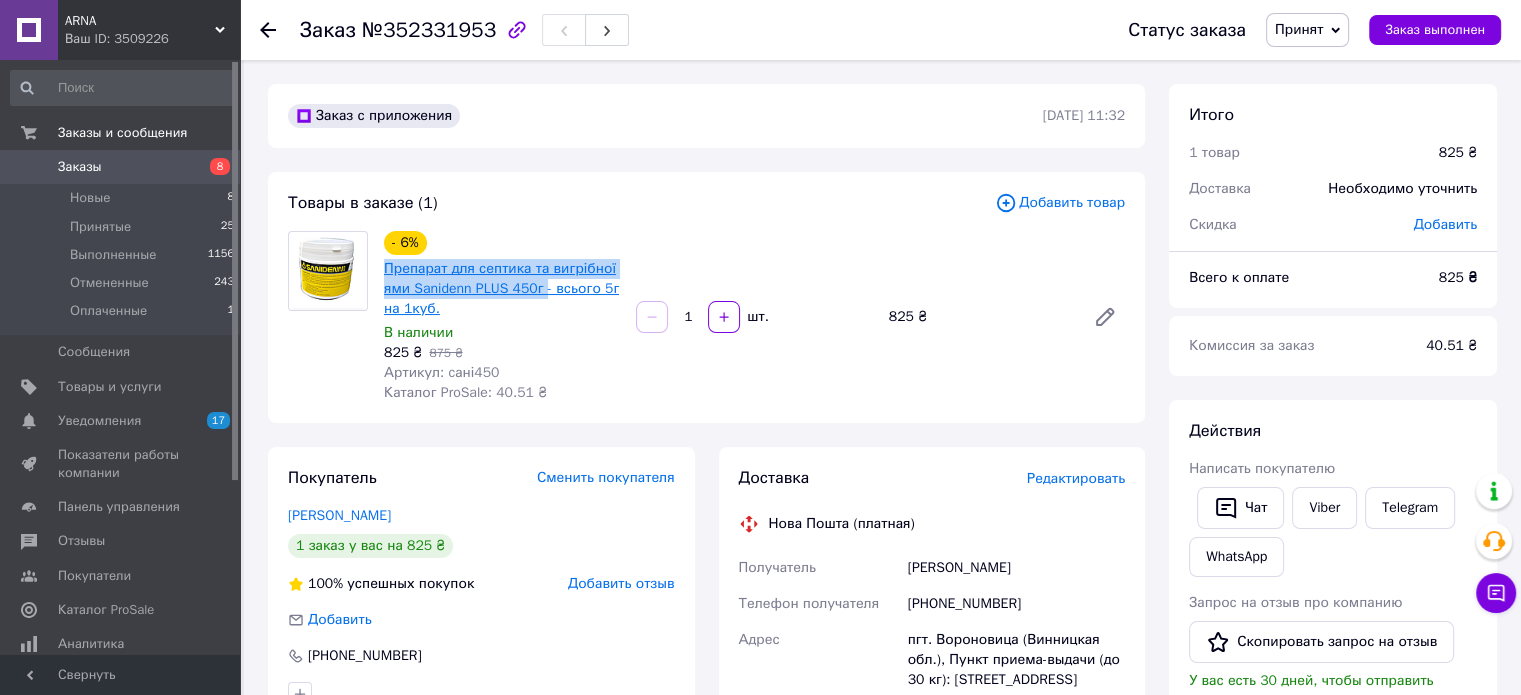 drag, startPoint x: 480, startPoint y: 280, endPoint x: 542, endPoint y: 289, distance: 62.649822 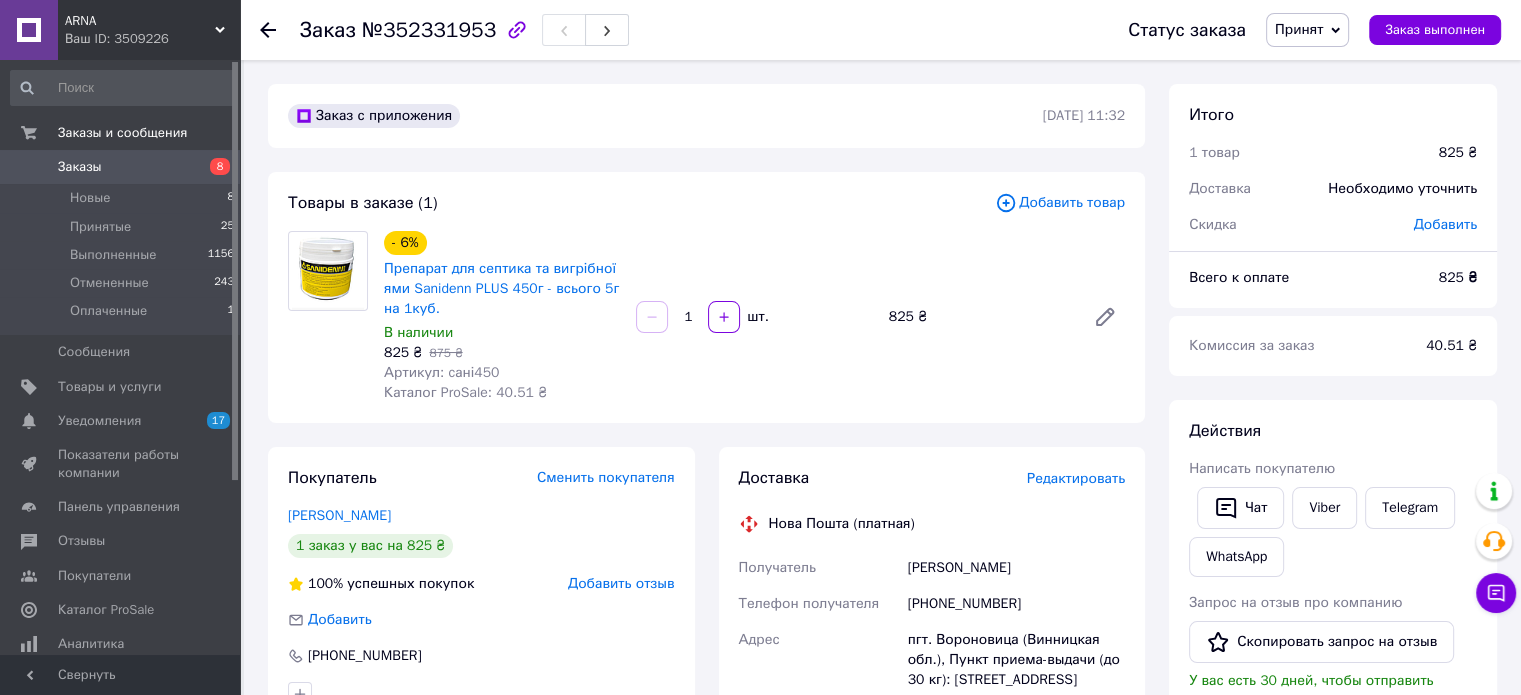 click on "- 6% Препарат для септика та вигрібної ями Sanidenn PLUS 450г - всього 5г на 1куб. В наличии 825 ₴   875 ₴ Артикул: cані450 Каталог ProSale: 40.51 ₴  1   шт. 825 ₴" at bounding box center (754, 317) 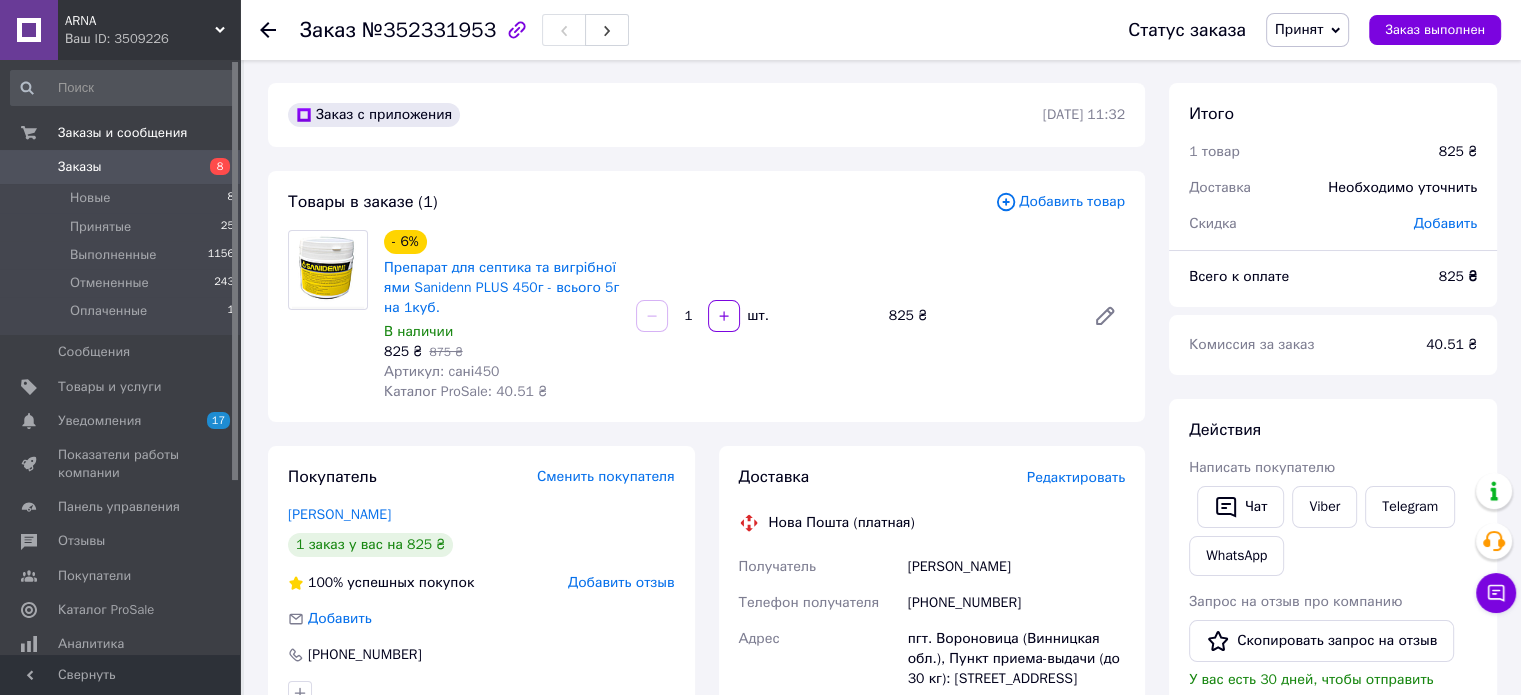 scroll, scrollTop: 0, scrollLeft: 0, axis: both 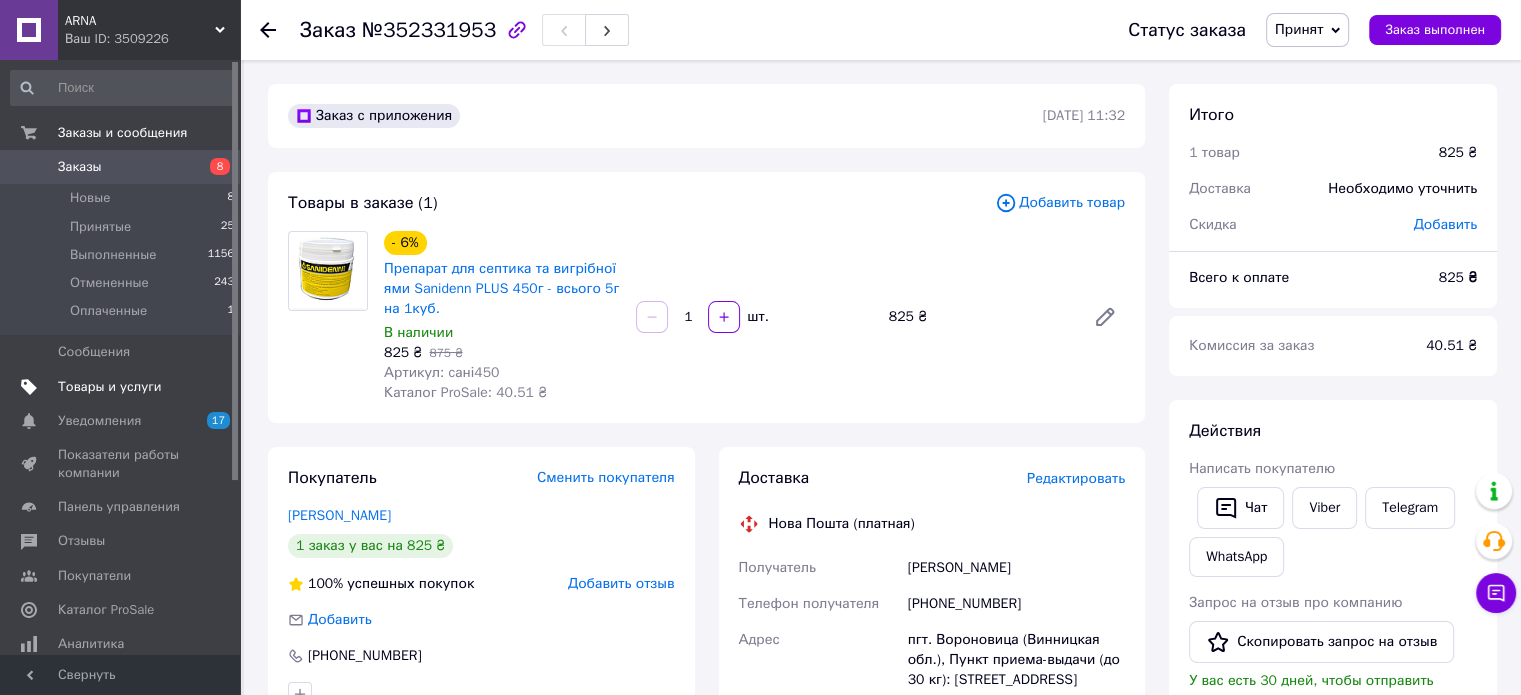 click on "Товары и услуги" at bounding box center [110, 387] 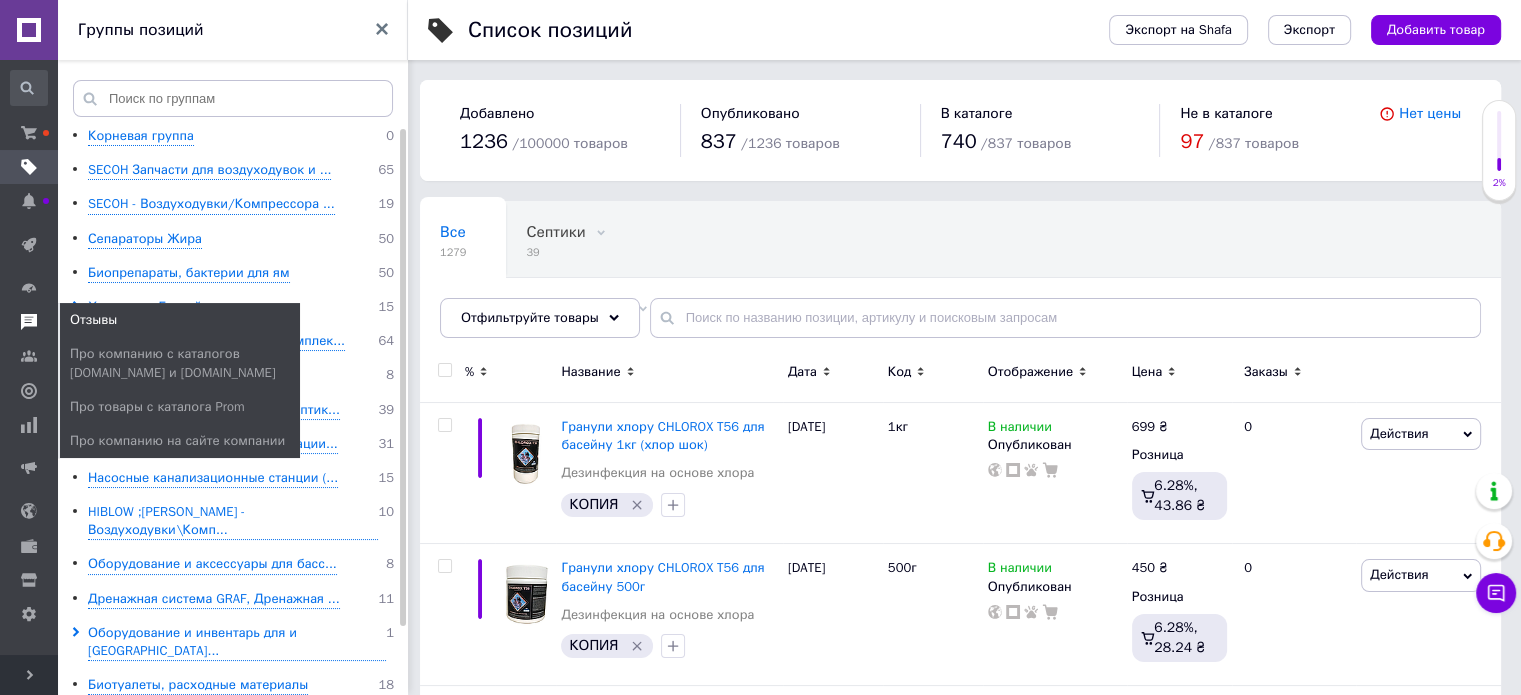 click 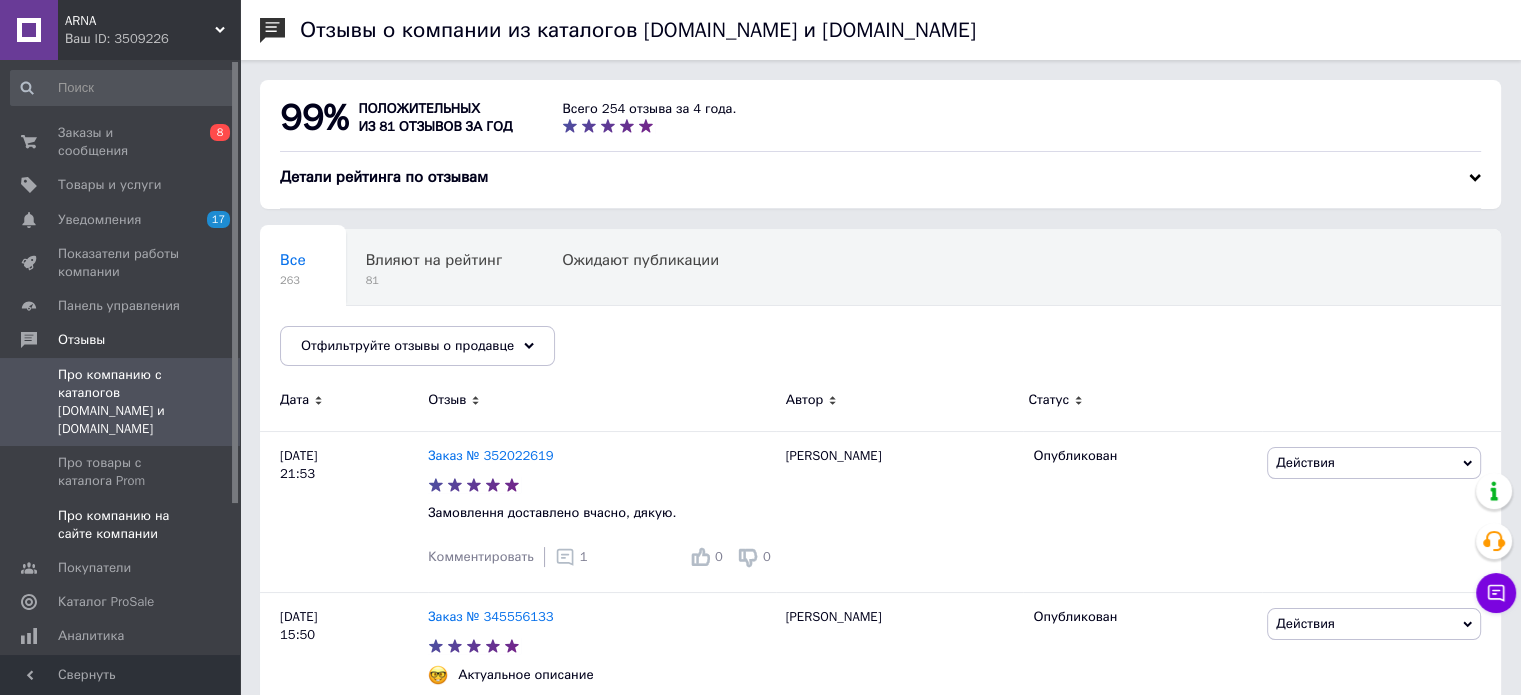 click on "Про компанию на сайте компании" at bounding box center [121, 525] 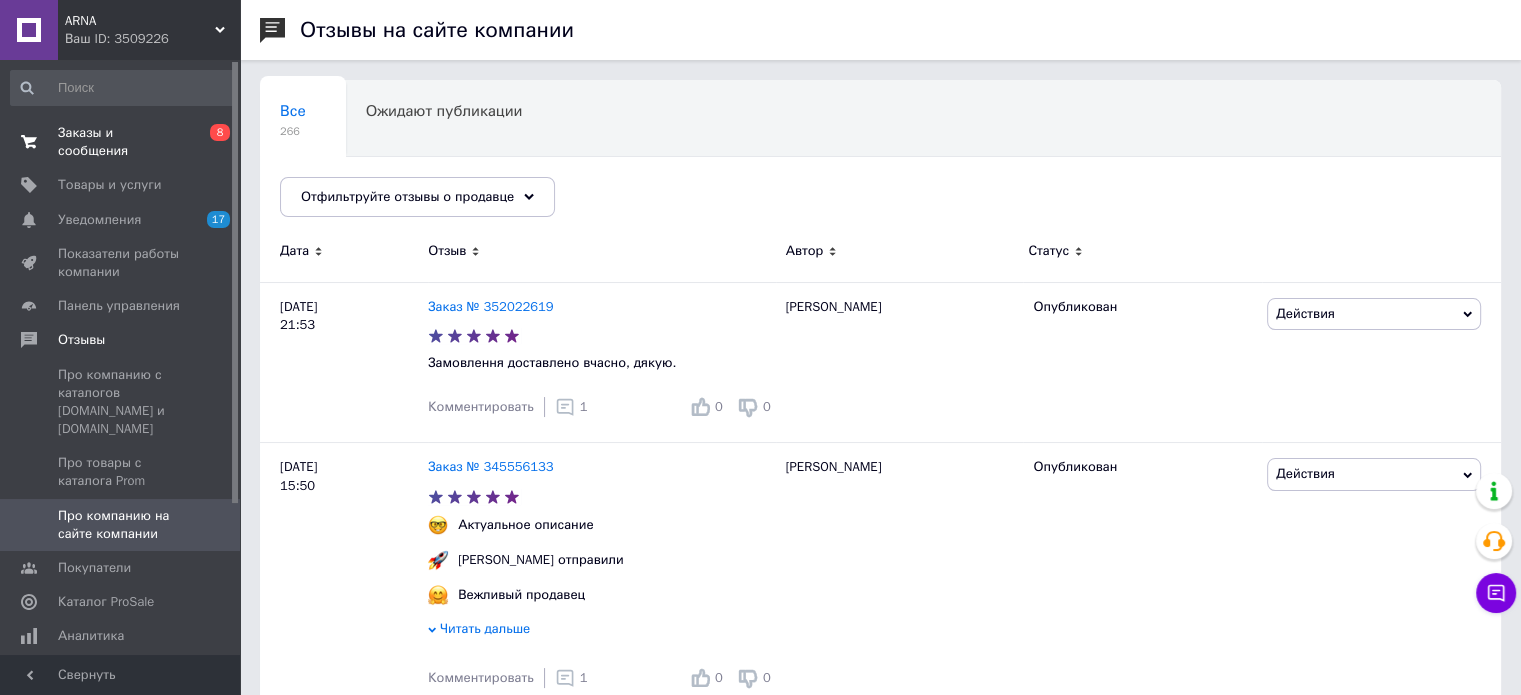 click on "Заказы и сообщения 0 8" at bounding box center [123, 142] 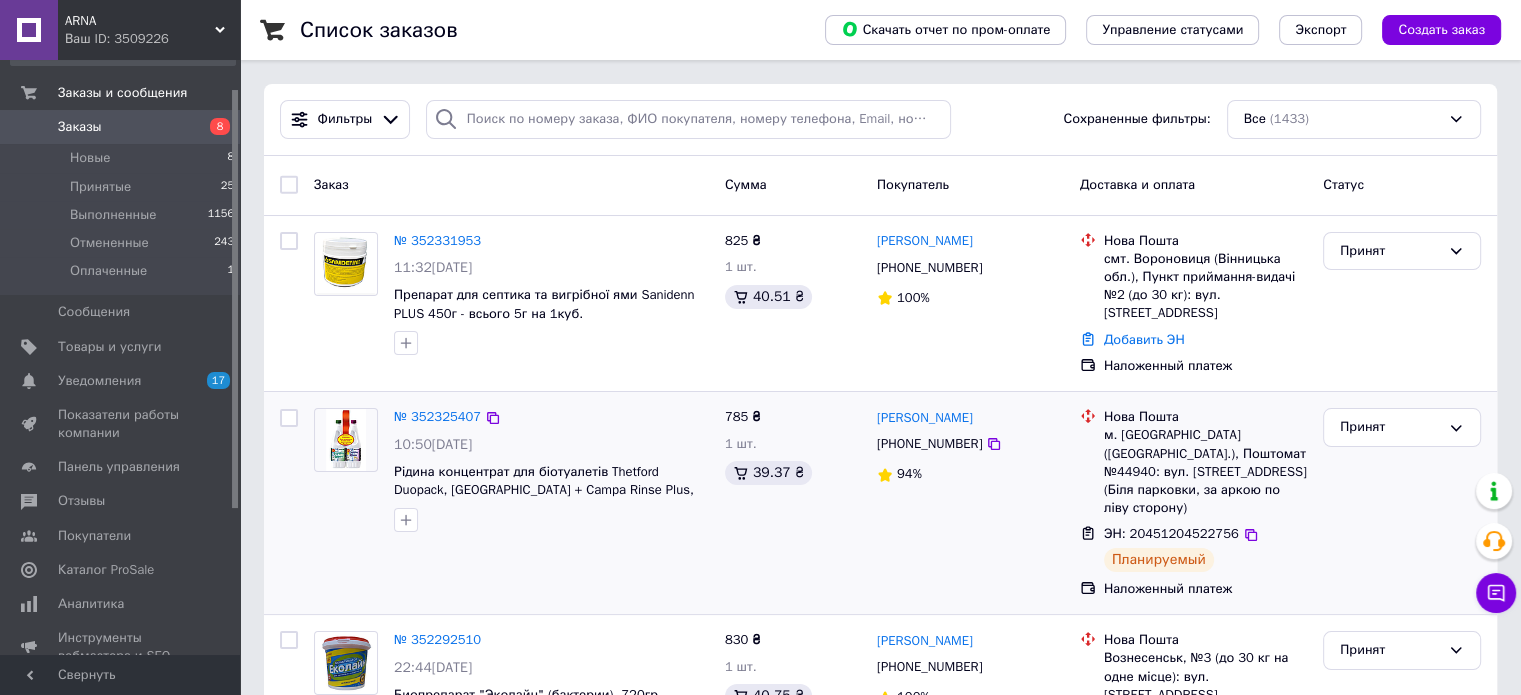 scroll, scrollTop: 219, scrollLeft: 0, axis: vertical 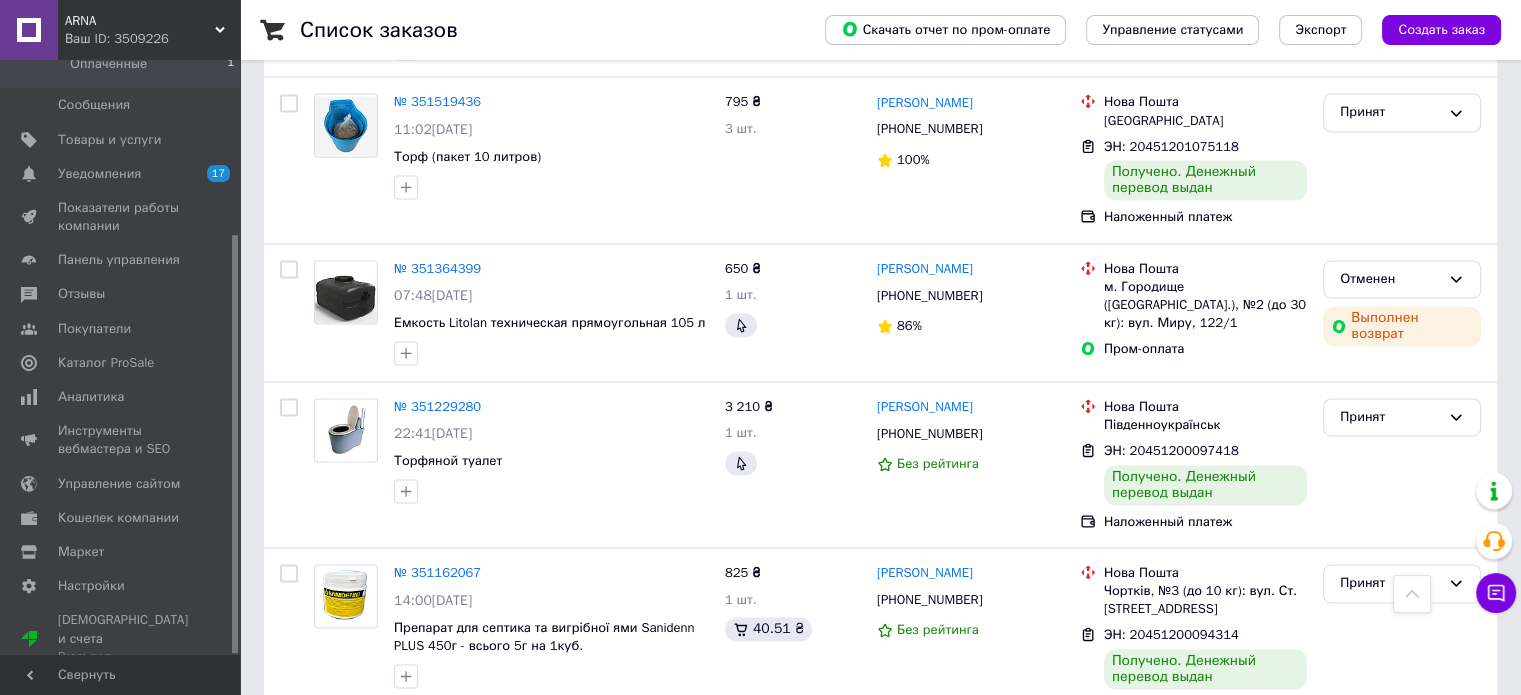 click on "Получено. Денежный перевод выдан" at bounding box center [1205, 669] 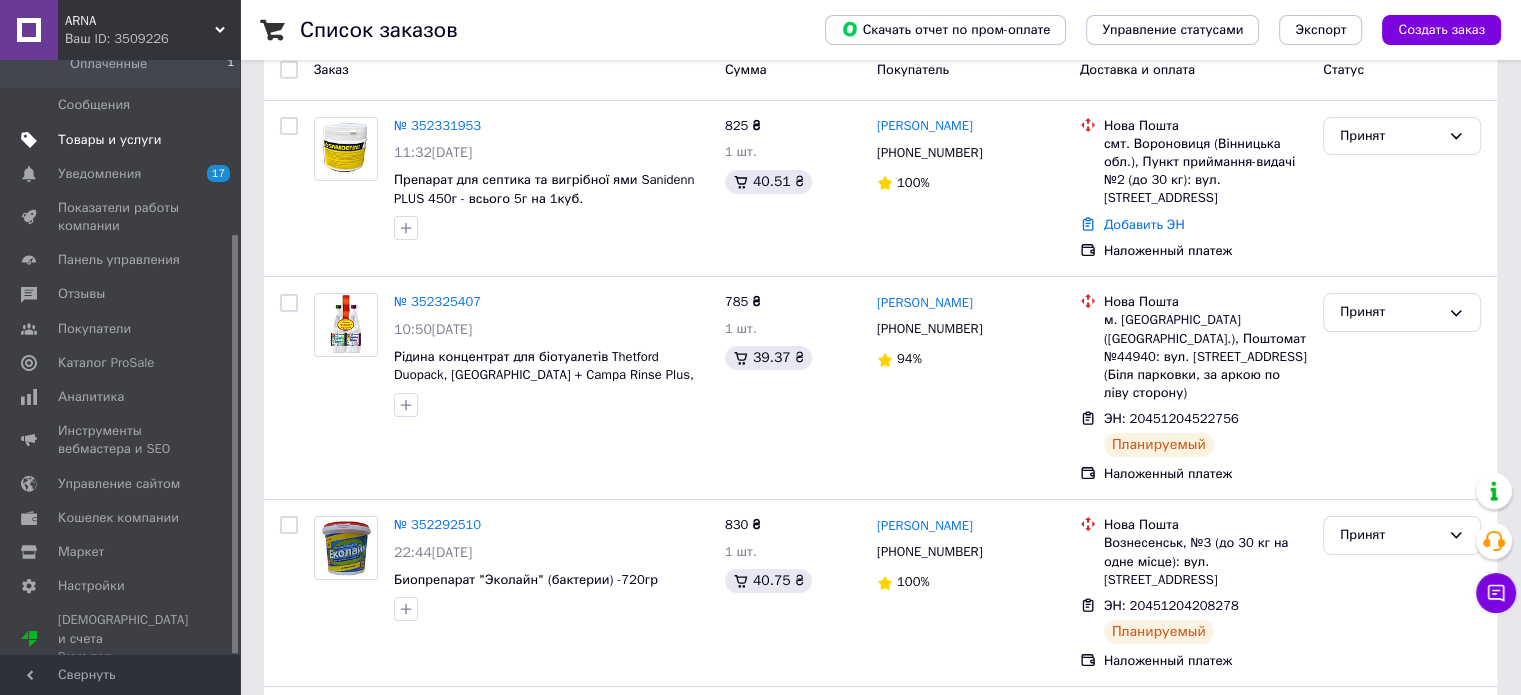 scroll, scrollTop: 114, scrollLeft: 0, axis: vertical 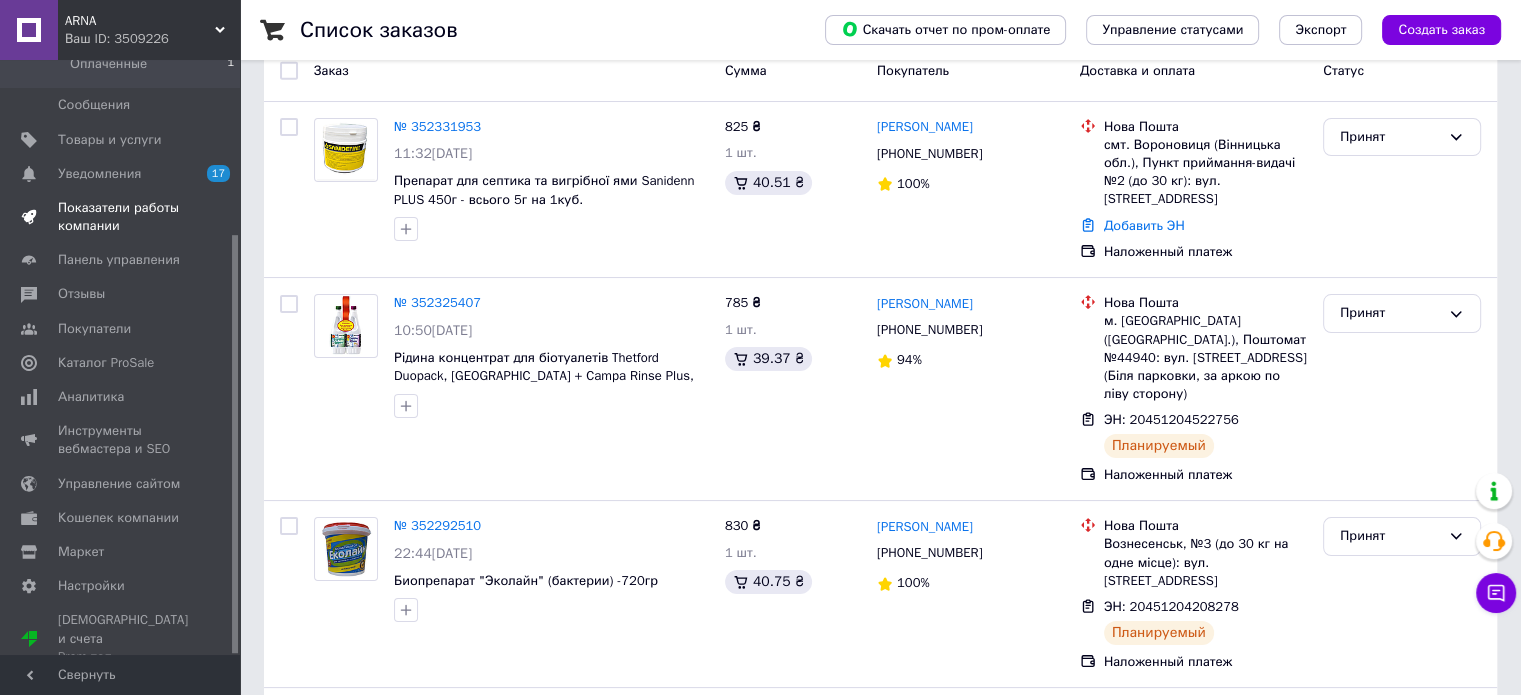 click on "Показатели работы компании" at bounding box center [121, 217] 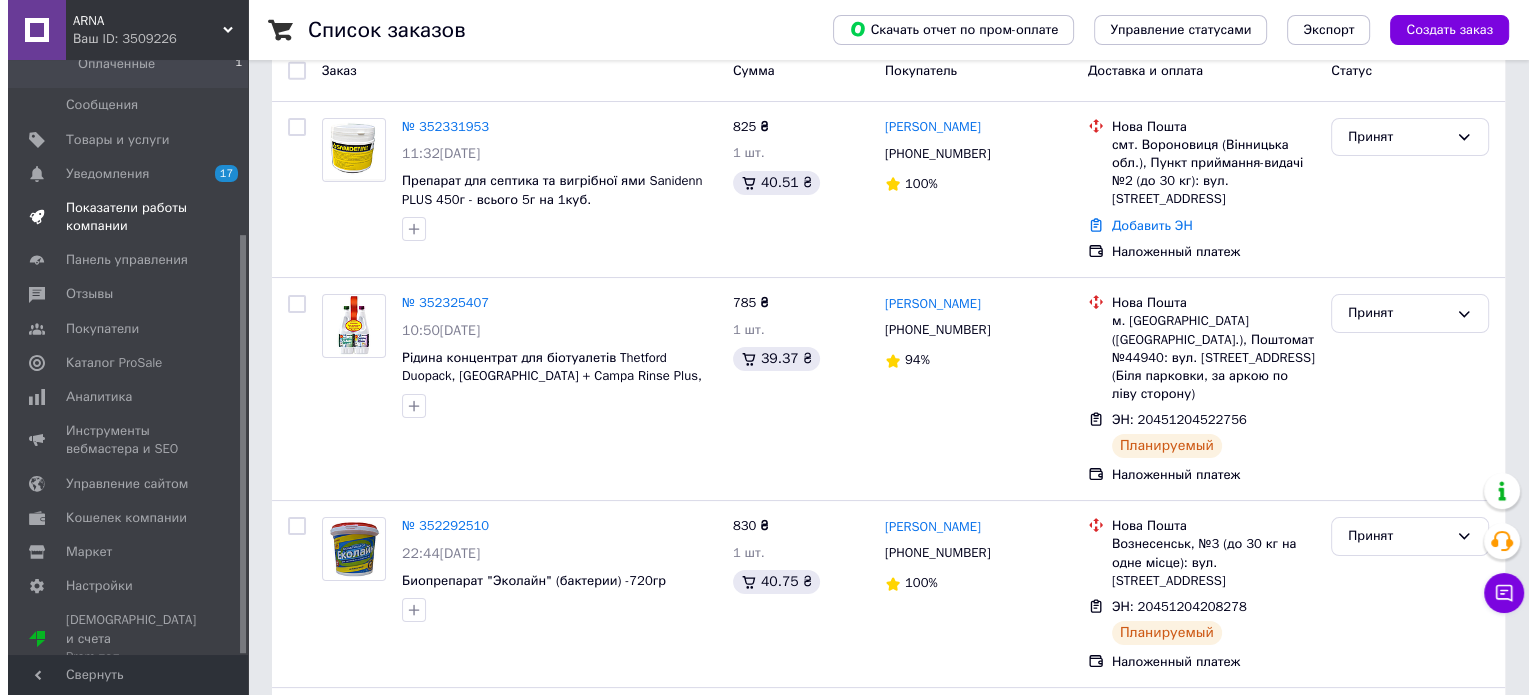 scroll, scrollTop: 0, scrollLeft: 0, axis: both 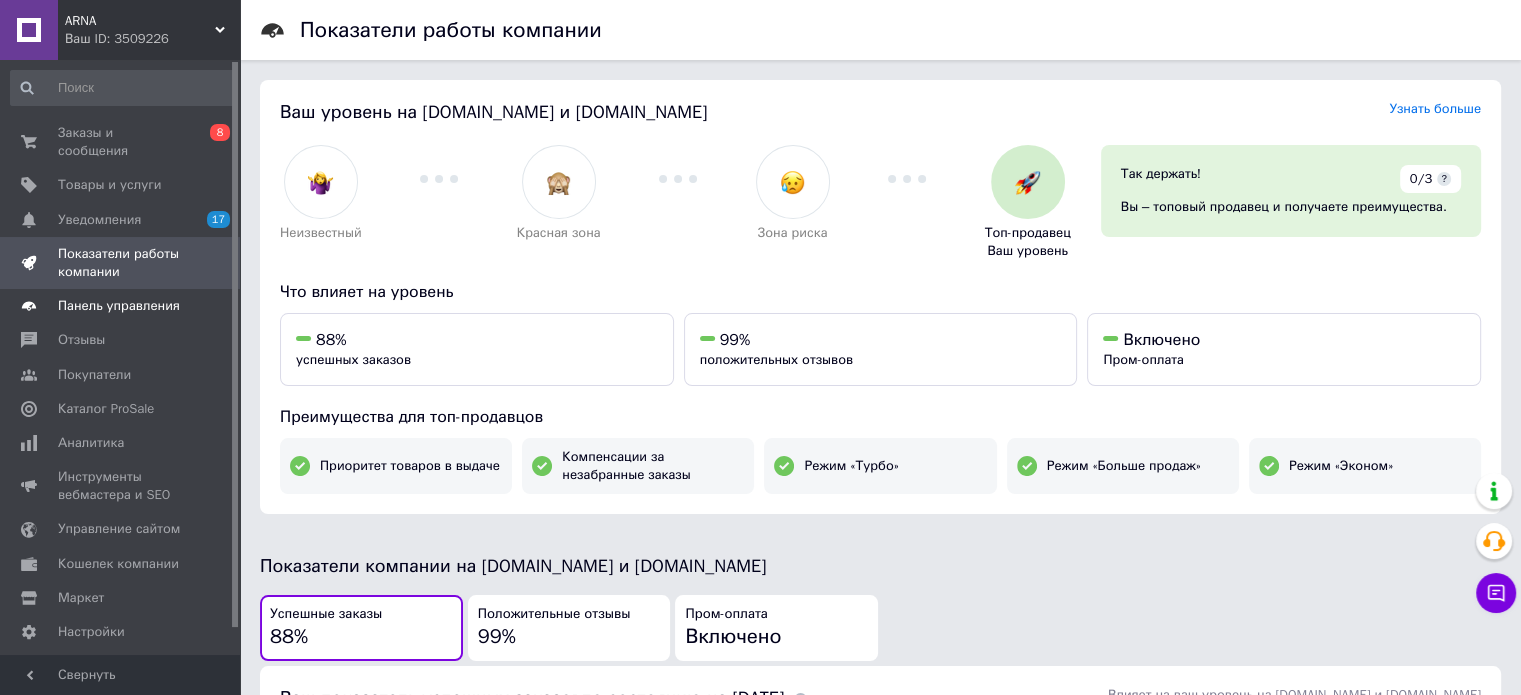 click on "Панель управления" at bounding box center (123, 306) 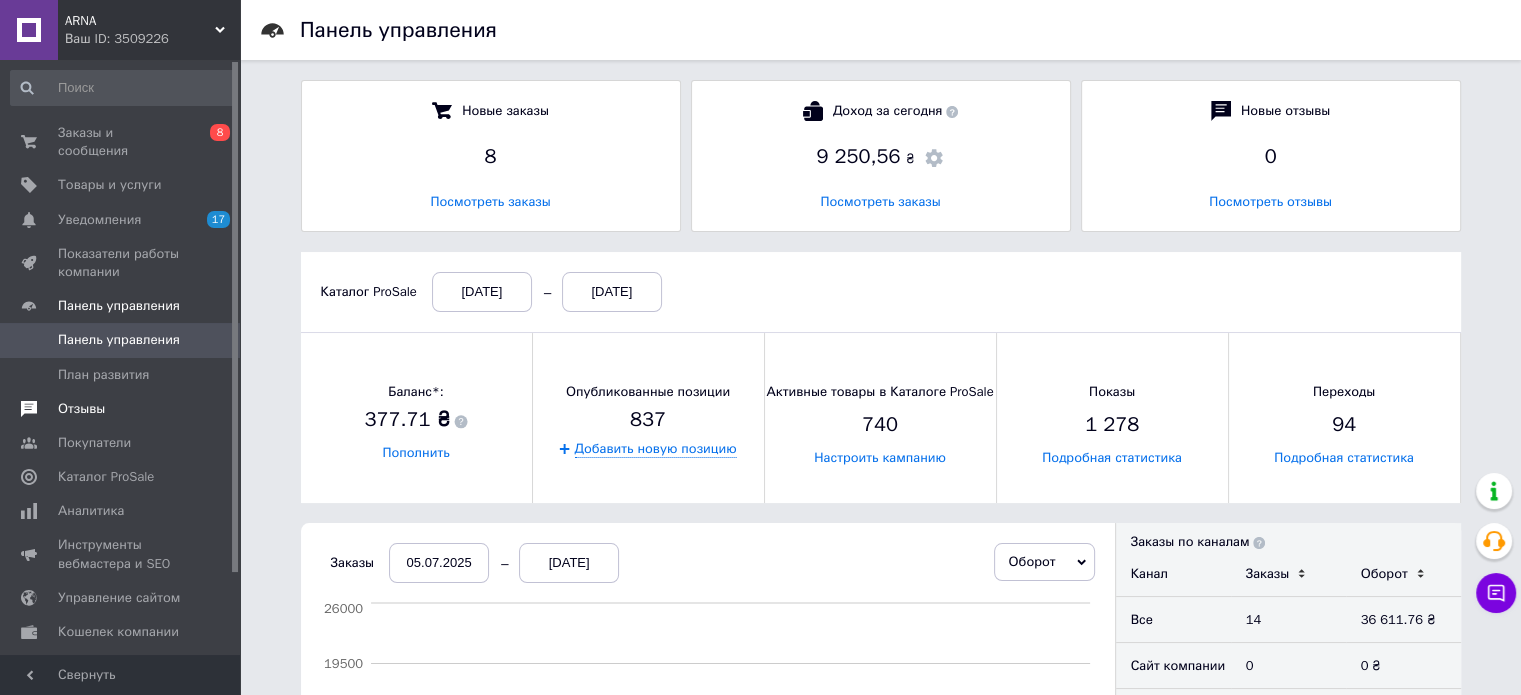 scroll, scrollTop: 10, scrollLeft: 9, axis: both 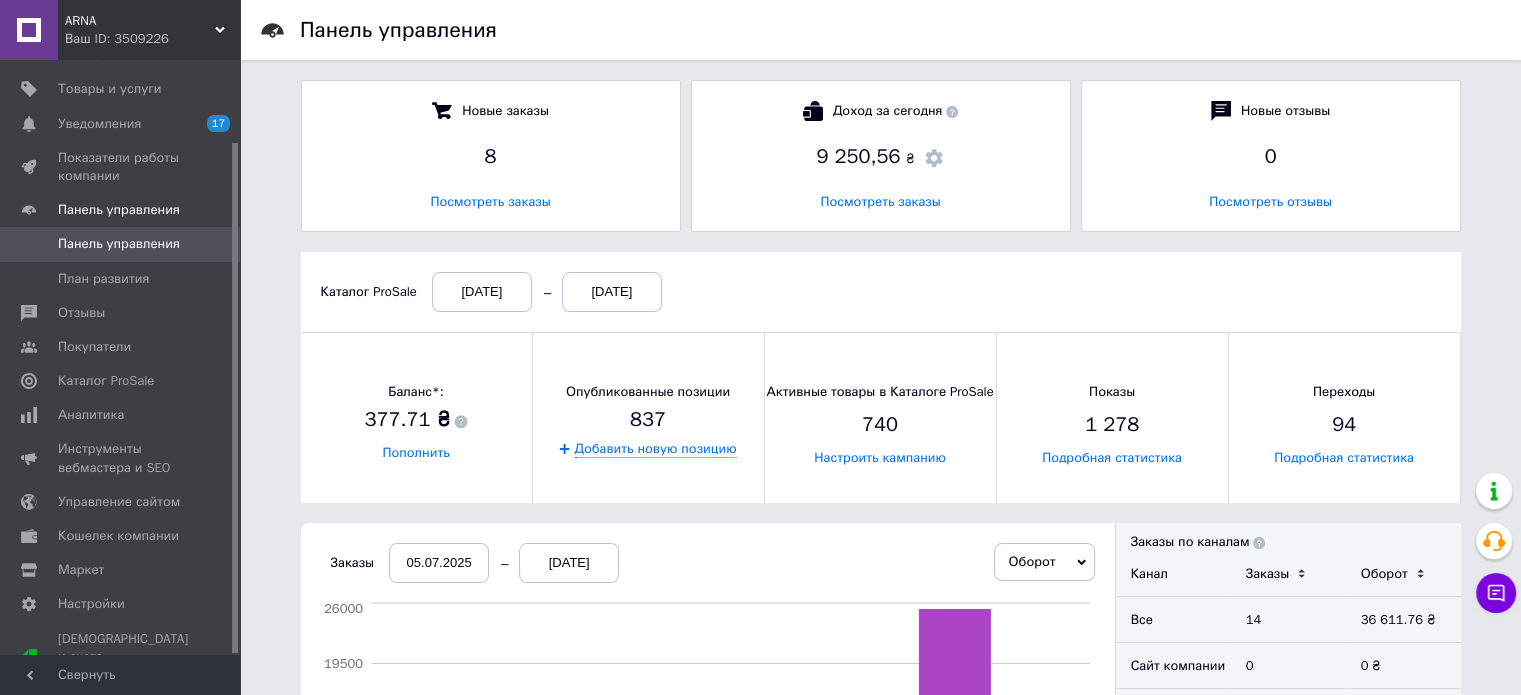 drag, startPoint x: 236, startPoint y: 533, endPoint x: 229, endPoint y: 666, distance: 133.18408 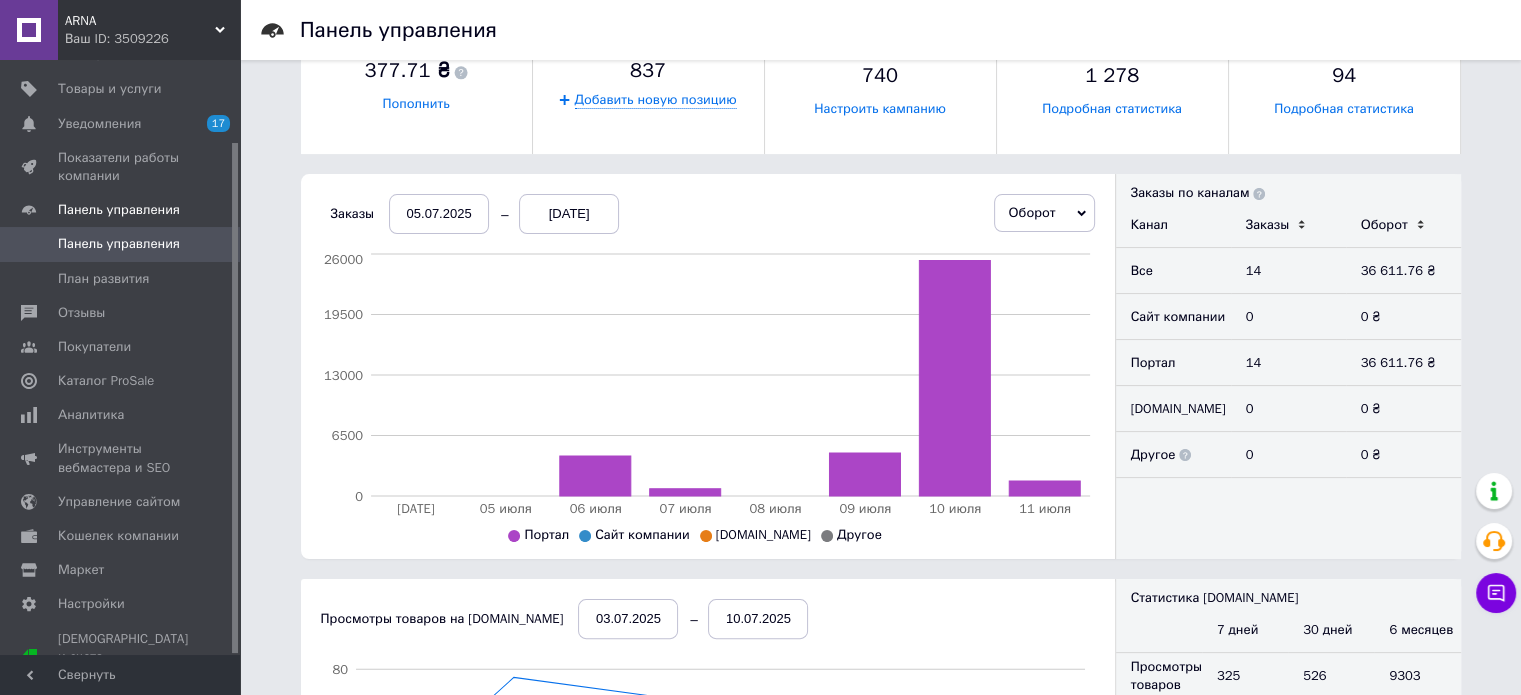 scroll, scrollTop: 344, scrollLeft: 0, axis: vertical 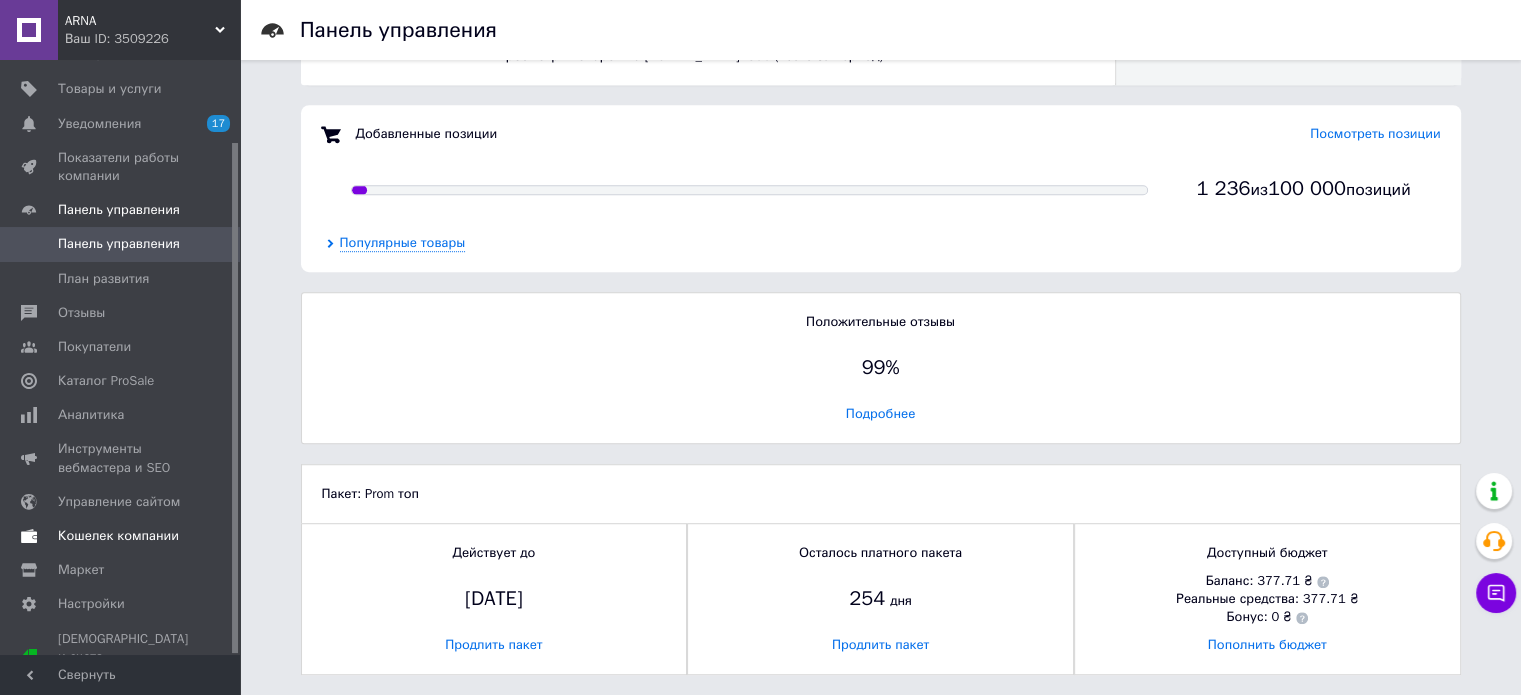 click on "Кошелек компании" at bounding box center [118, 536] 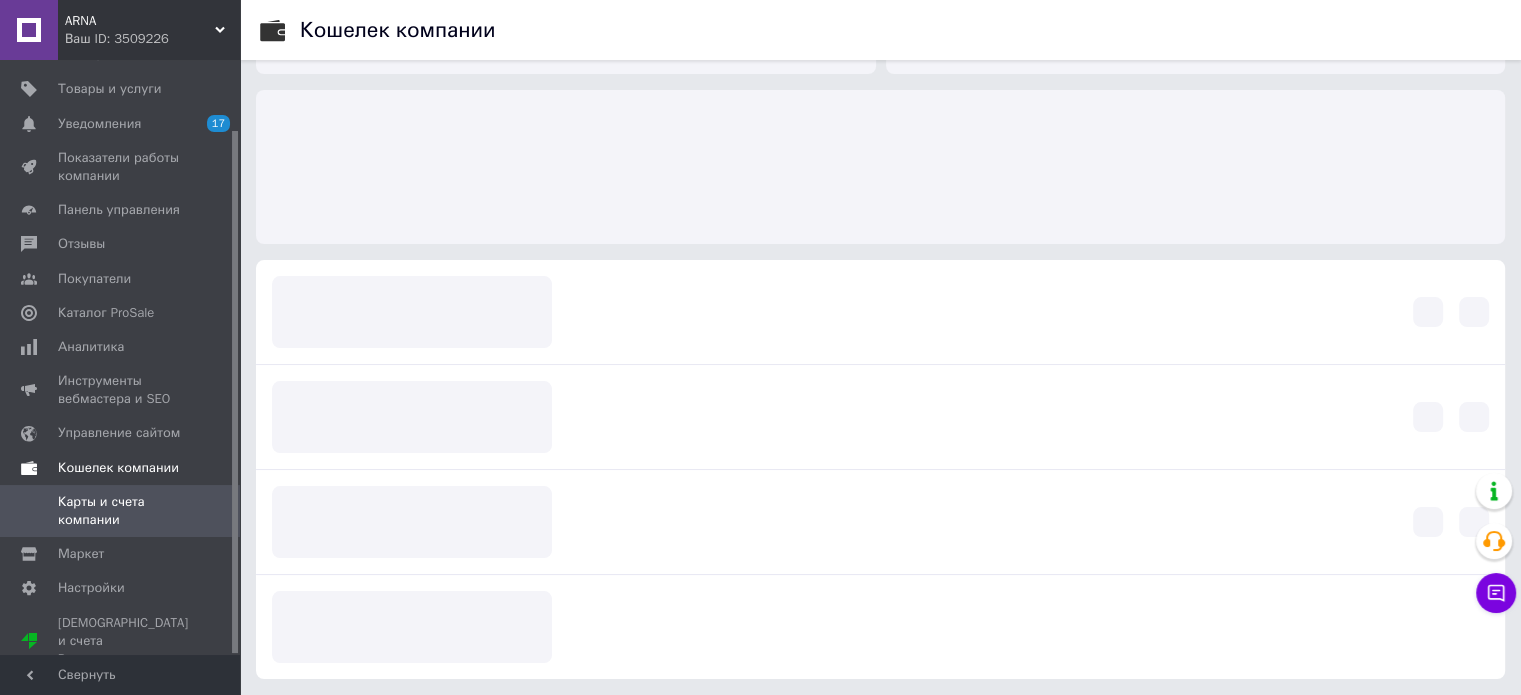 scroll, scrollTop: 80, scrollLeft: 0, axis: vertical 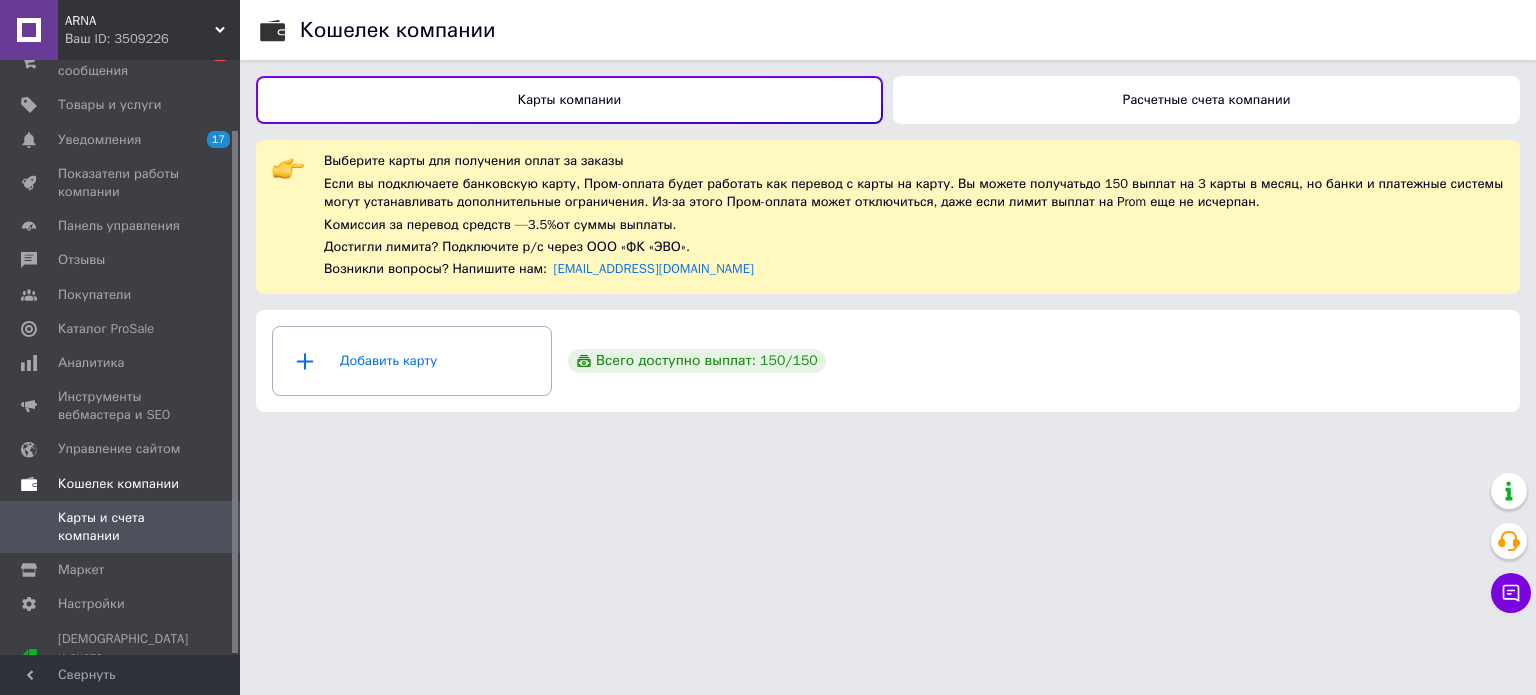 click on "Карты и счета компании" at bounding box center (121, 527) 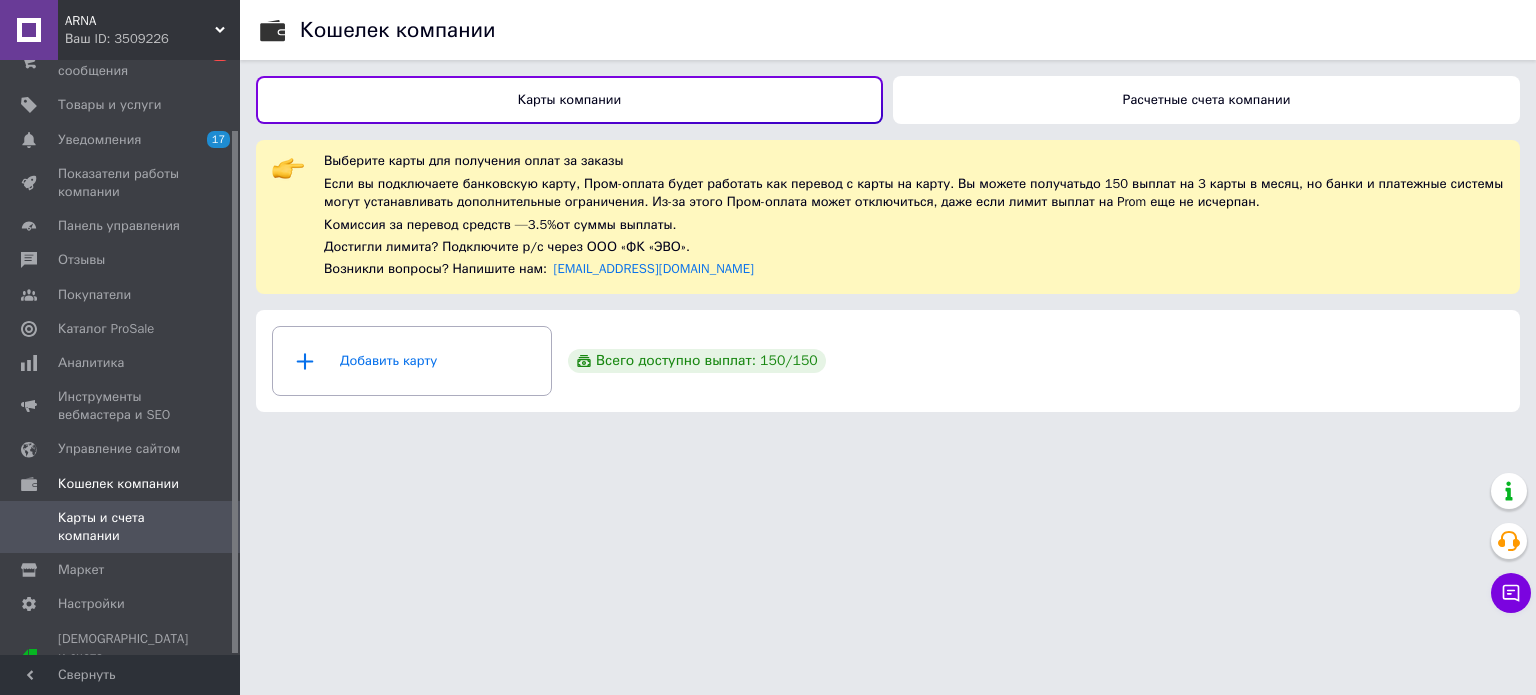 click on "Расчетные счета компании" at bounding box center [1207, 99] 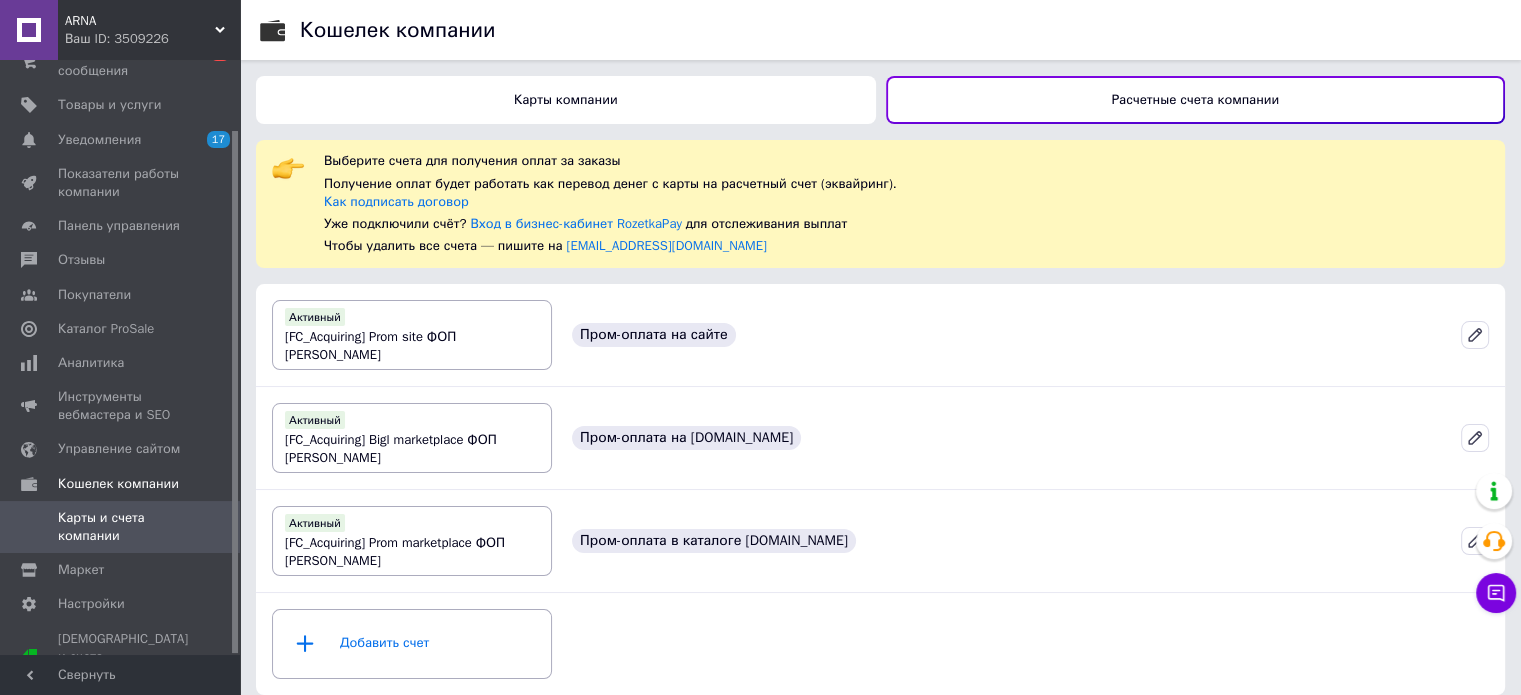 click on "Карты и счета компании" at bounding box center [121, 527] 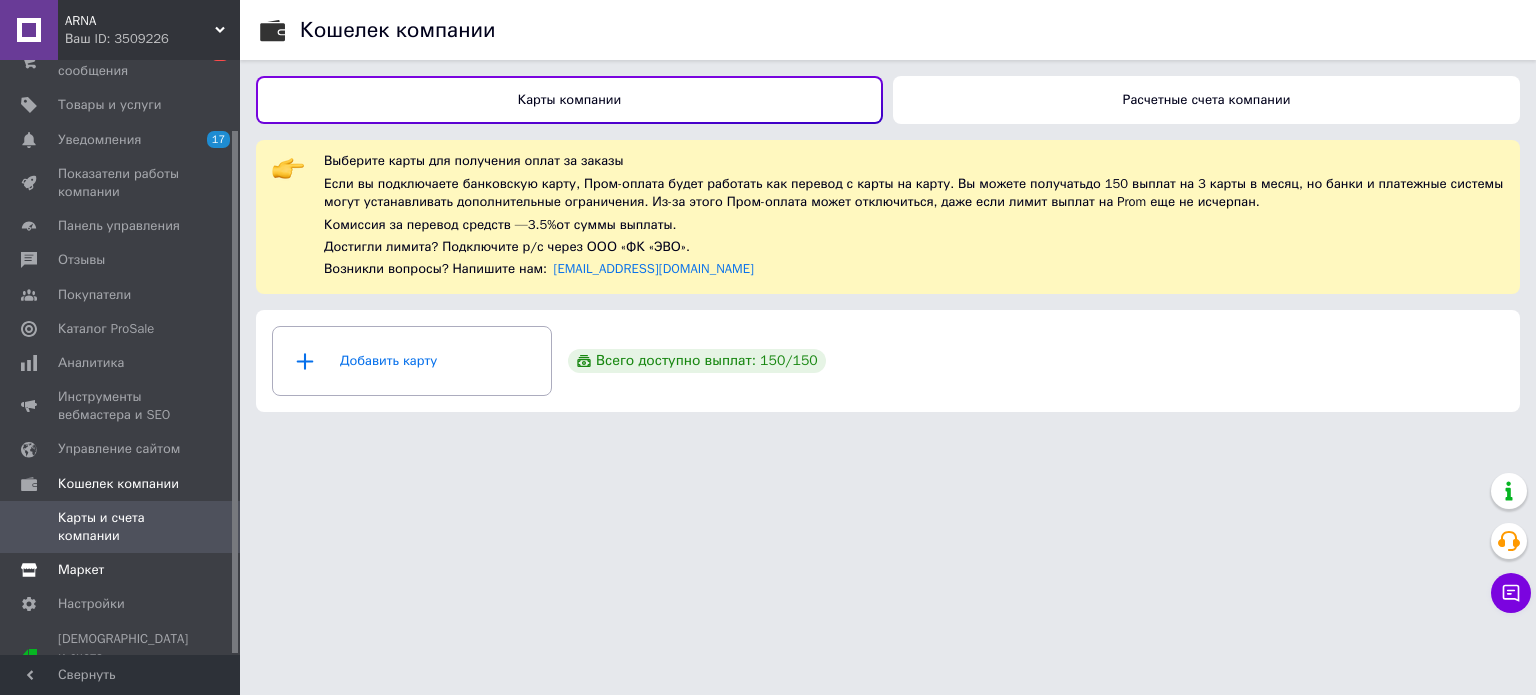 click on "Маркет" at bounding box center [81, 570] 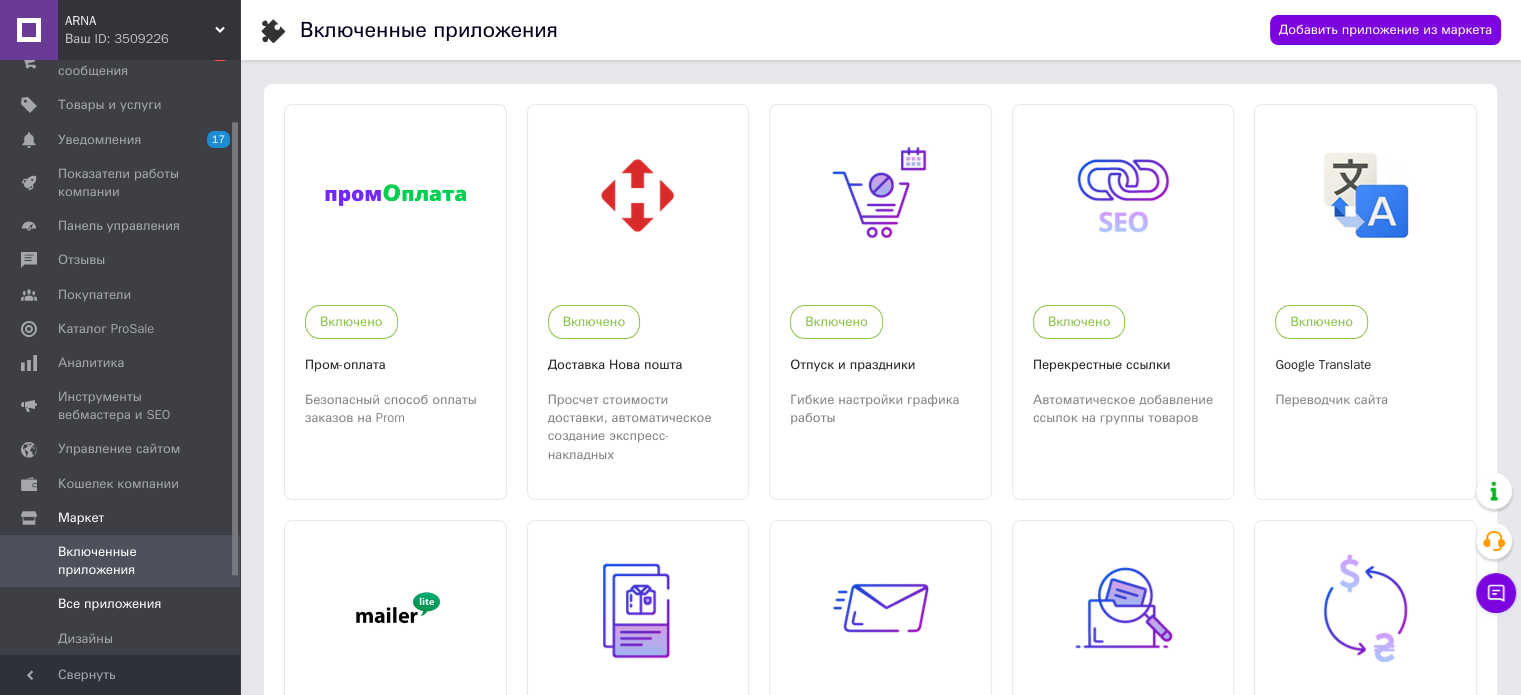 click on "Все приложения" at bounding box center (123, 604) 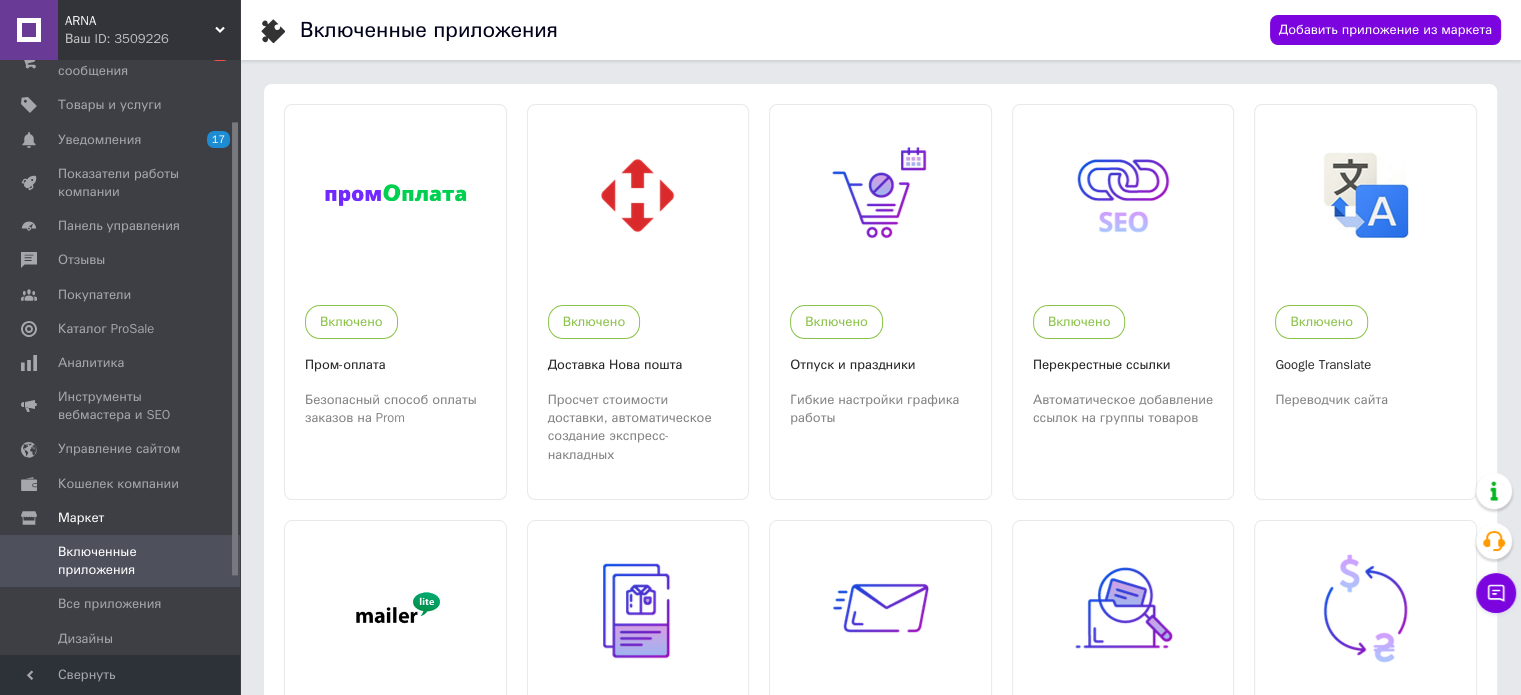 click on "Включенные приложения Добавить приложение из маркета Включено Пром-оплата Безопасный способ оплаты заказов на Prom Включено Доставка Нова пошта Просчет стоимости доставки, автоматическое создание экспресс-накладных Включено Отпуск и праздники Гибкие настройки графика работы Включено Перекрестные ссылки Автоматическое добавление ссылок на группы товаров Включено Google Translate Переводчик сайта Включено MailerLite Массовые email-рассылки Включено Товарный виджет Рекламный блок для внешнего сайта Включено Простые рассылки Продающие письма Включено Портфолио" at bounding box center [880, 889] 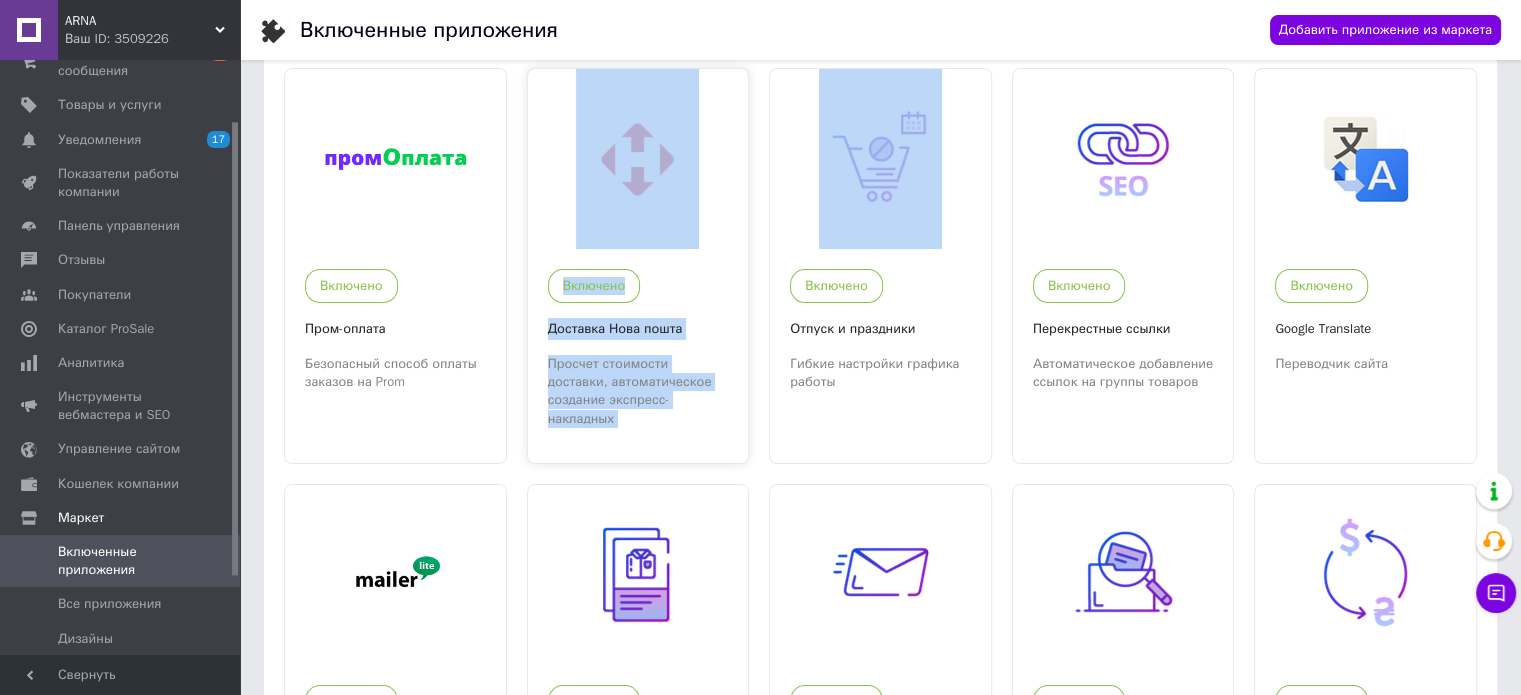drag, startPoint x: 743, startPoint y: 74, endPoint x: 620, endPoint y: 115, distance: 129.65338 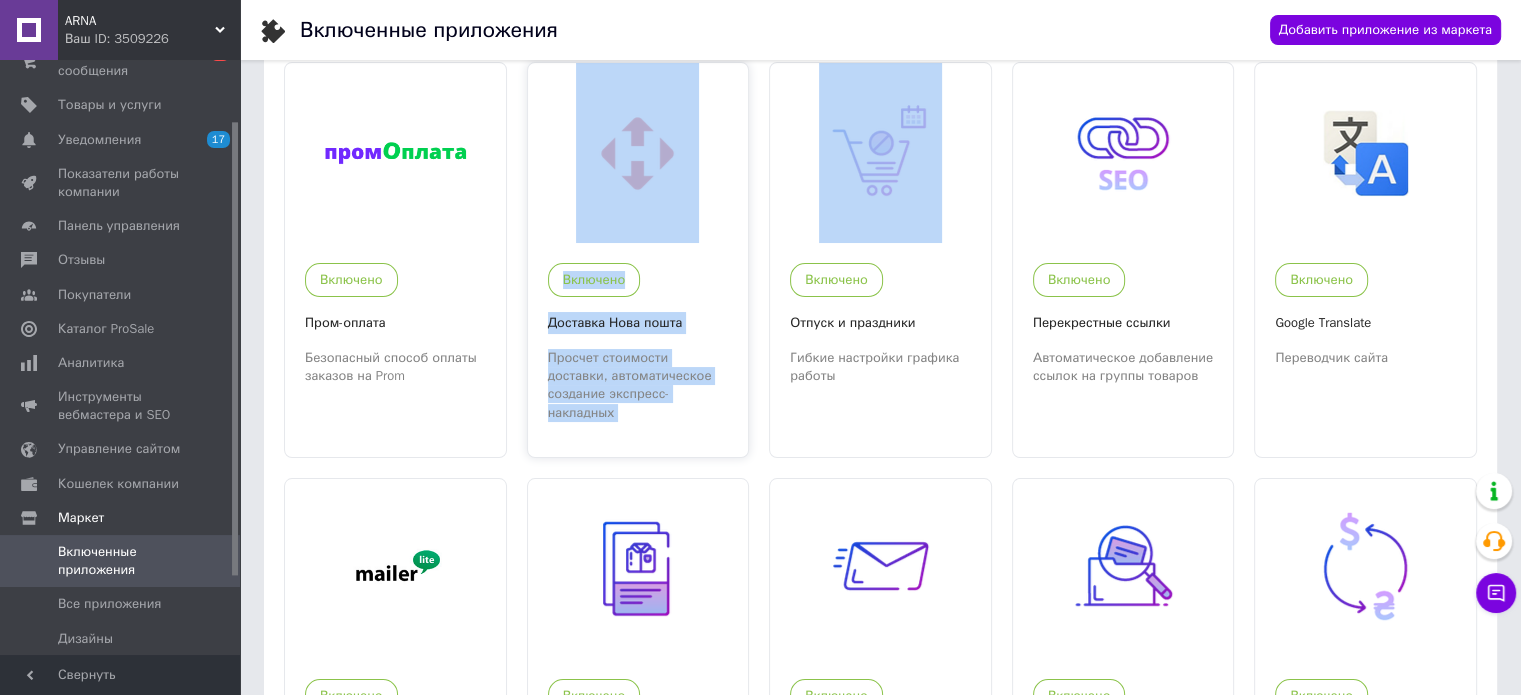 scroll, scrollTop: 40, scrollLeft: 0, axis: vertical 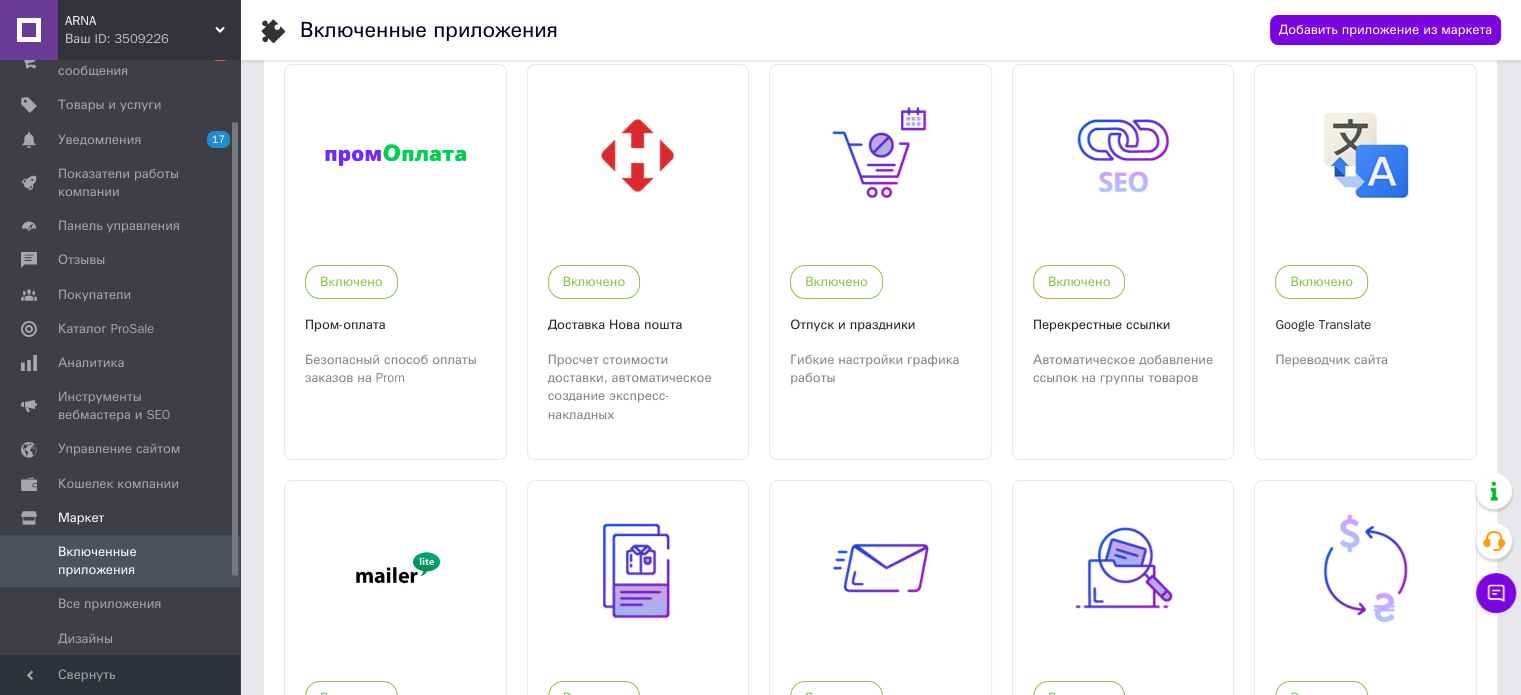 click on "Включено Пром-оплата Безопасный способ оплаты заказов на Prom Включено Доставка Нова пошта Просчет стоимости доставки, автоматическое создание экспресс-накладных Включено Отпуск и праздники Гибкие настройки графика работы Включено Перекрестные ссылки Автоматическое добавление ссылок на группы товаров Включено Google Translate Переводчик сайта Включено MailerLite Массовые email-рассылки Включено Товарный виджет Рекламный блок для внешнего сайта Включено Простые рассылки Продающие письма Включено Портфолио Галерея выполненных работ. Создание коллекций." at bounding box center [880, 860] 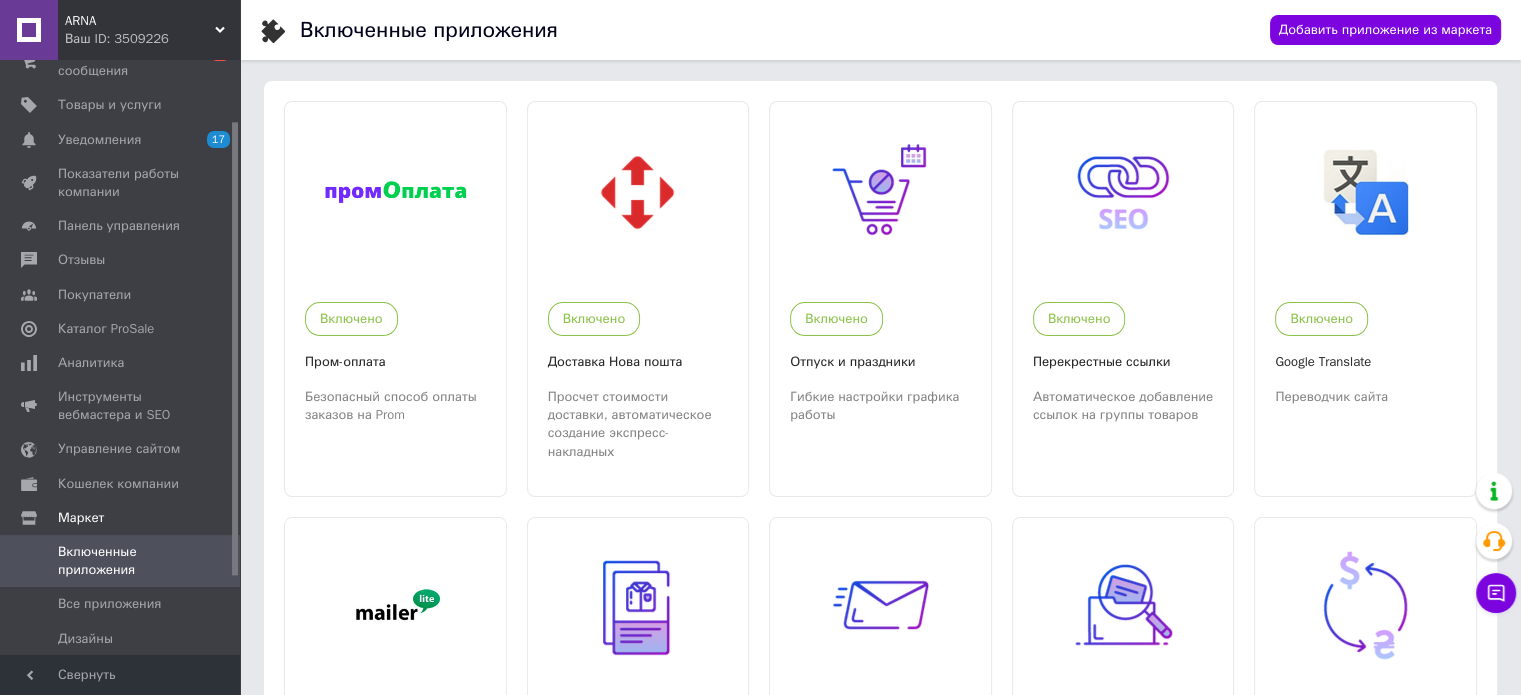 scroll, scrollTop: 0, scrollLeft: 0, axis: both 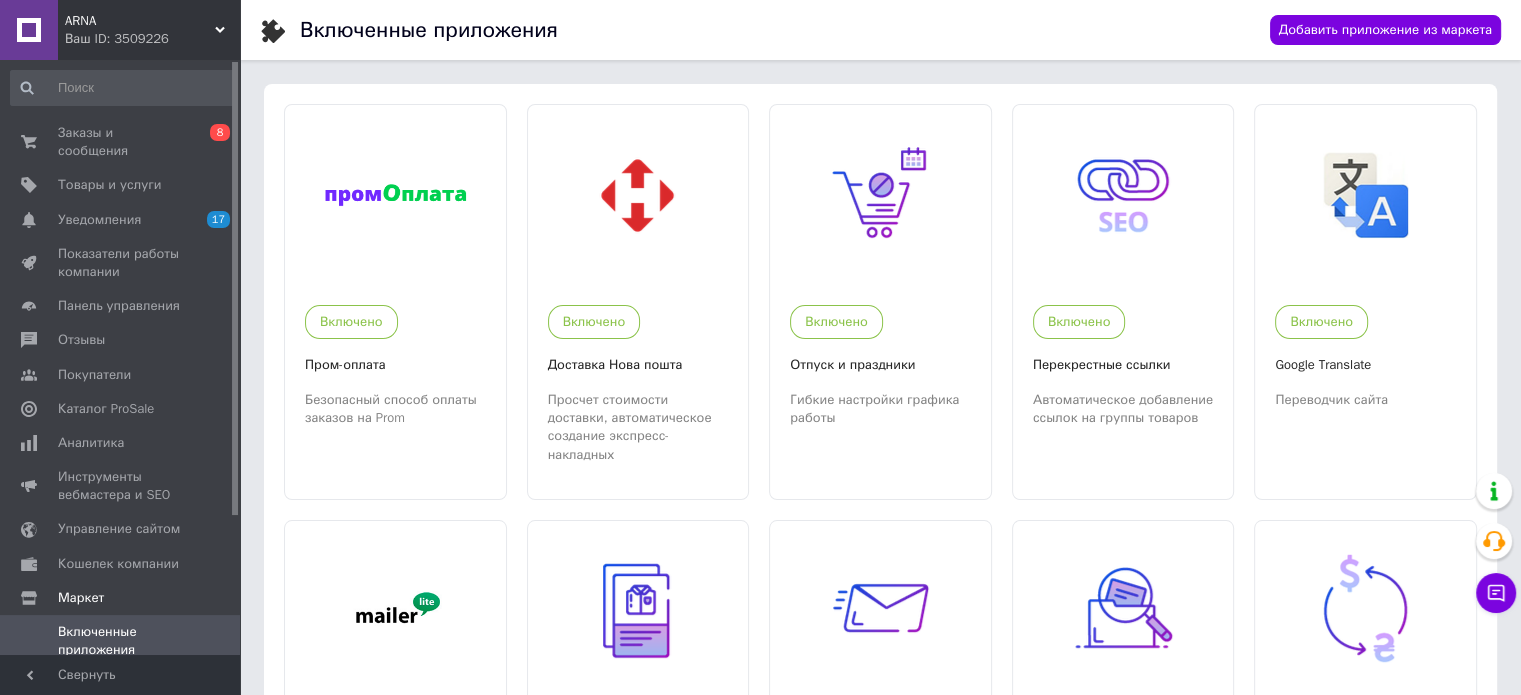 drag, startPoint x: 236, startPoint y: 280, endPoint x: 243, endPoint y: 183, distance: 97.25225 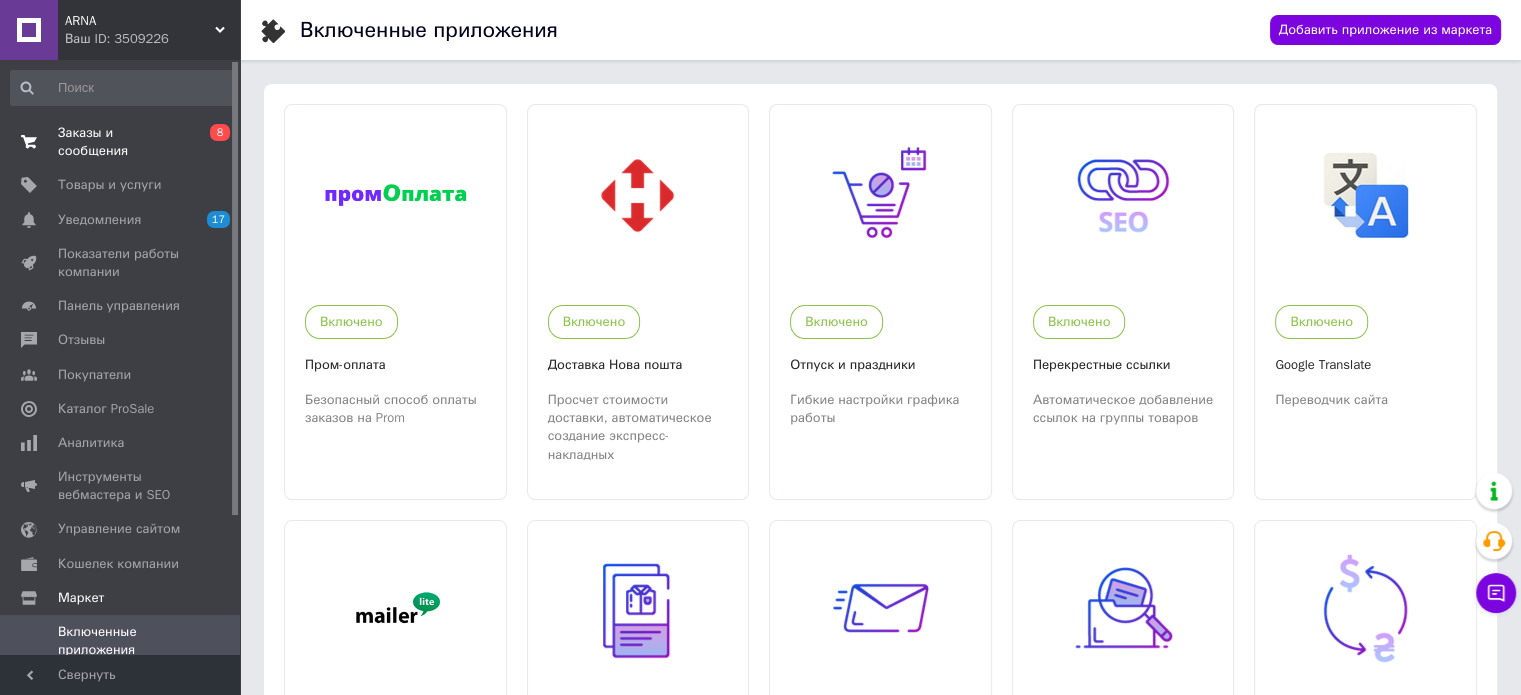 click on "Заказы и сообщения" at bounding box center (121, 142) 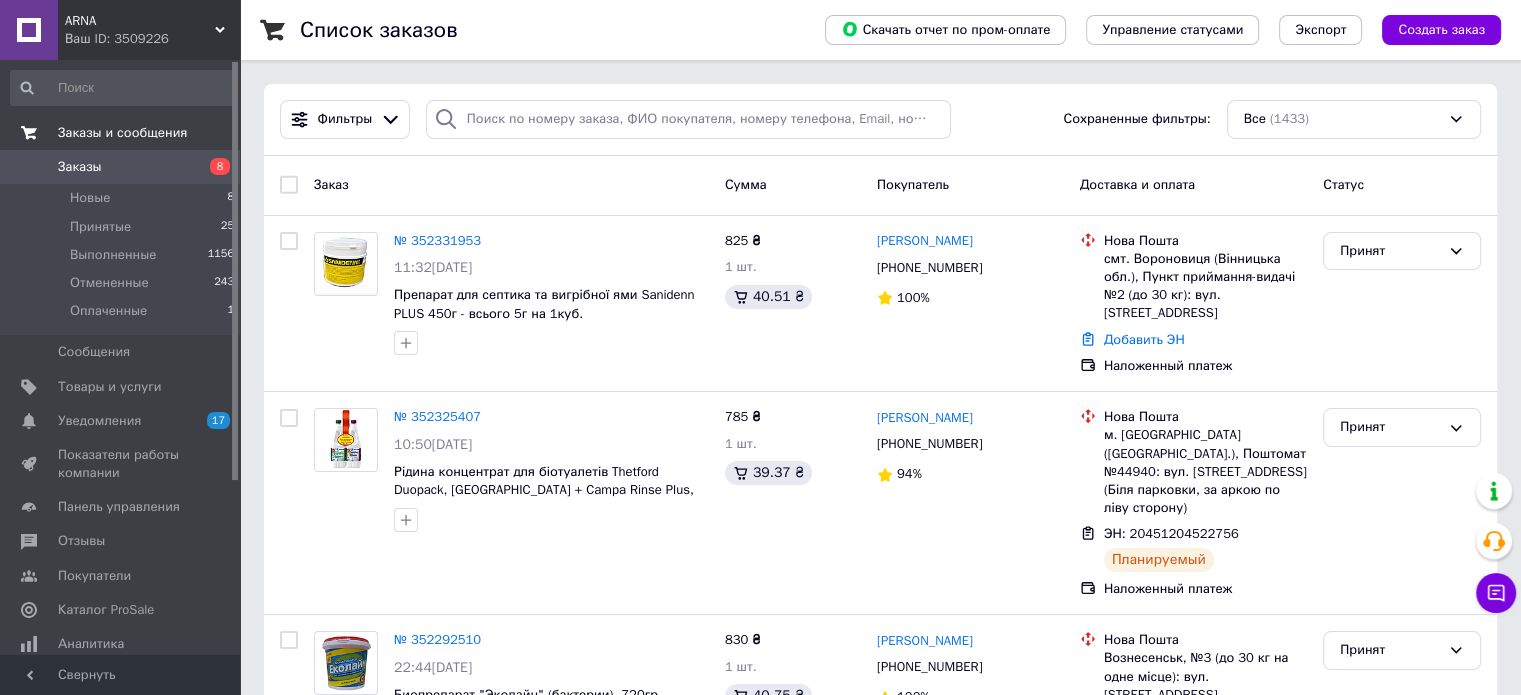 click on "Заказы и сообщения" at bounding box center (122, 133) 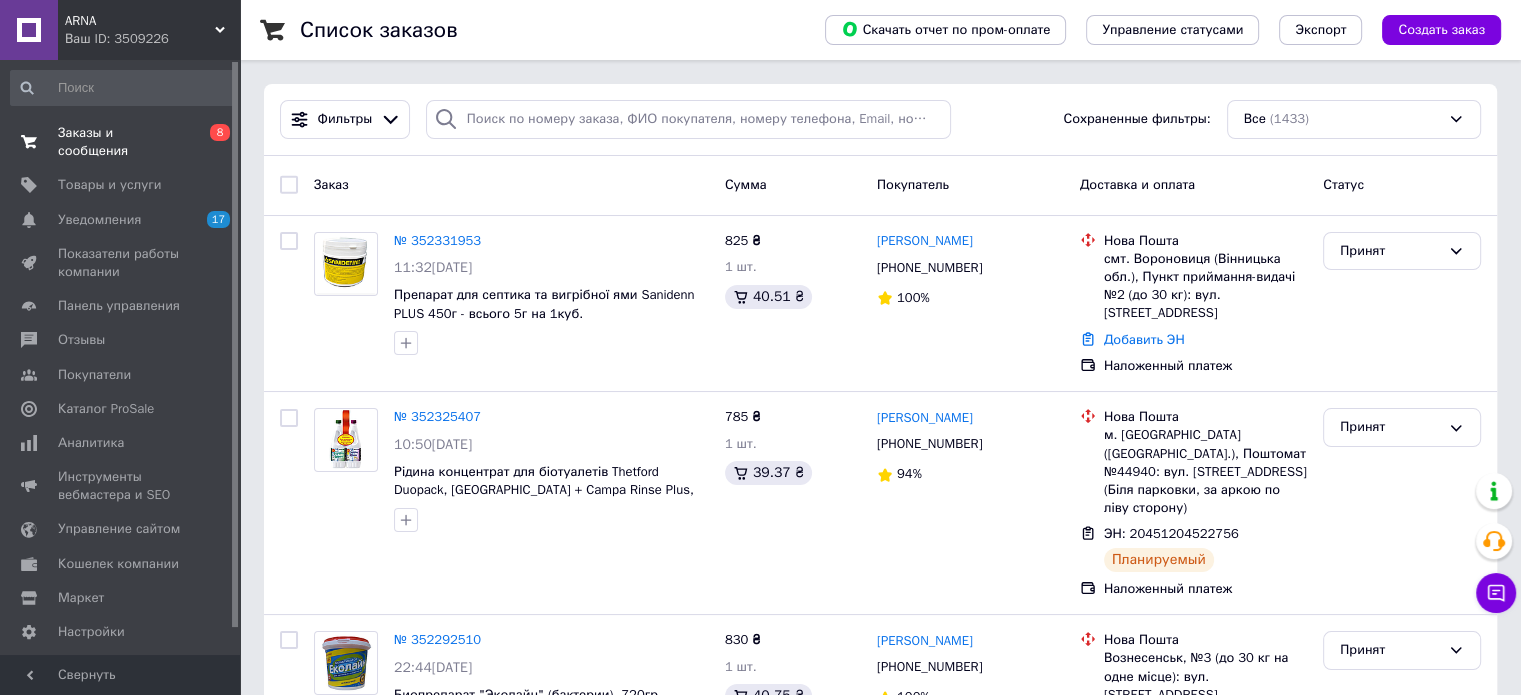 scroll, scrollTop: 28, scrollLeft: 0, axis: vertical 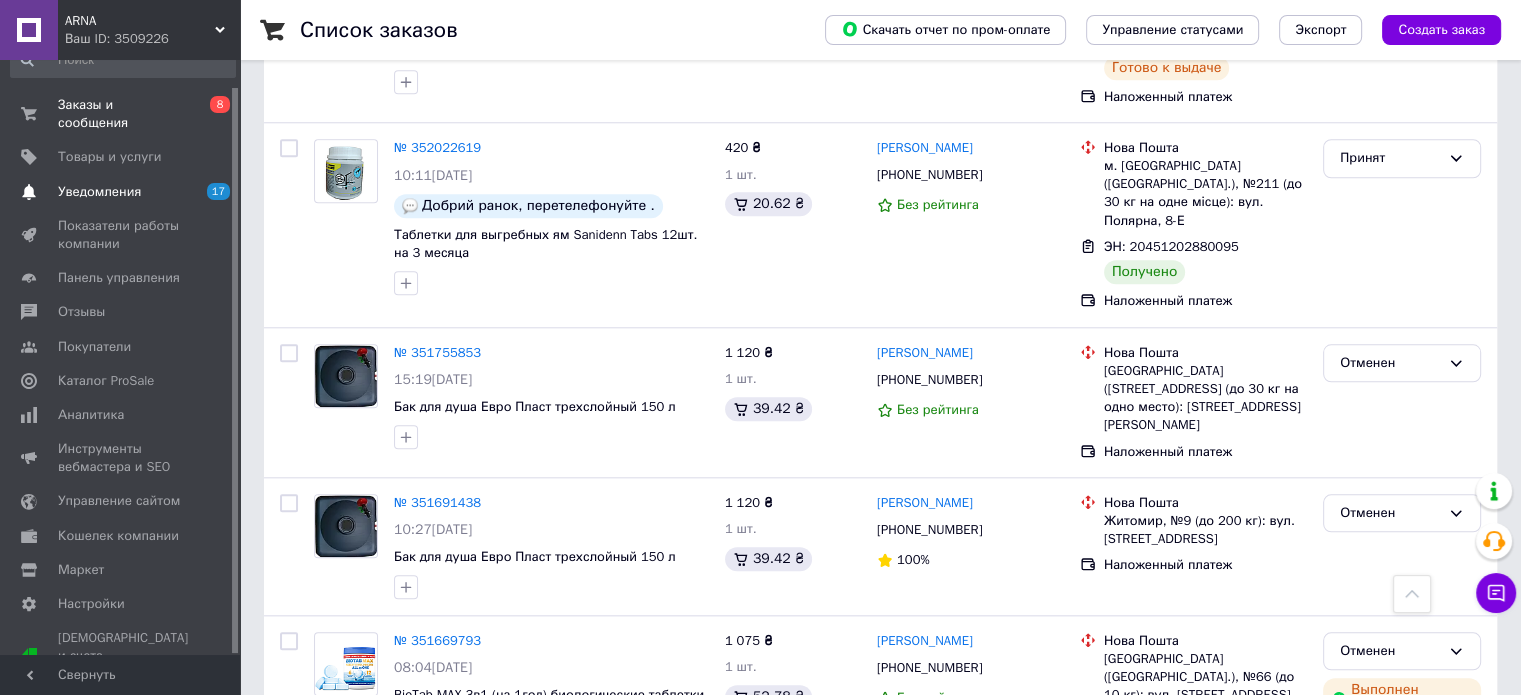 click on "Уведомления 17 0" at bounding box center (123, 192) 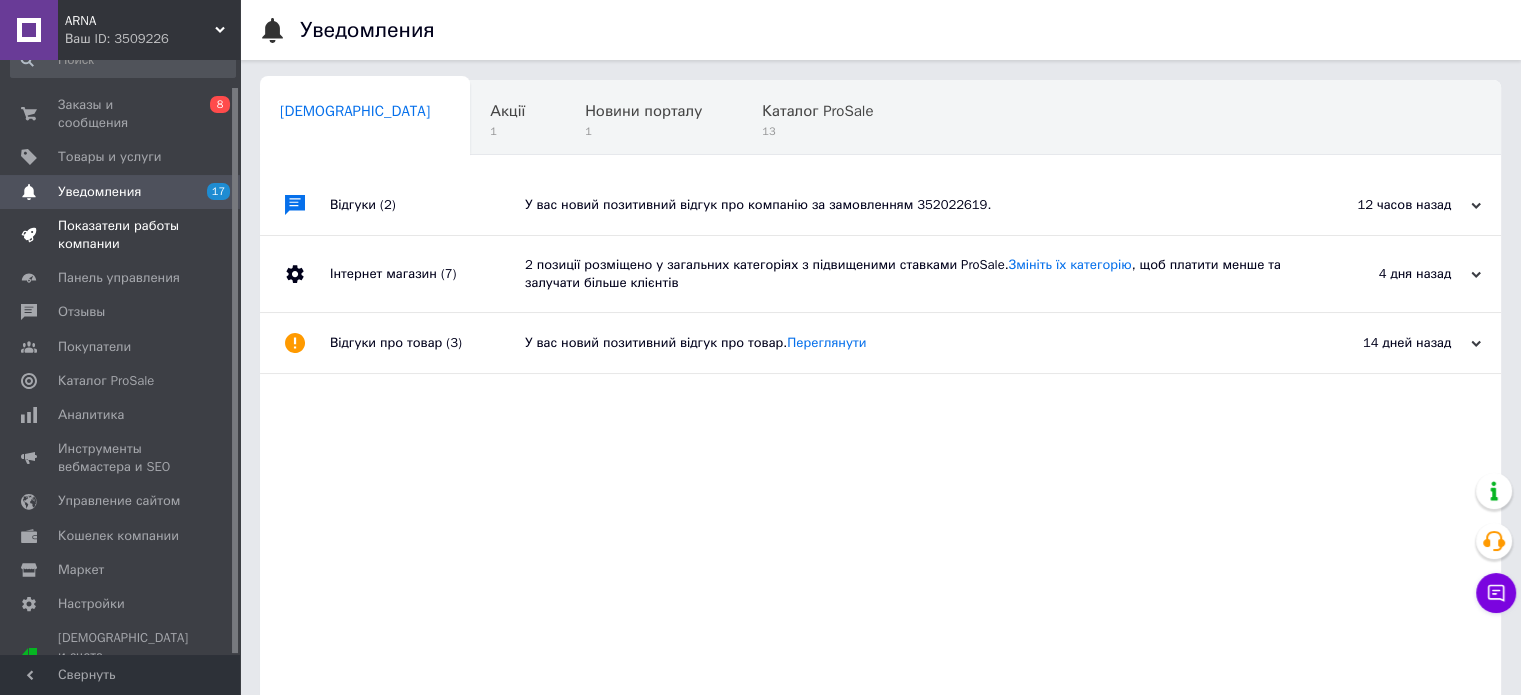 click on "Показатели работы компании" at bounding box center (121, 235) 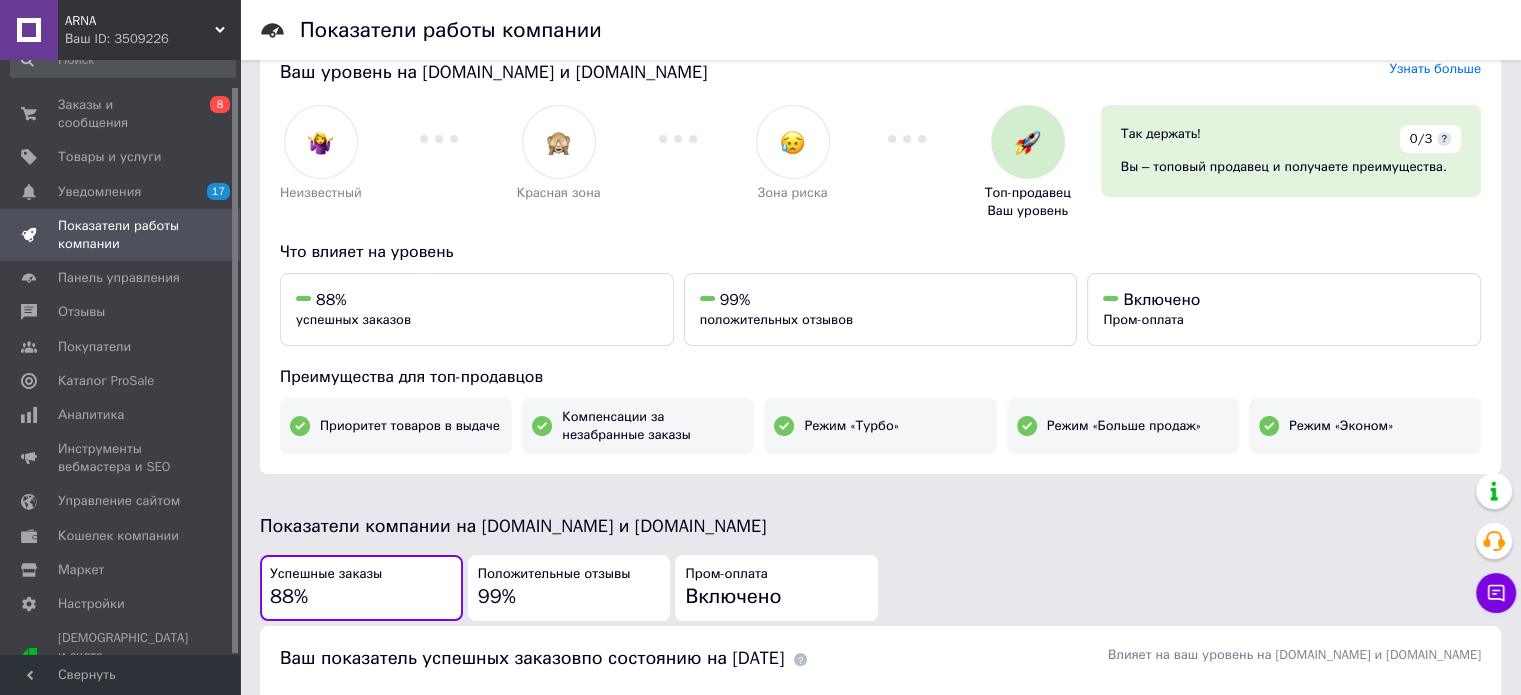 scroll, scrollTop: 80, scrollLeft: 0, axis: vertical 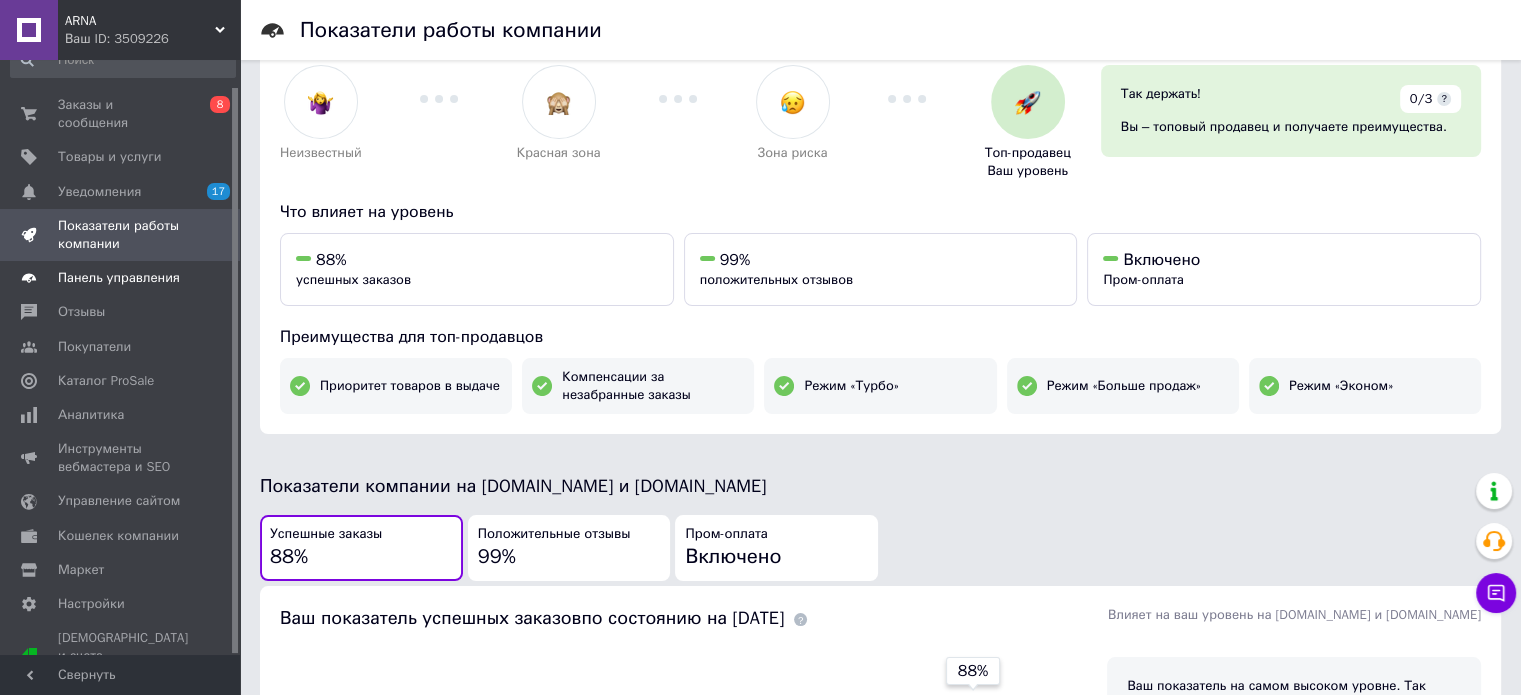 click on "Панель управления" at bounding box center (119, 278) 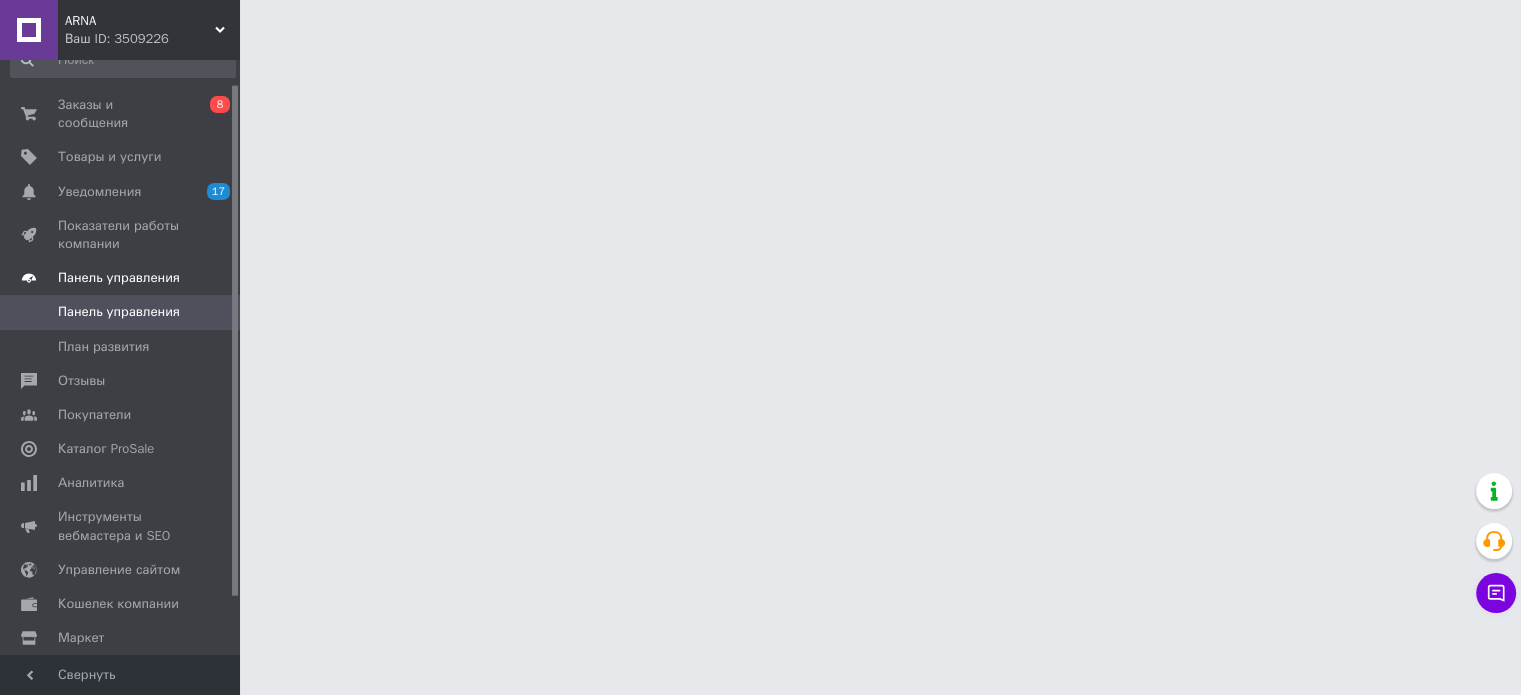 scroll, scrollTop: 0, scrollLeft: 0, axis: both 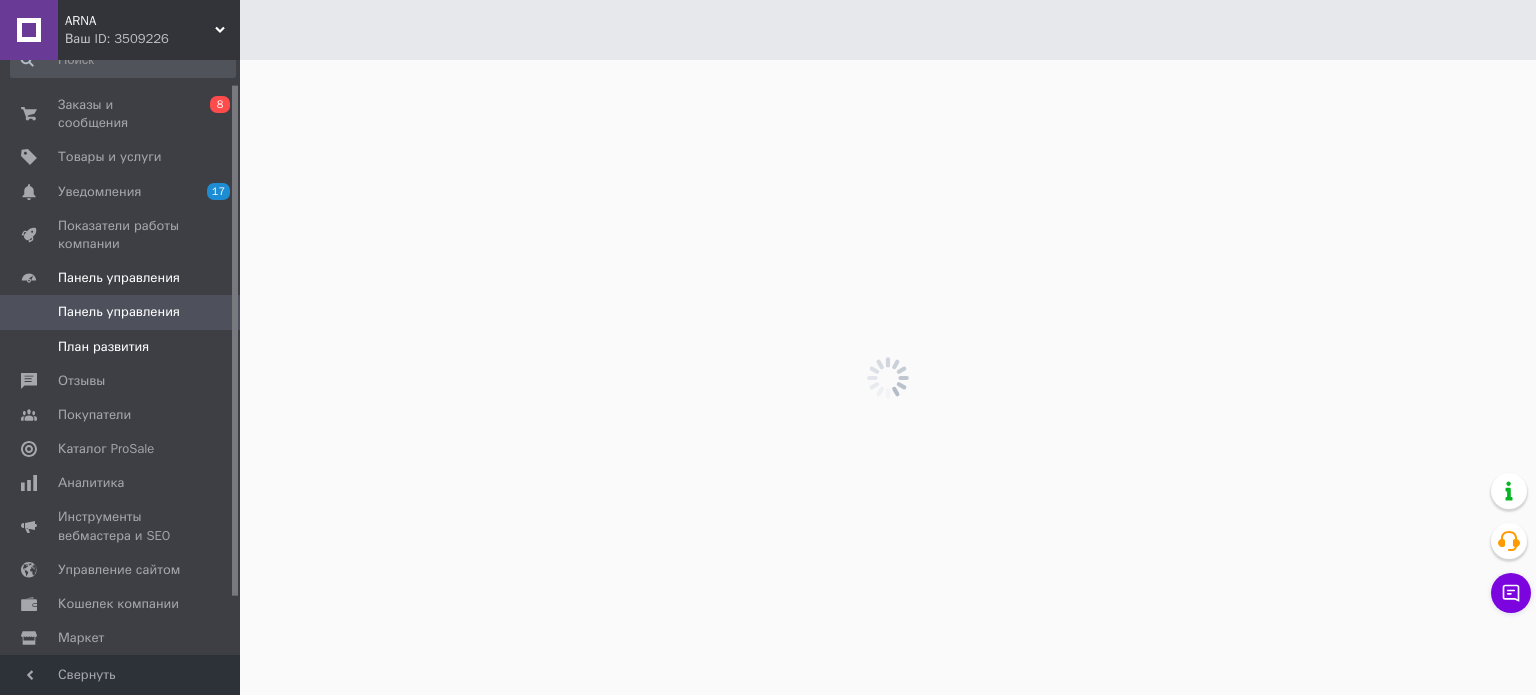 click on "План развития" at bounding box center (123, 347) 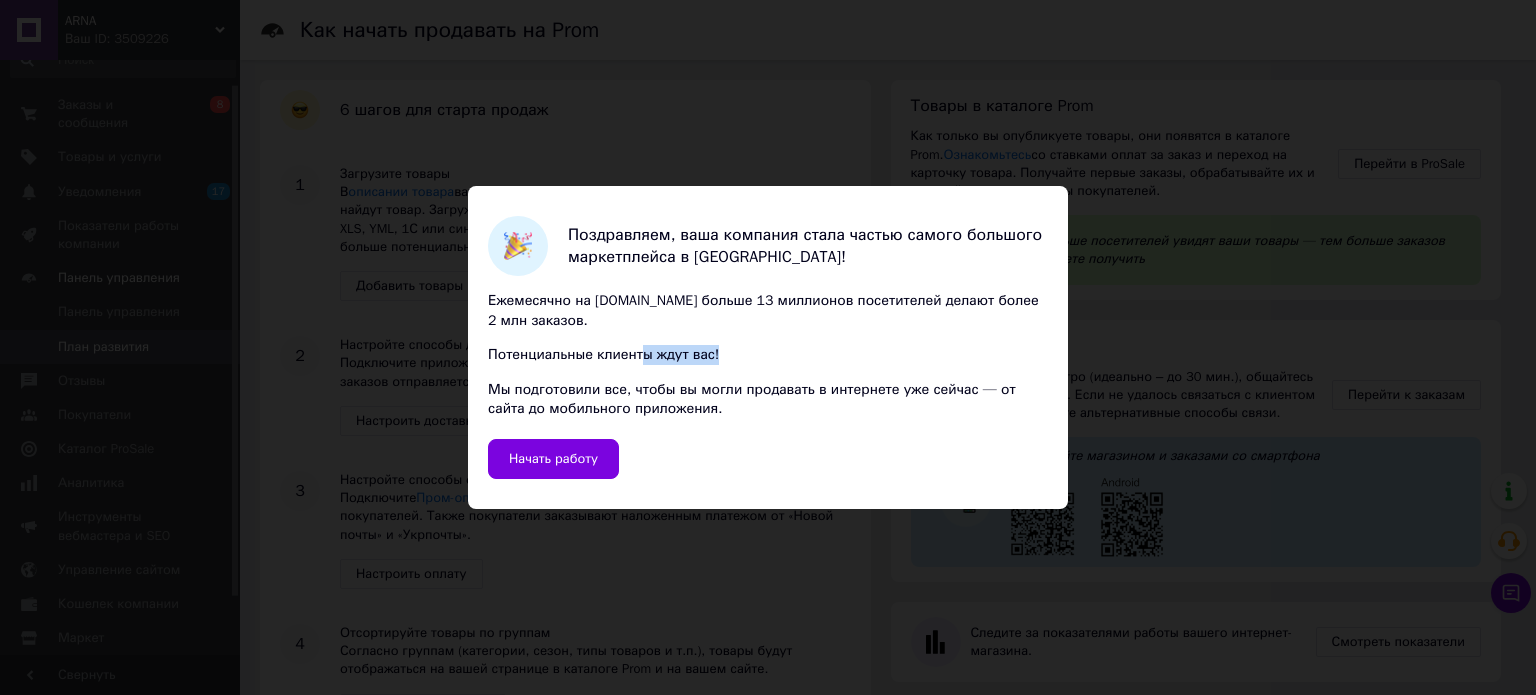 drag, startPoint x: 816, startPoint y: 333, endPoint x: 631, endPoint y: 346, distance: 185.45619 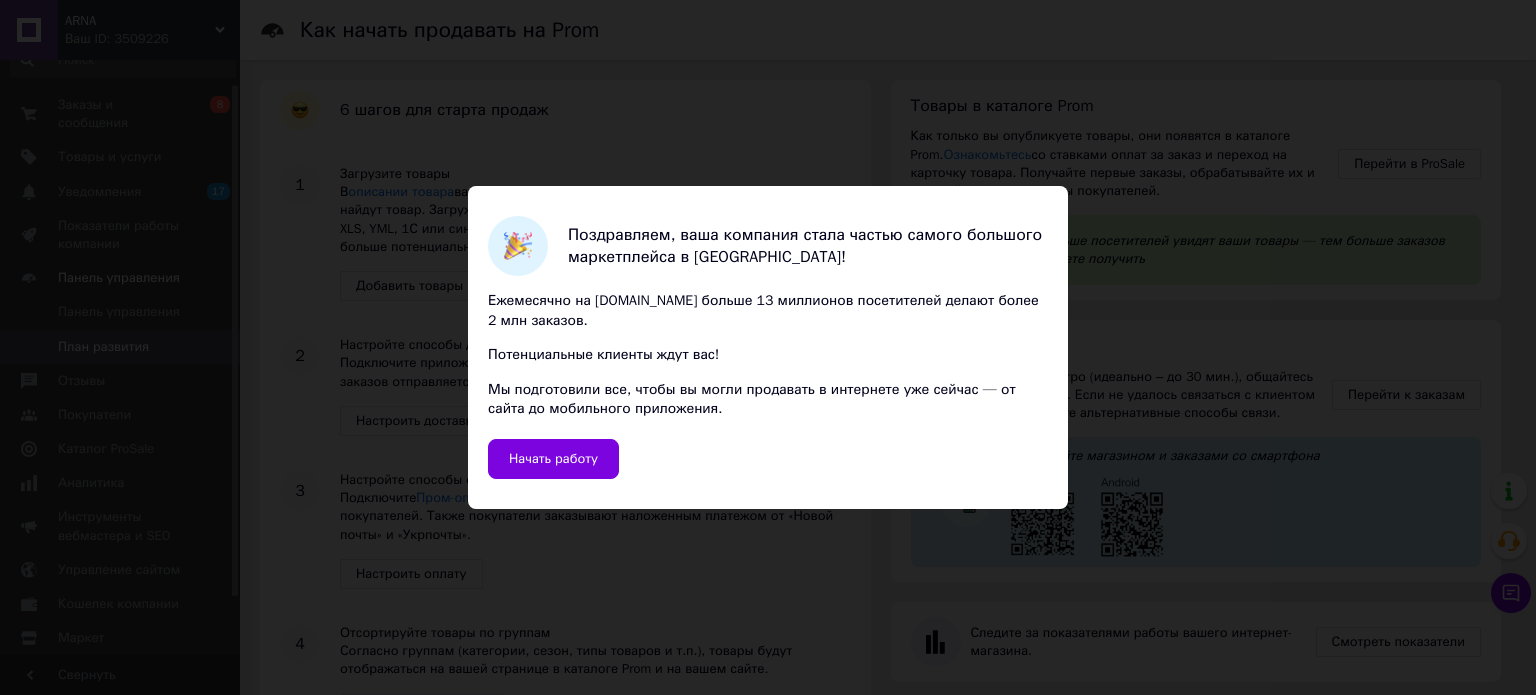 click on "Ежемесячно на [DOMAIN_NAME] больше 13 миллионов посетителей делают более 2 млн заказов." at bounding box center (768, 310) 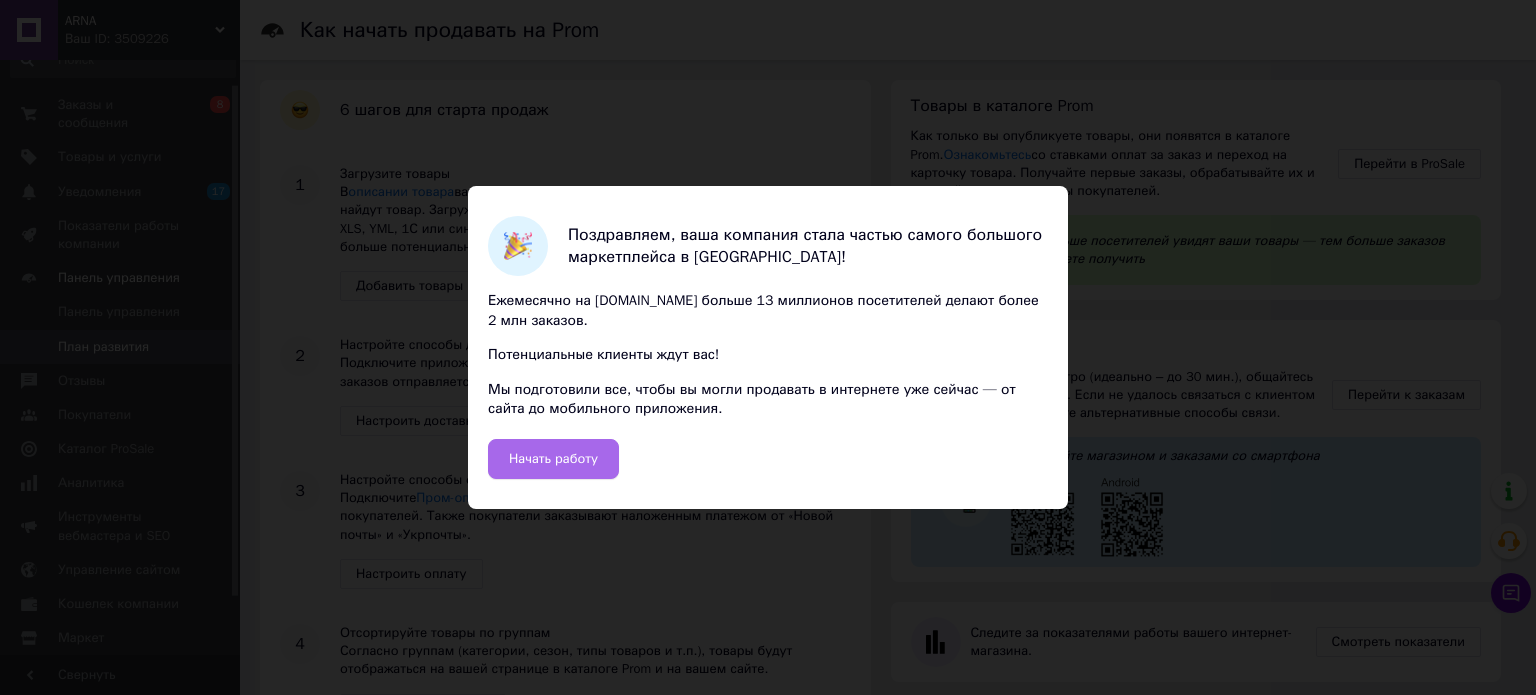 click on "Начать работу" at bounding box center (553, 459) 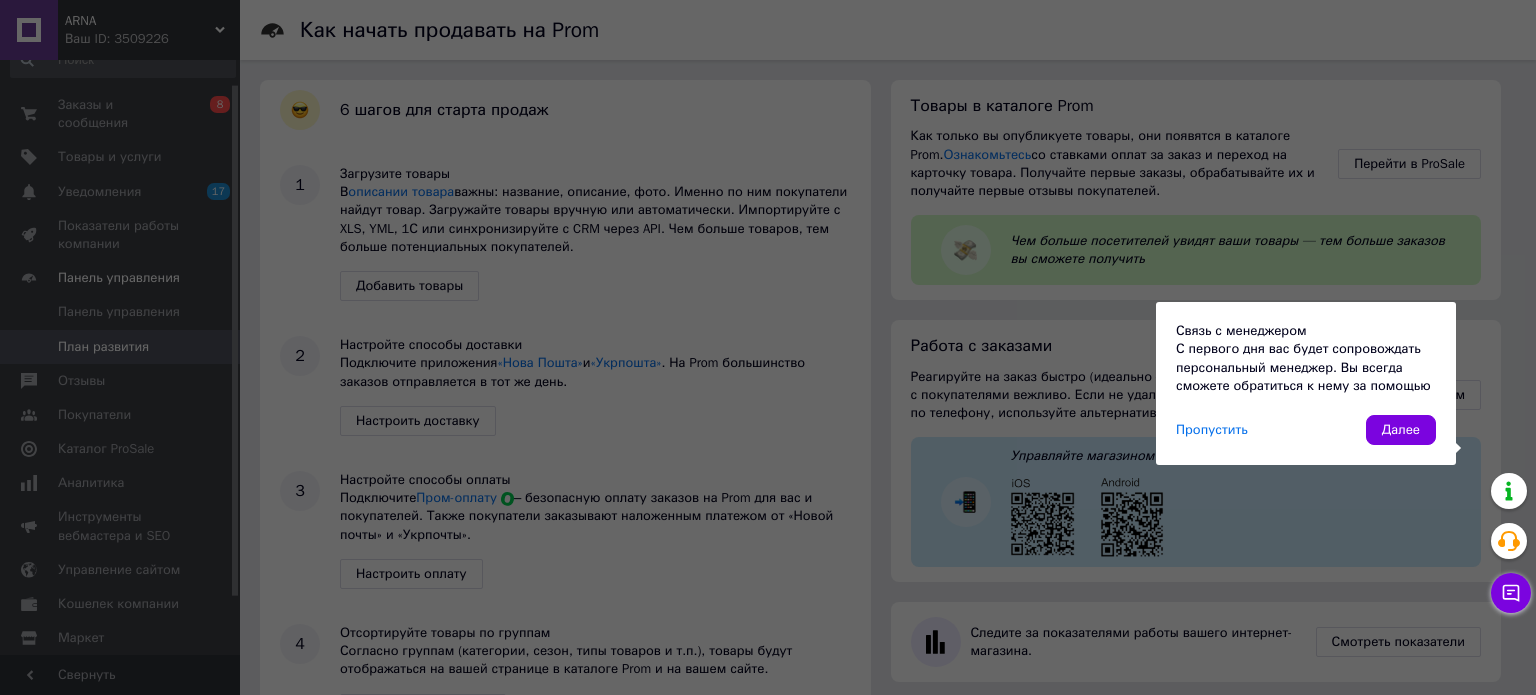 click on "Связь с менеджером С первого дня вас будет сопровождать персональный менеджер.
Вы всегда сможете обратиться к нему за помощью Пропустить Далее" at bounding box center [768, 347] 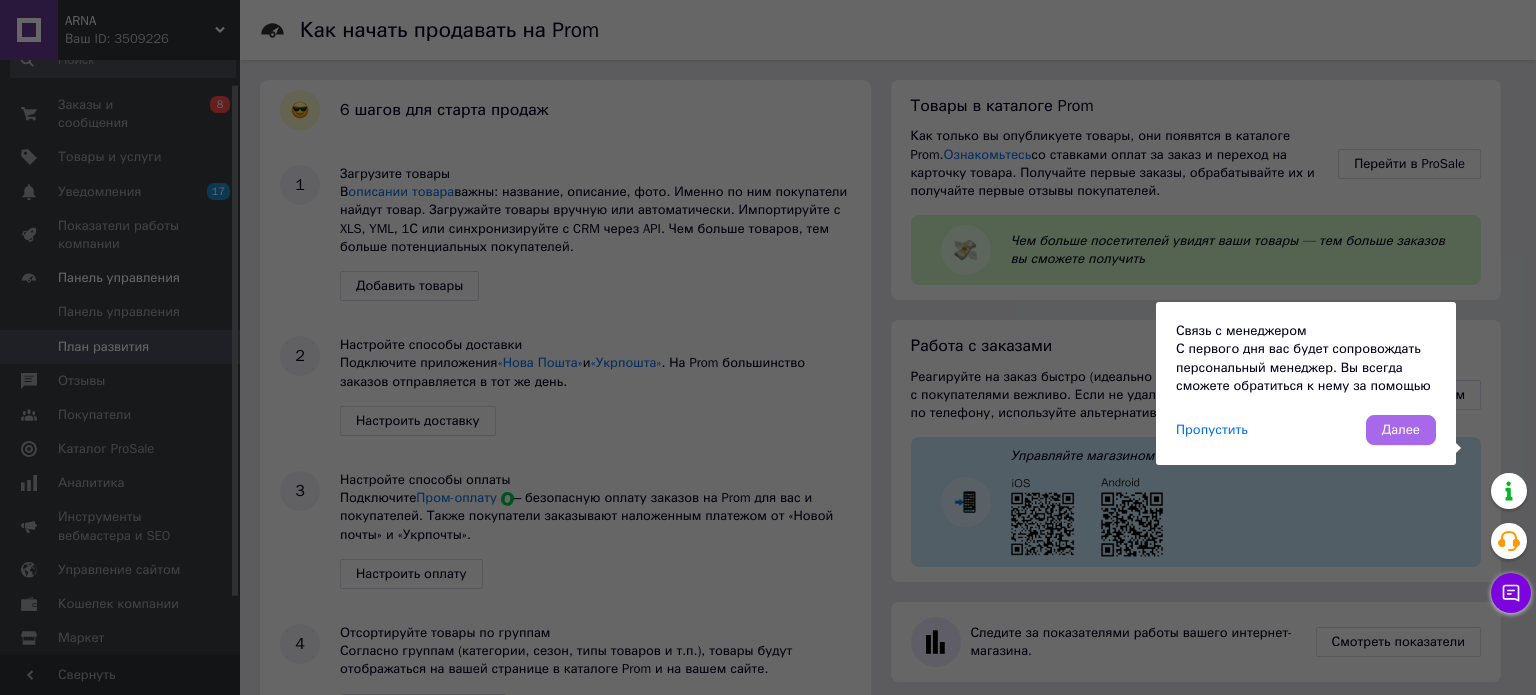 click on "Далее" at bounding box center [1401, 430] 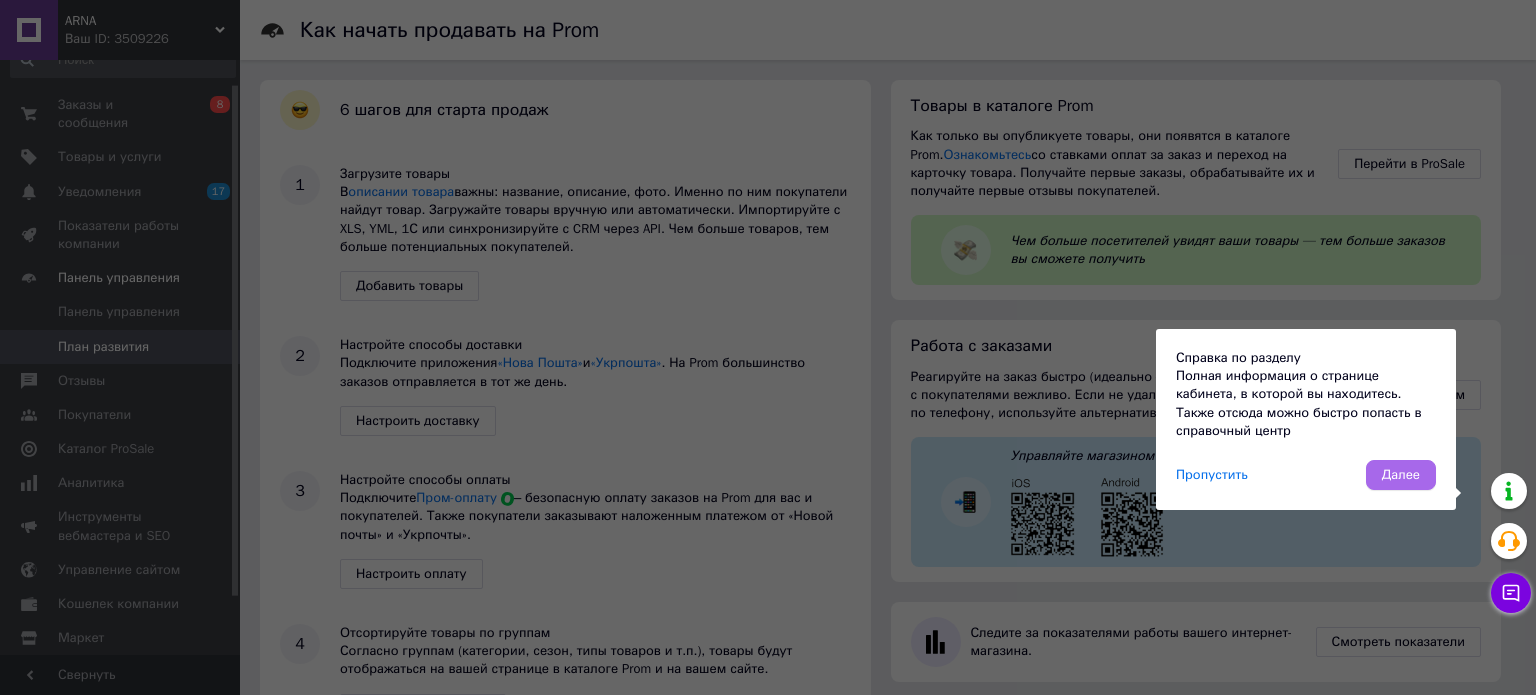 click on "Далее" at bounding box center [1401, 475] 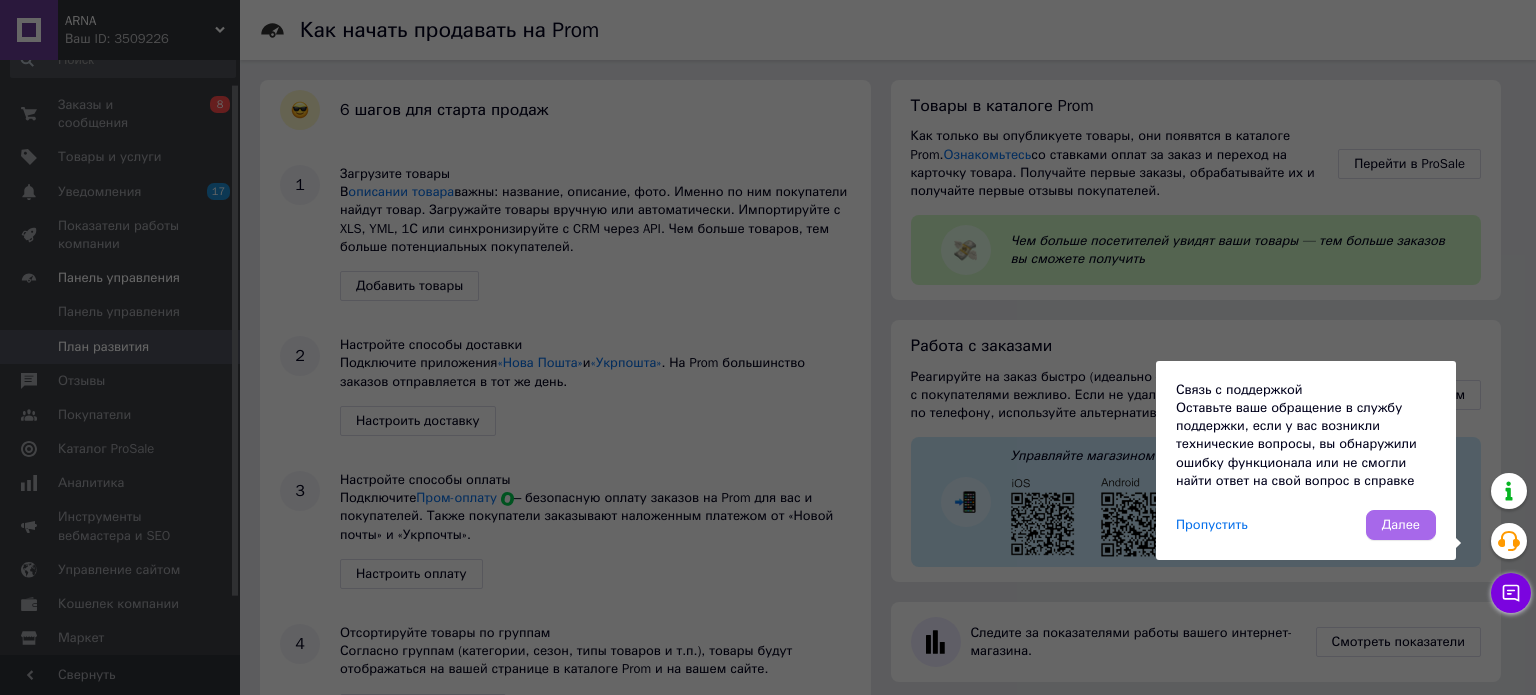 click on "Далее" at bounding box center [1401, 525] 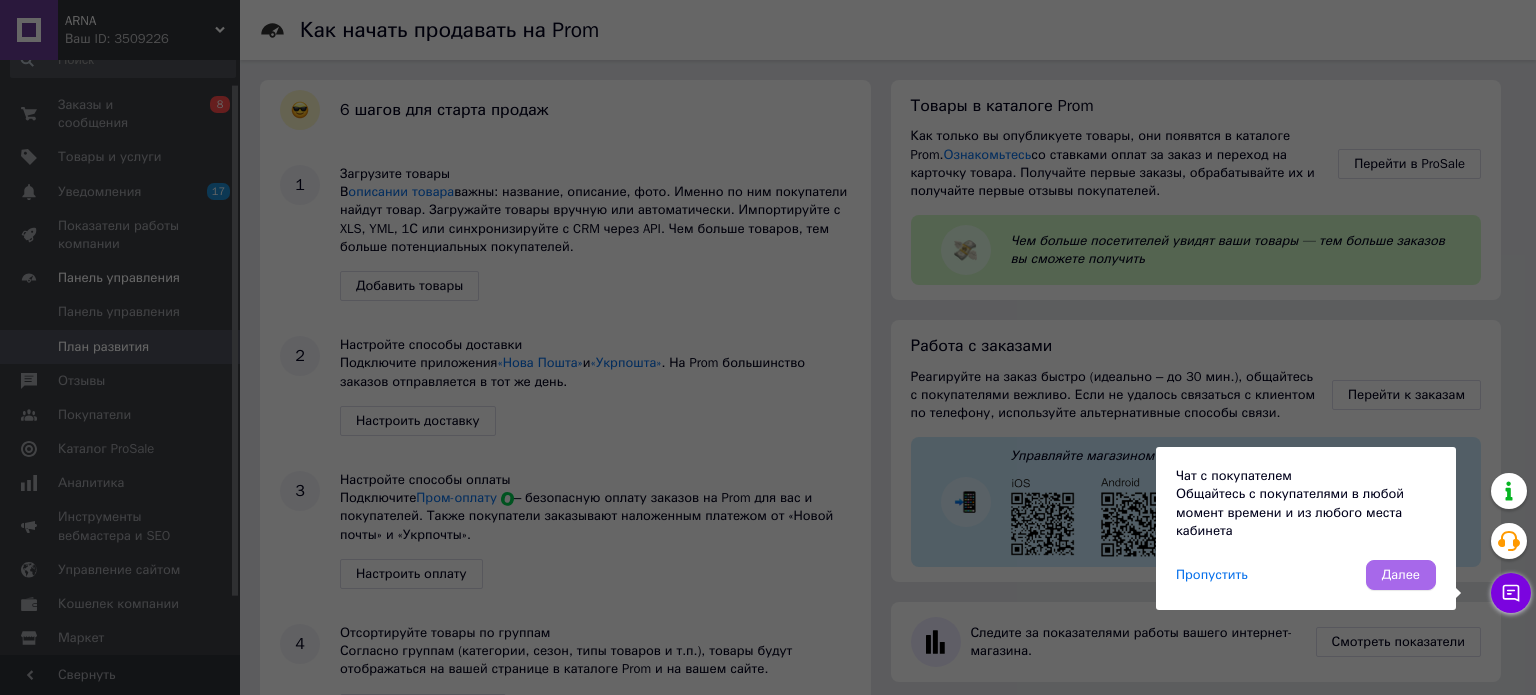 click on "Далее" at bounding box center [1401, 575] 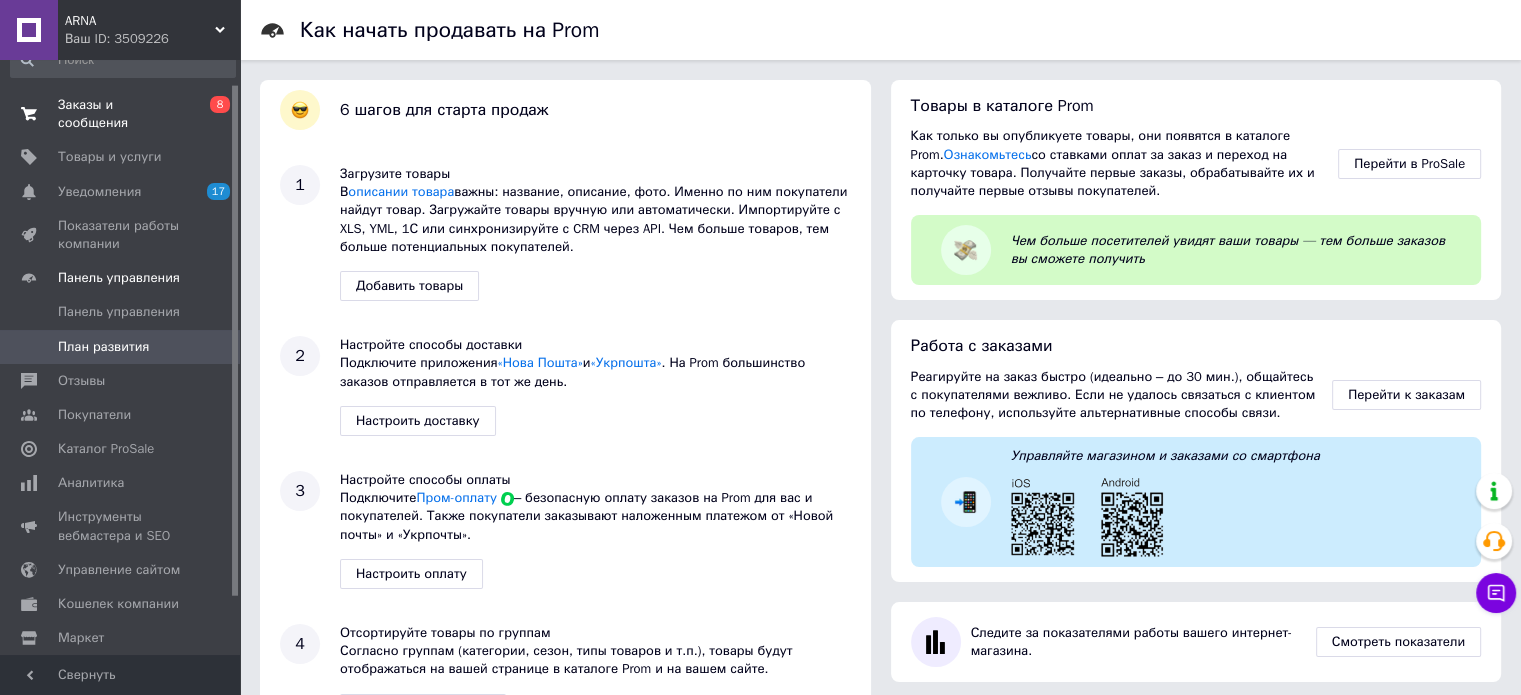click on "Заказы и сообщения" at bounding box center [121, 114] 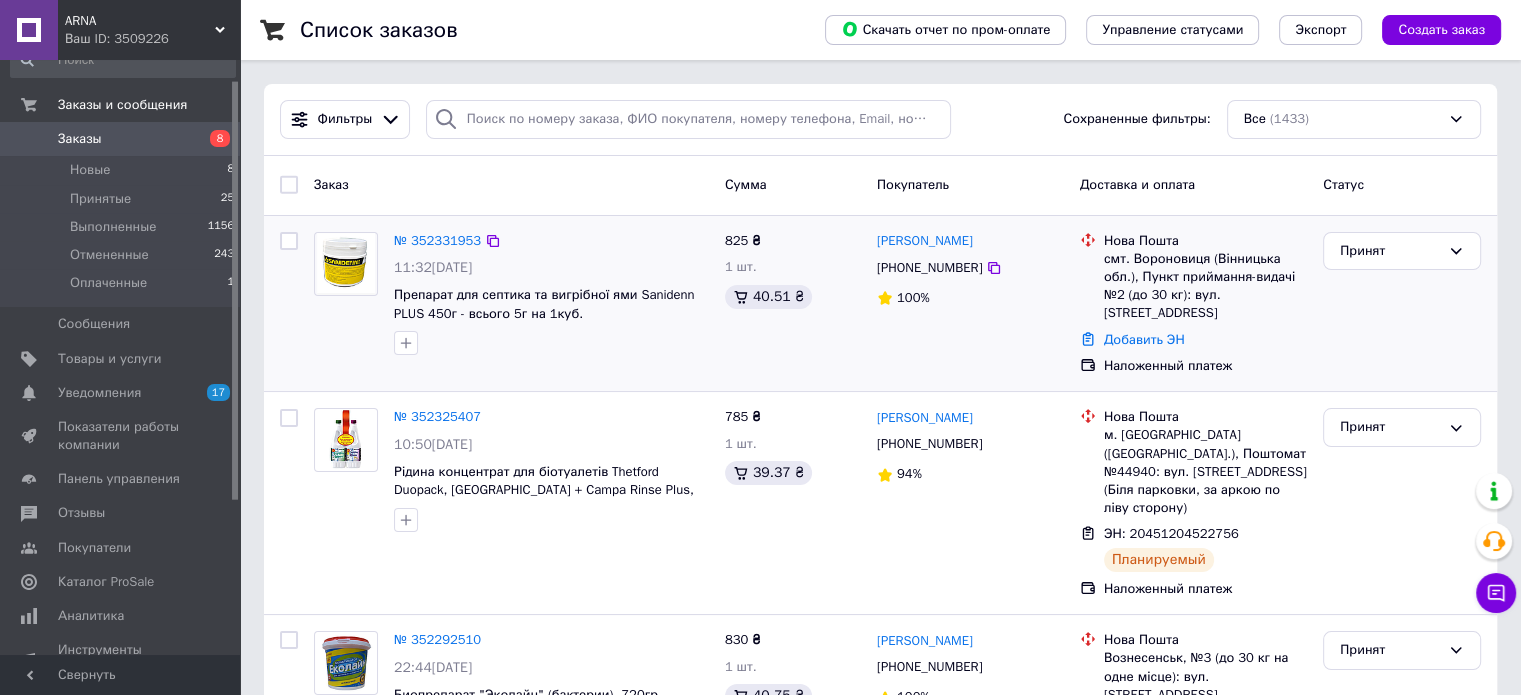 click at bounding box center [346, 264] 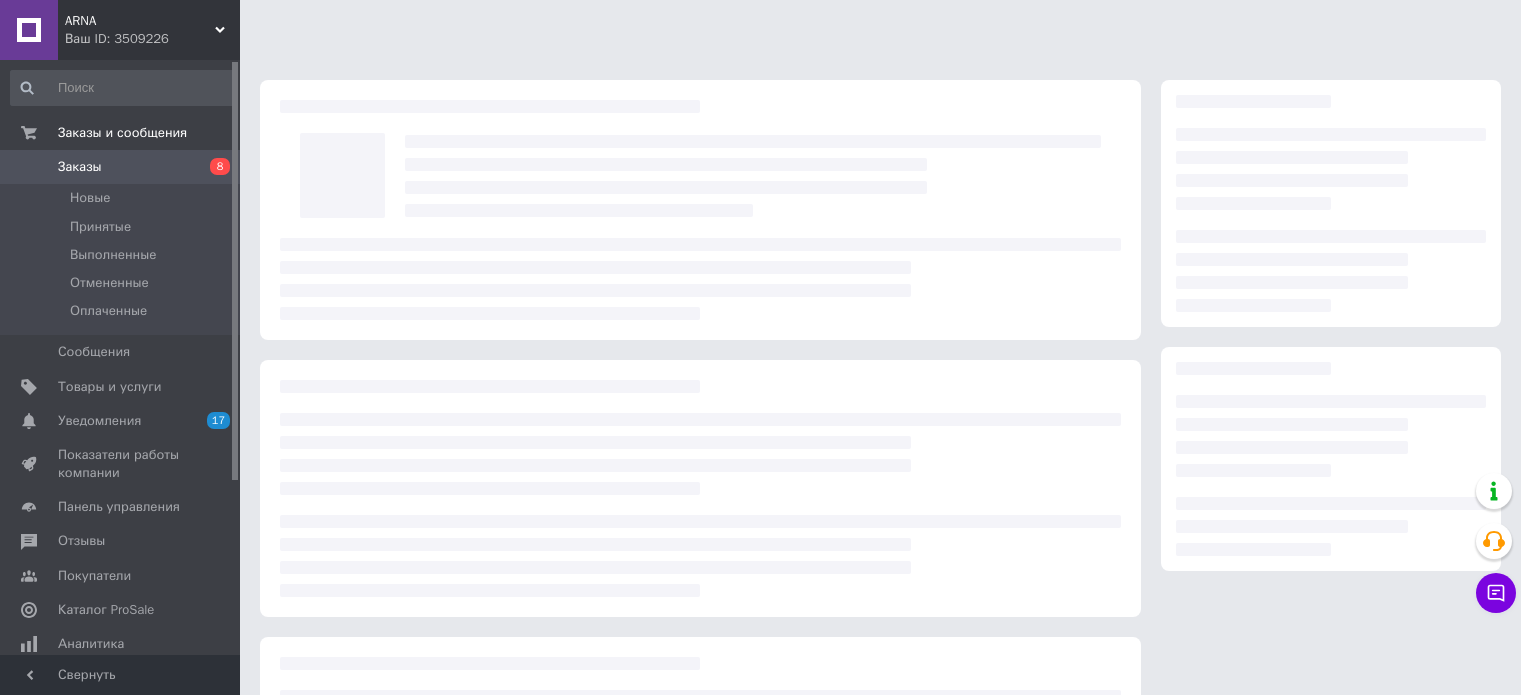scroll, scrollTop: 0, scrollLeft: 0, axis: both 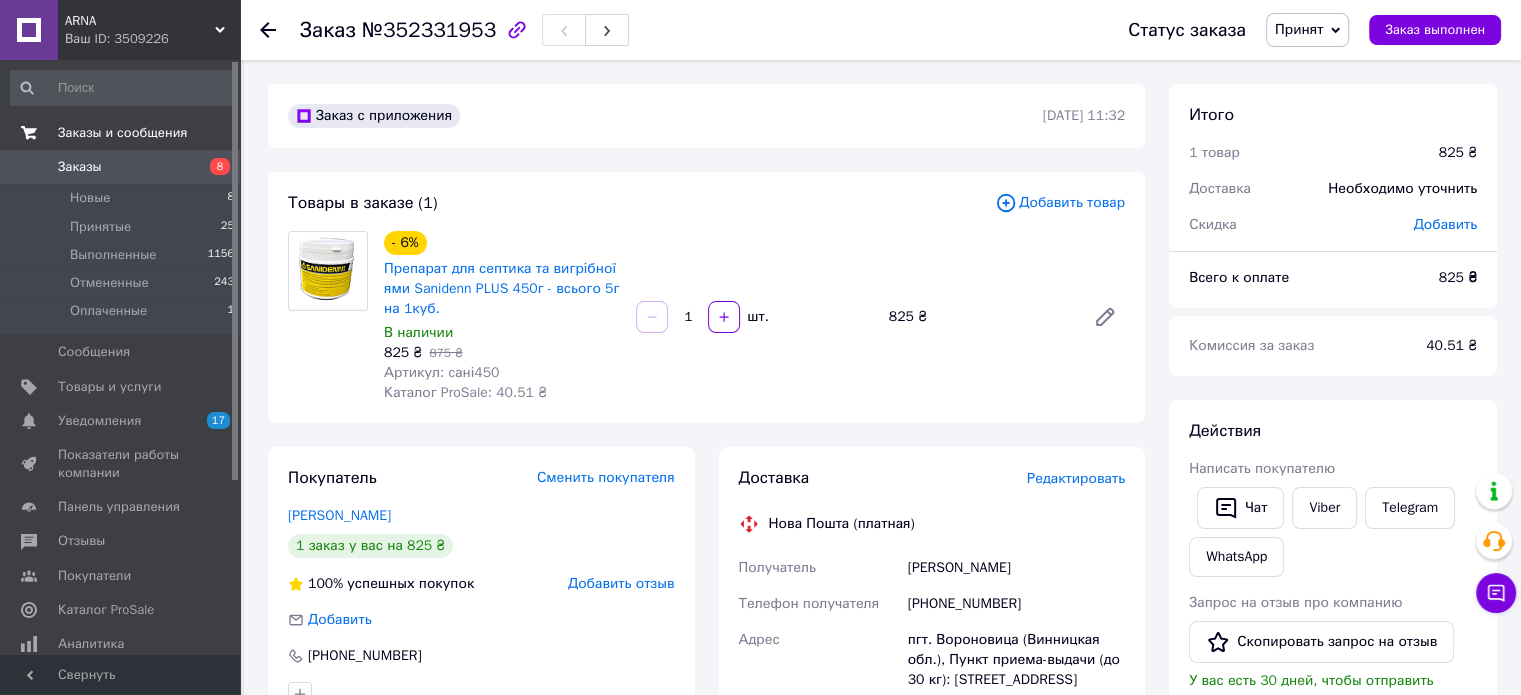 click on "Заказы и сообщения" at bounding box center [122, 133] 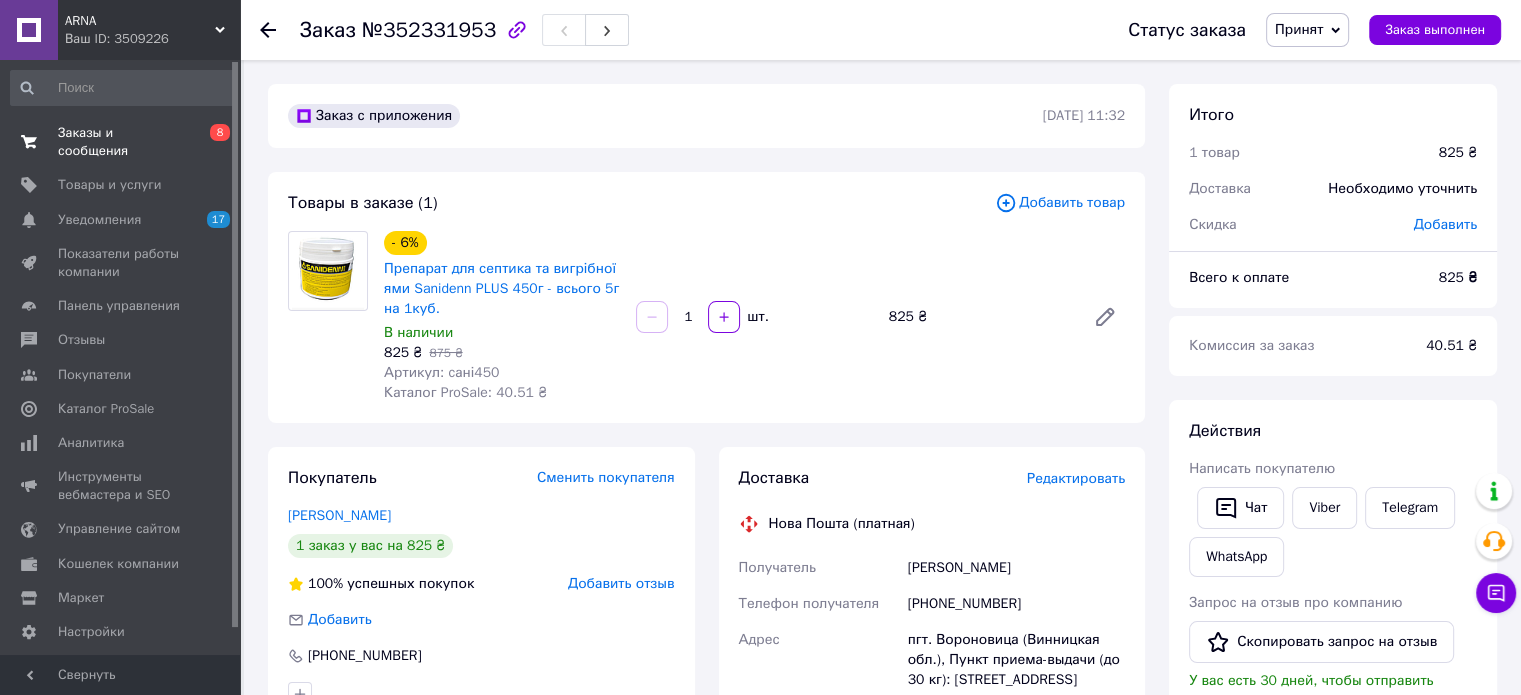 click on "Заказы и сообщения" at bounding box center [121, 142] 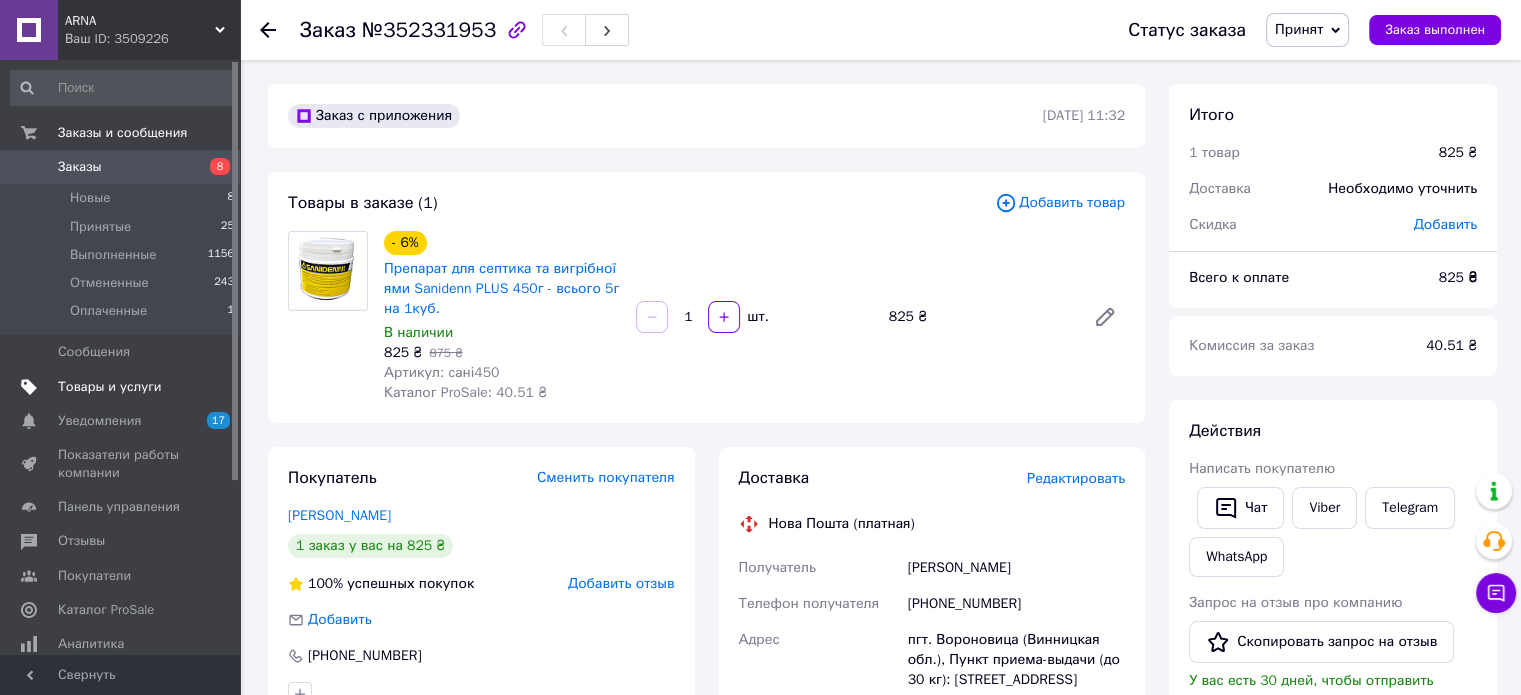 click on "Товары и услуги" at bounding box center (110, 387) 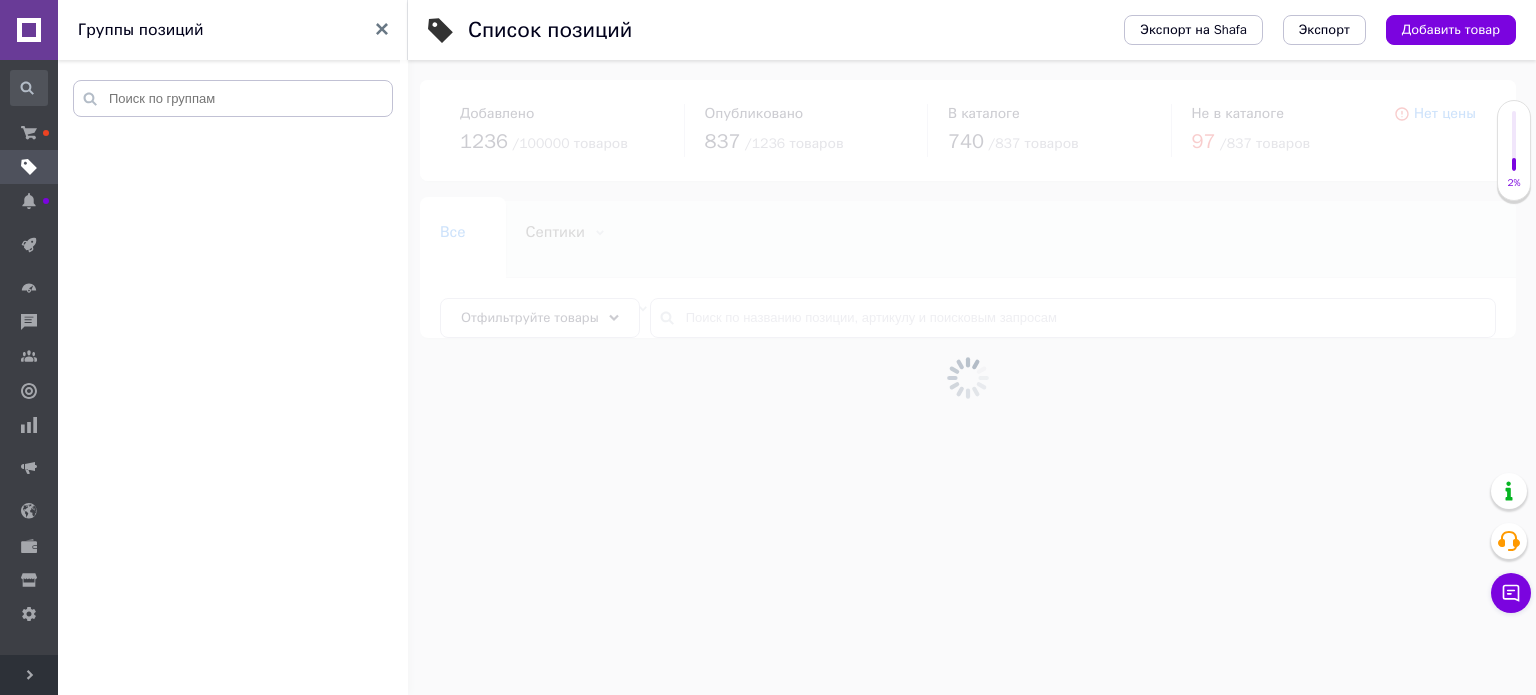 click at bounding box center (236, 414) 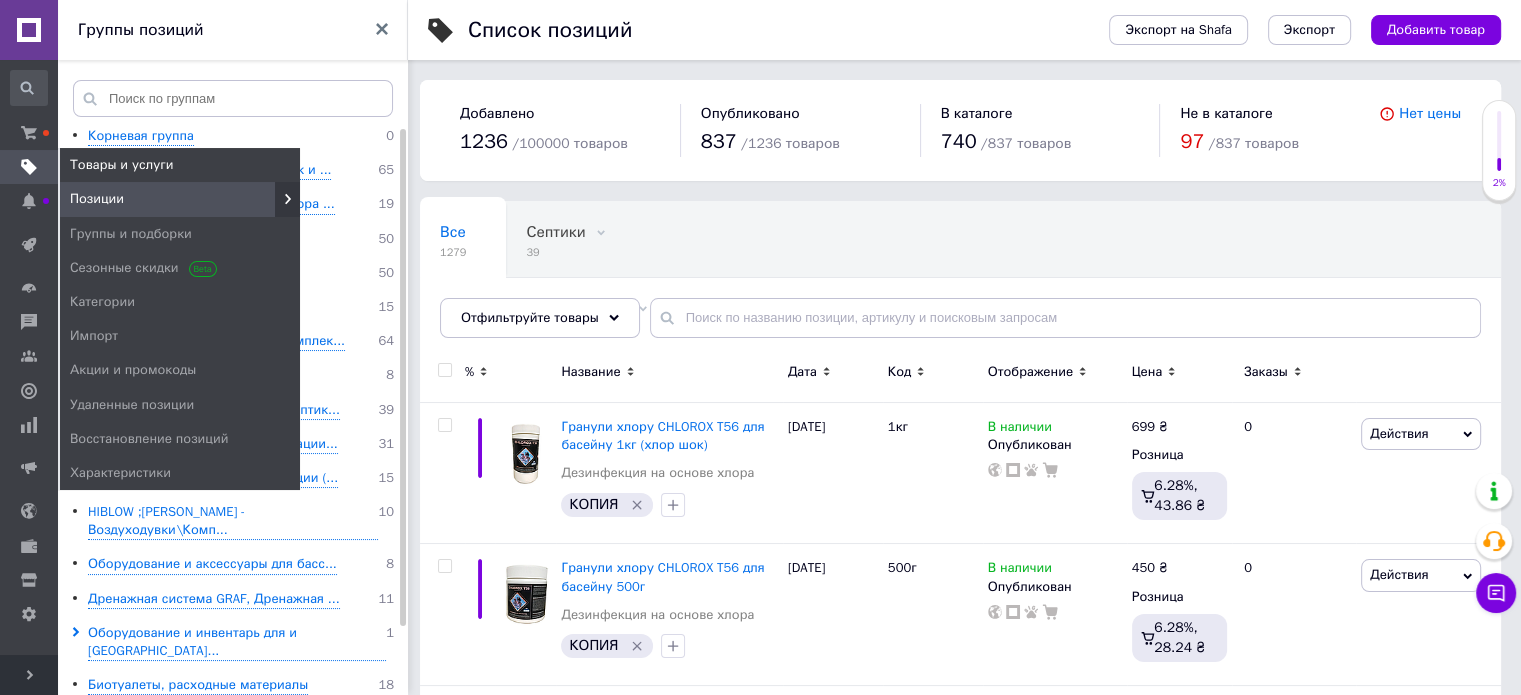 click 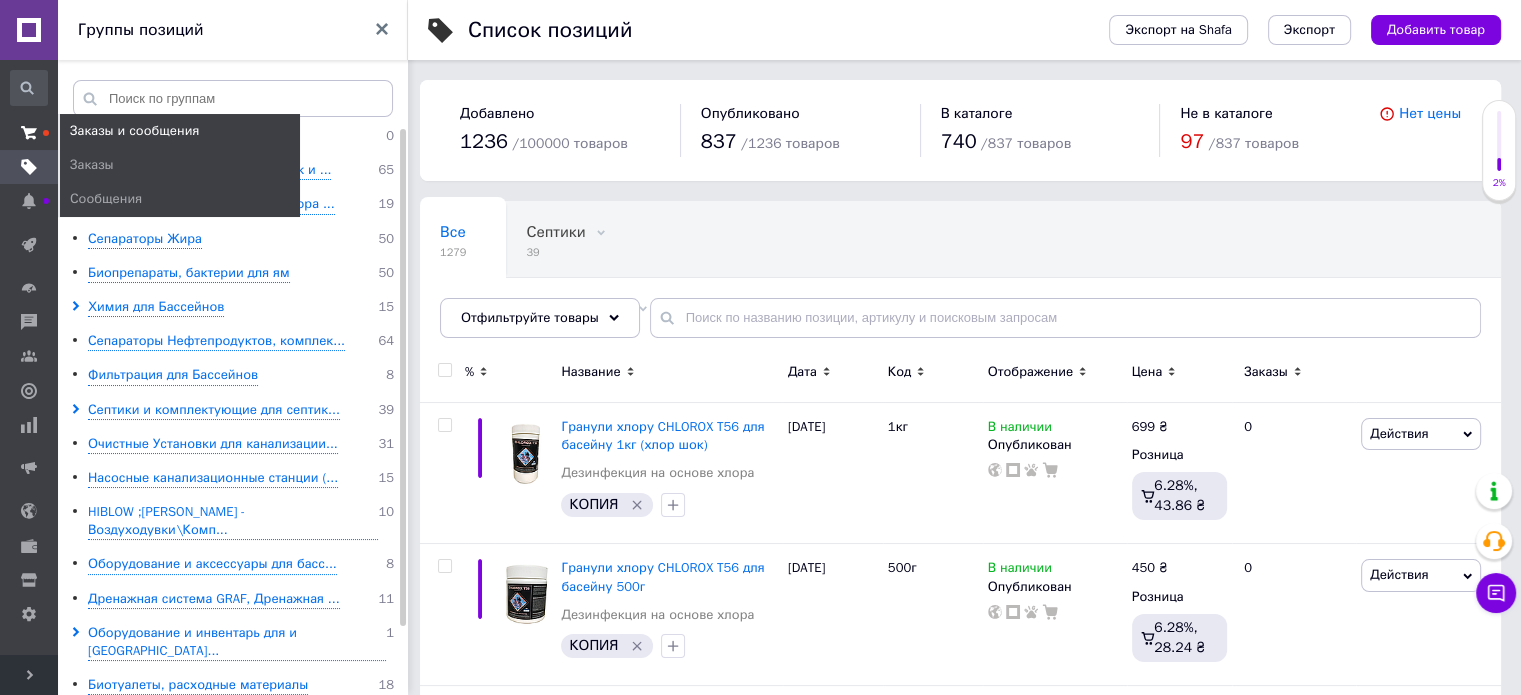 click at bounding box center (29, 133) 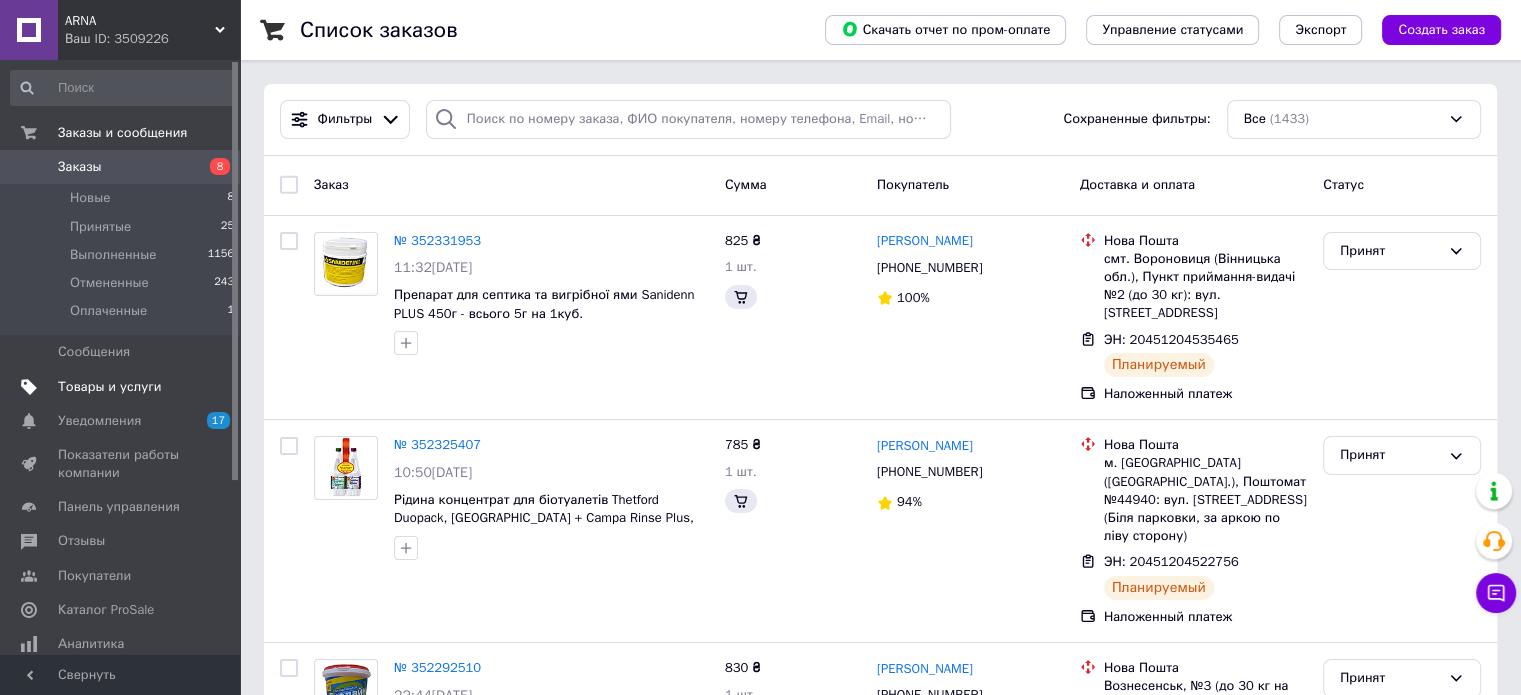 click on "Товары и услуги" at bounding box center (121, 387) 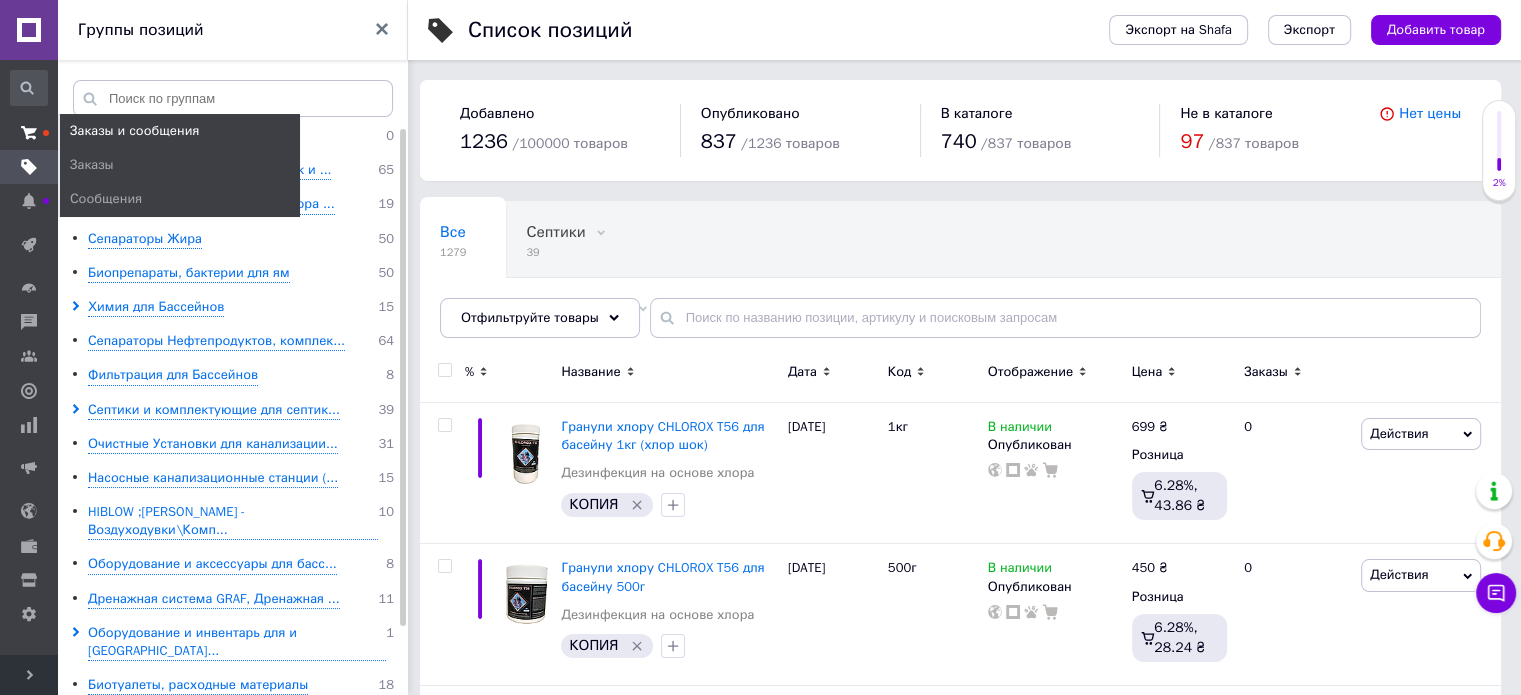 click at bounding box center (29, 133) 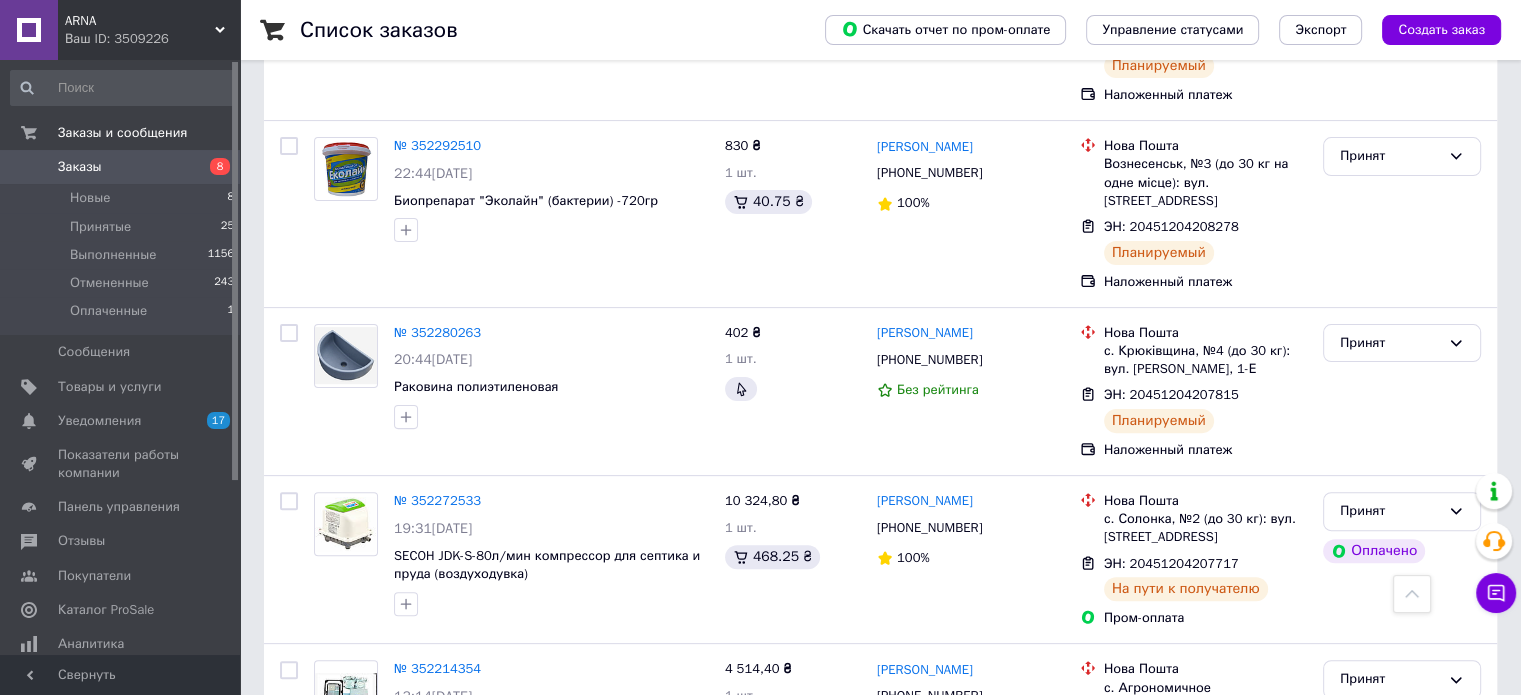 scroll, scrollTop: 520, scrollLeft: 0, axis: vertical 